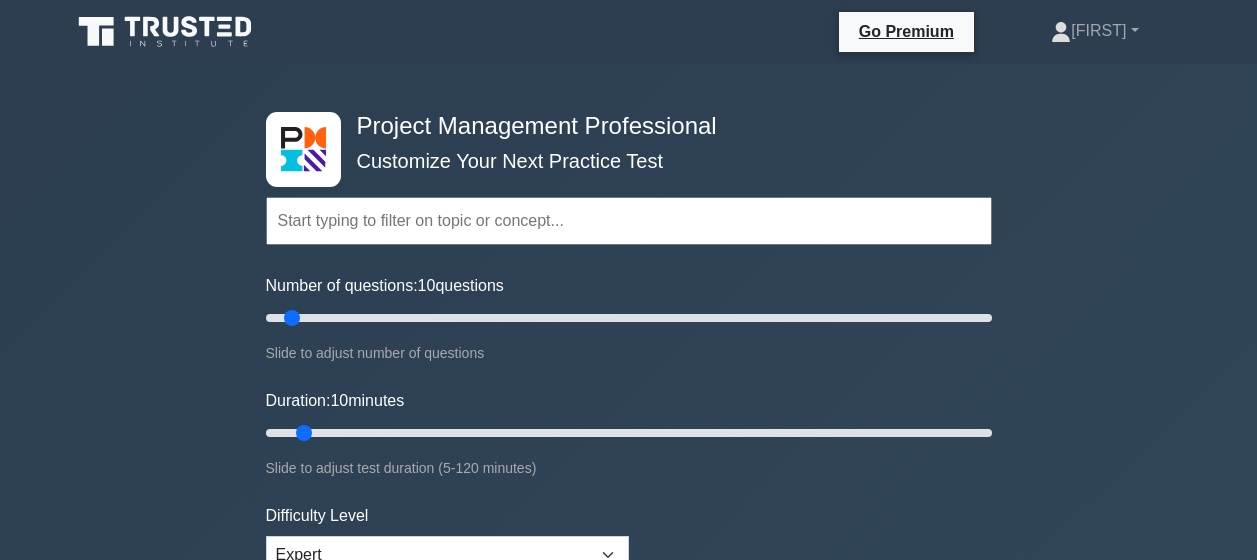 scroll, scrollTop: 7191, scrollLeft: 0, axis: vertical 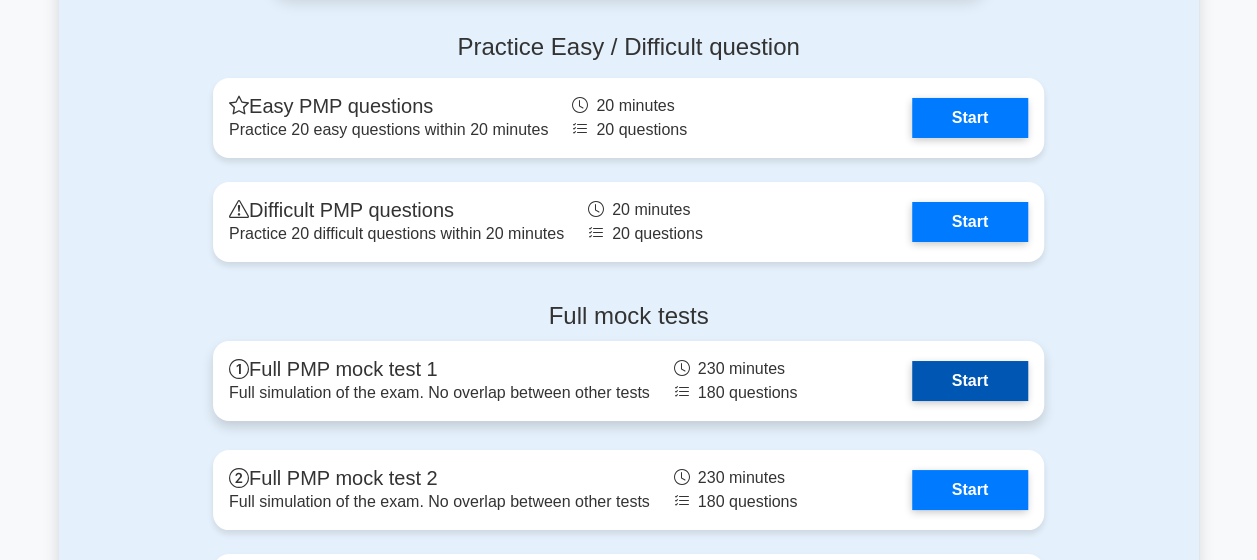 click on "Start" at bounding box center (970, 381) 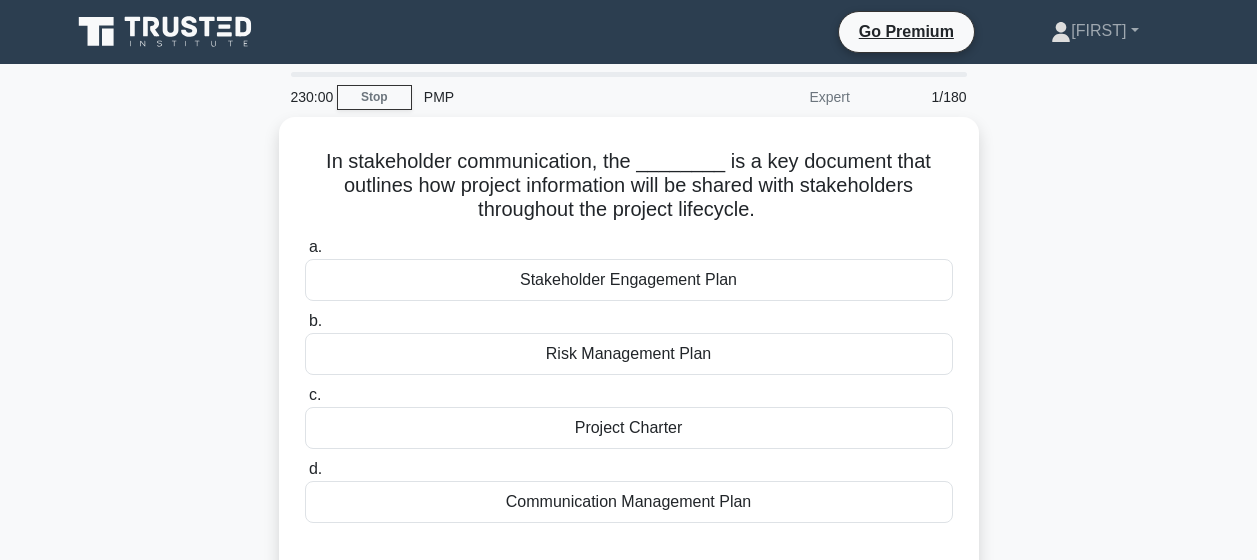 scroll, scrollTop: 0, scrollLeft: 0, axis: both 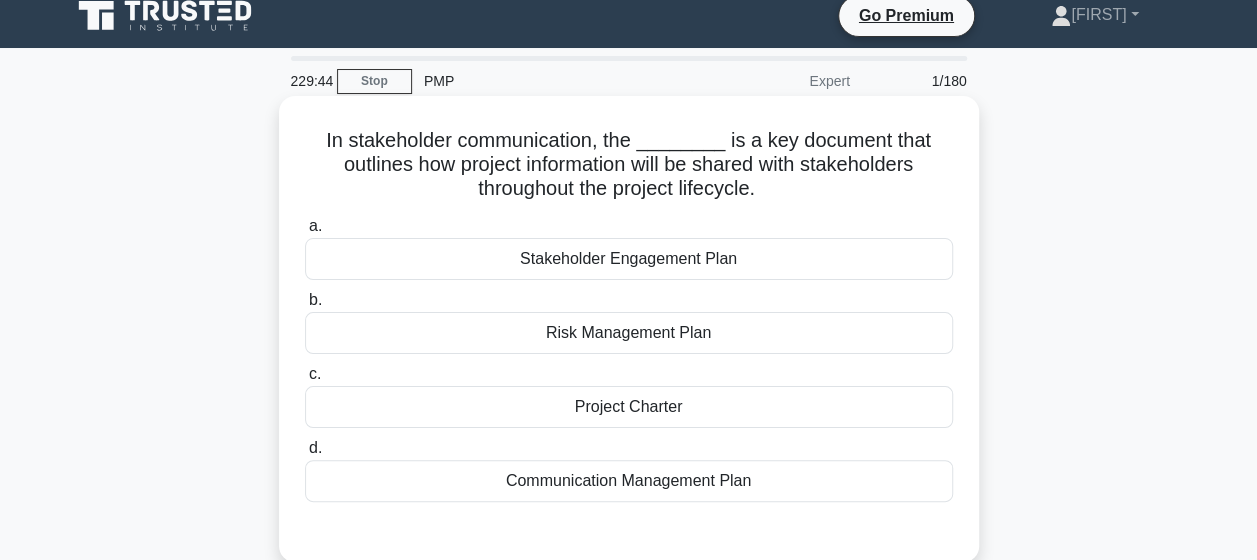 click on "Communication Management Plan" at bounding box center [629, 481] 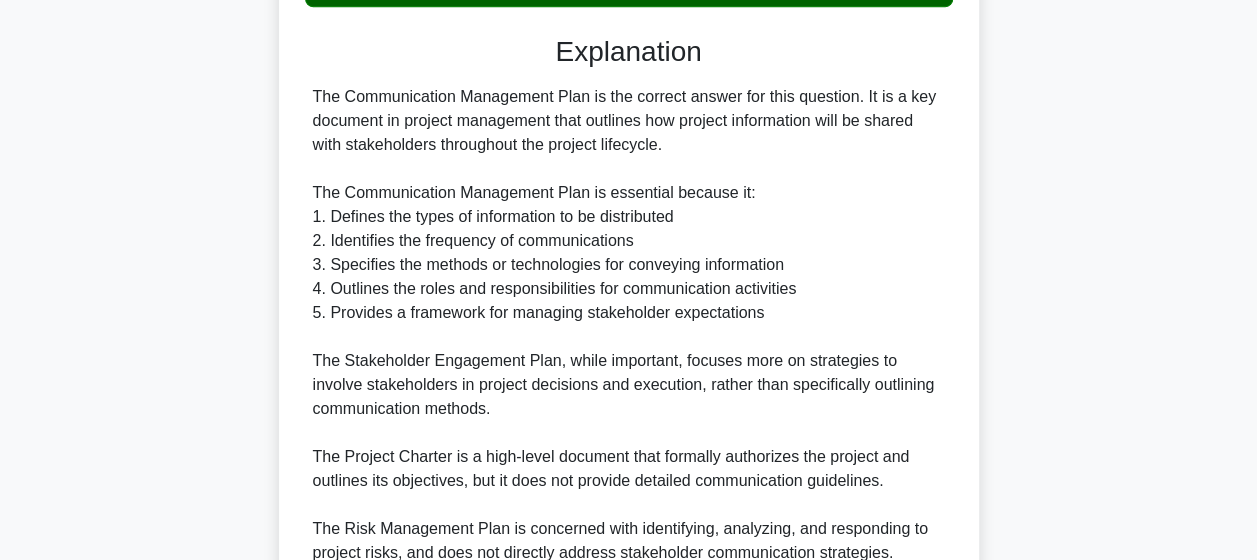 scroll, scrollTop: 790, scrollLeft: 0, axis: vertical 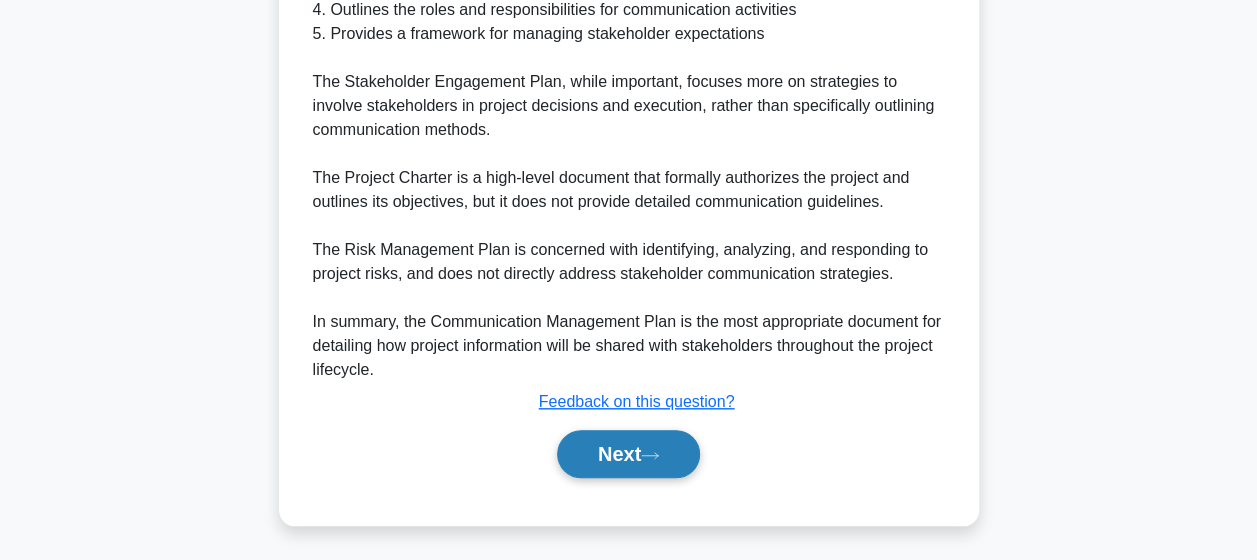 click on "Next" at bounding box center [628, 454] 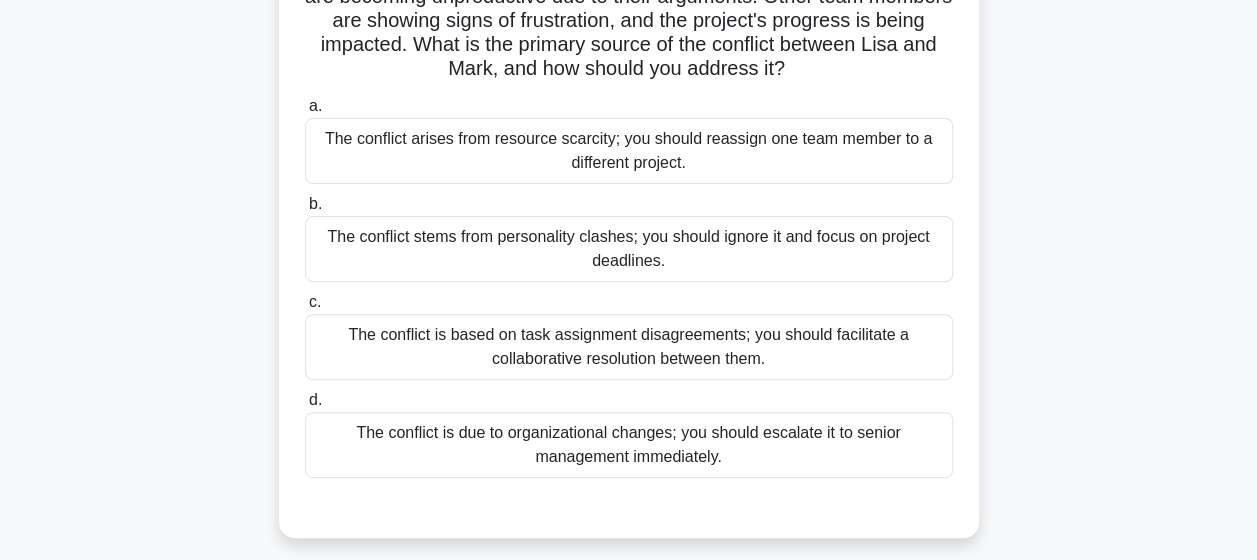 scroll, scrollTop: 236, scrollLeft: 0, axis: vertical 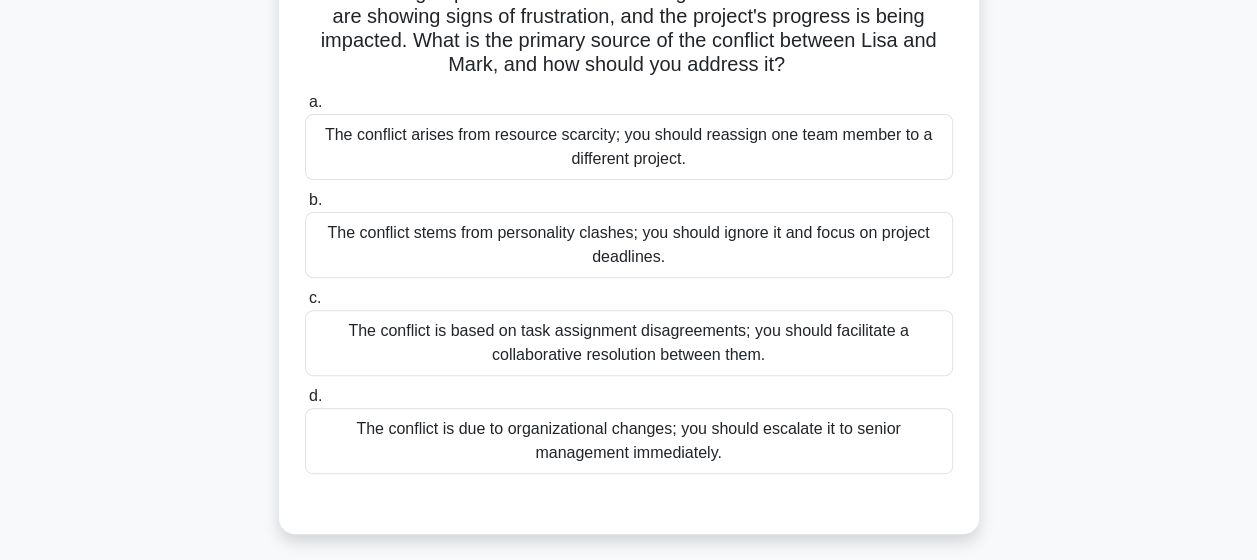 click on "The conflict is based on task assignment disagreements; you should facilitate a collaborative resolution between them." at bounding box center (629, 343) 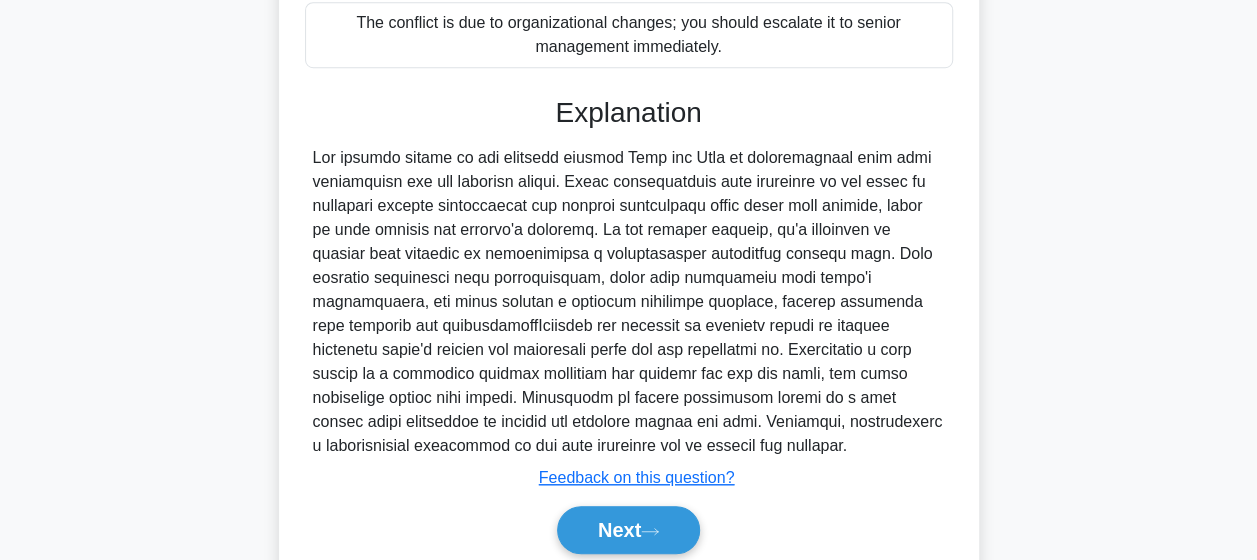 scroll, scrollTop: 718, scrollLeft: 0, axis: vertical 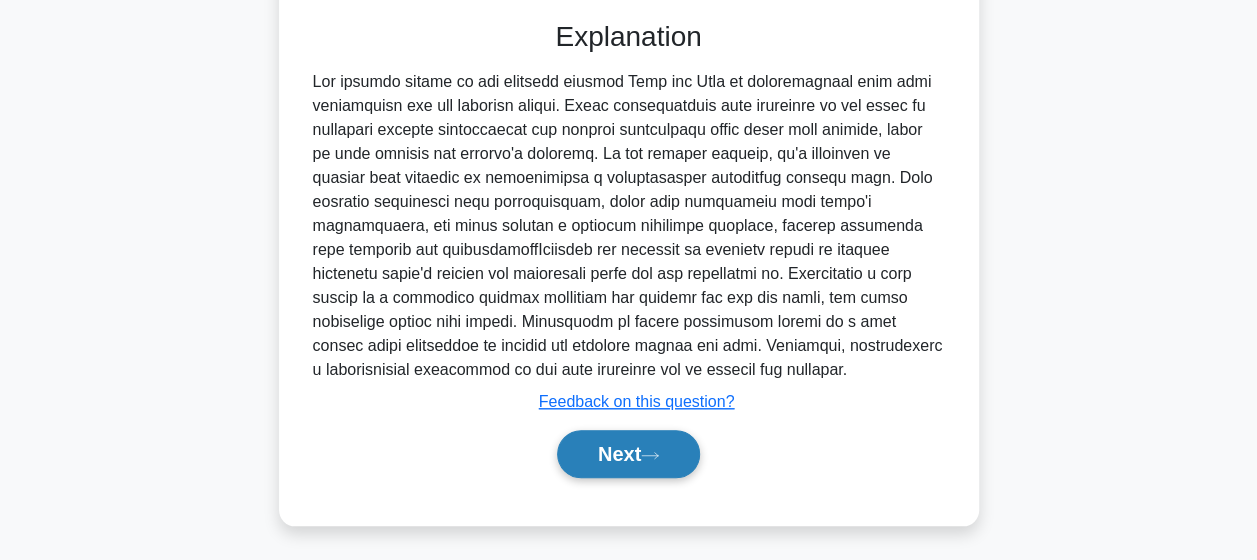 click on "Next" at bounding box center (628, 454) 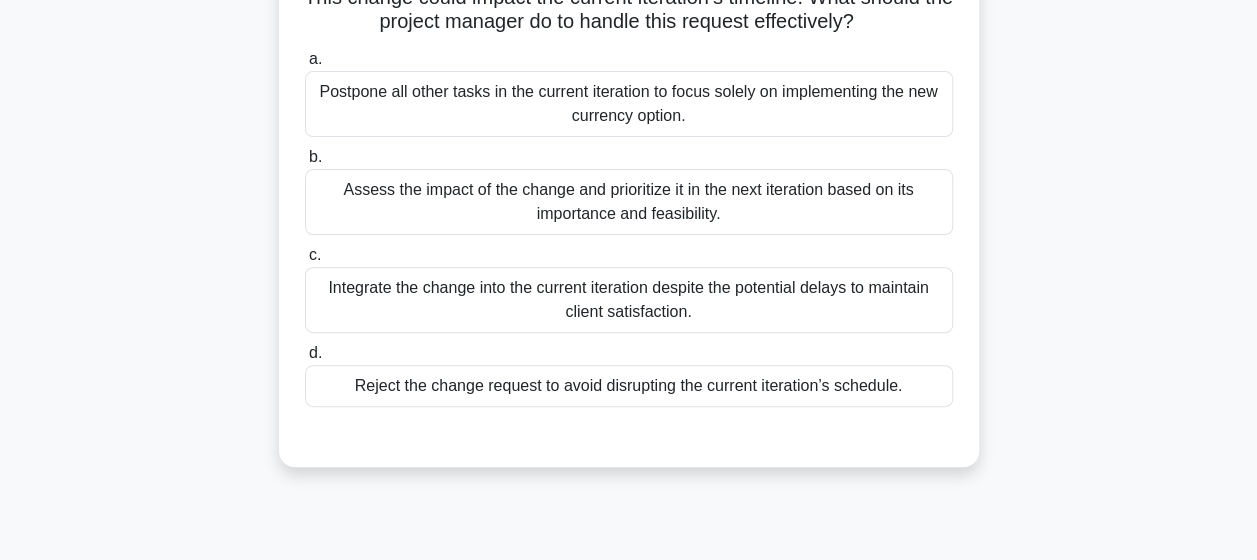 scroll, scrollTop: 242, scrollLeft: 0, axis: vertical 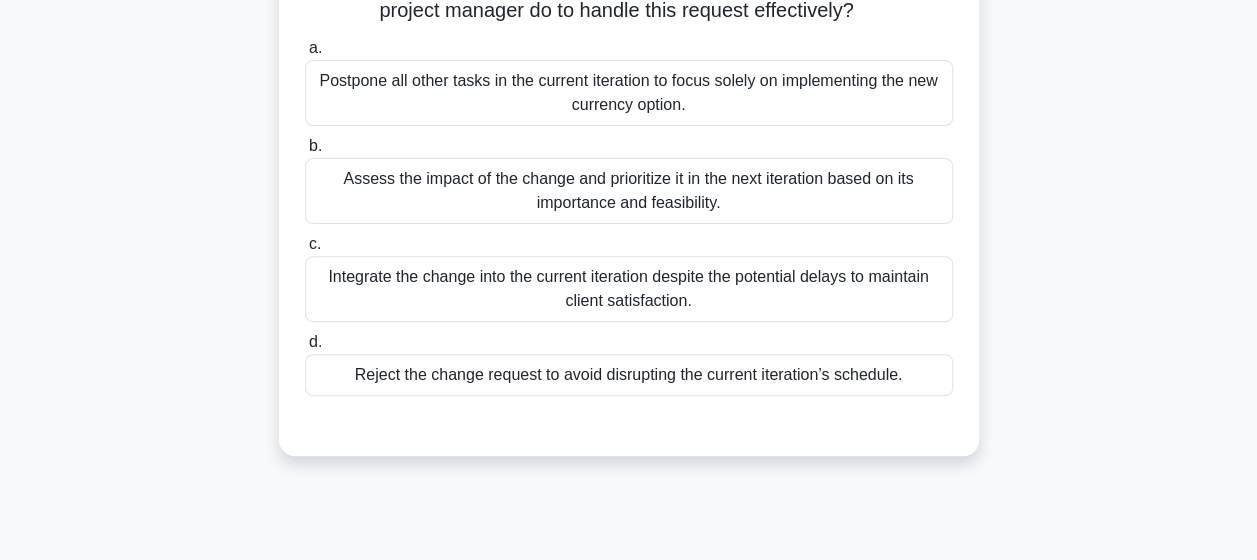 click on "Assess the impact of the change and prioritize it in the next iteration based on its importance and feasibility." at bounding box center [629, 191] 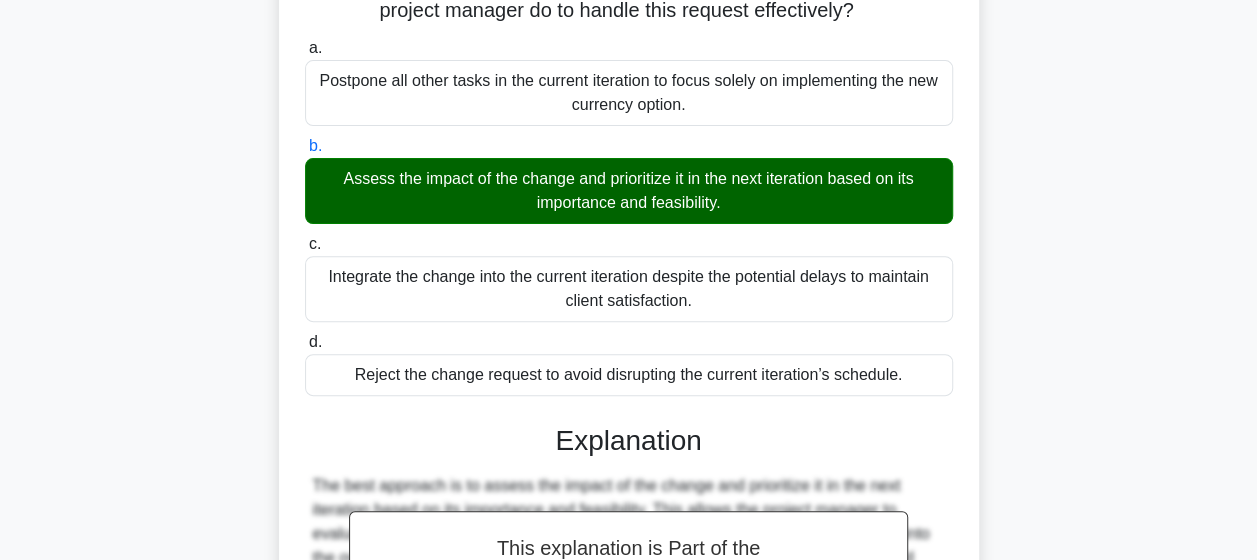 scroll, scrollTop: 598, scrollLeft: 0, axis: vertical 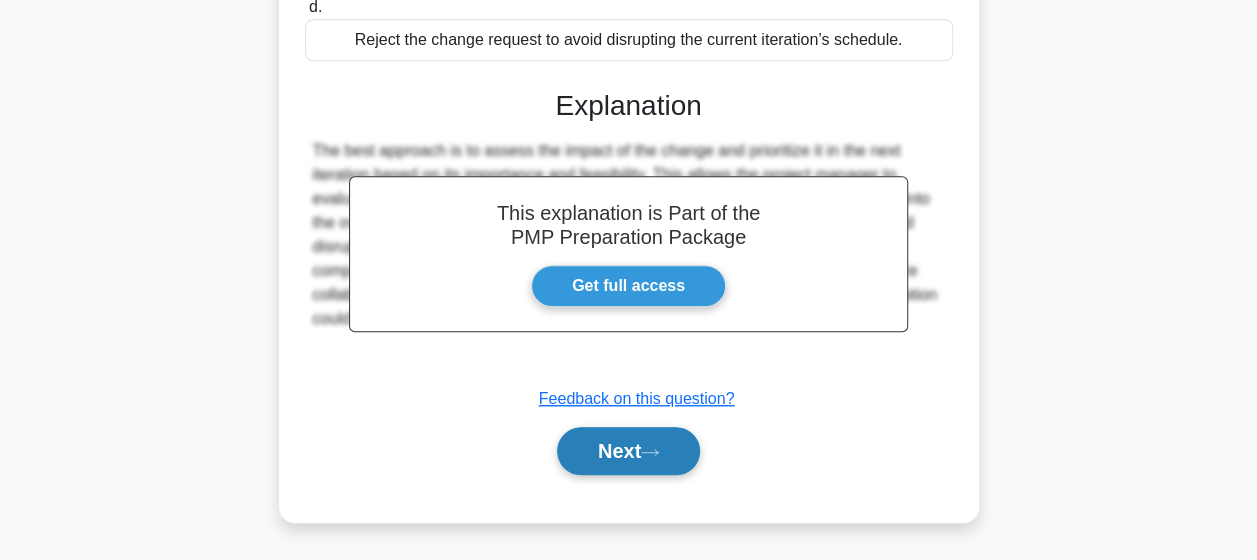 click on "Next" at bounding box center [628, 451] 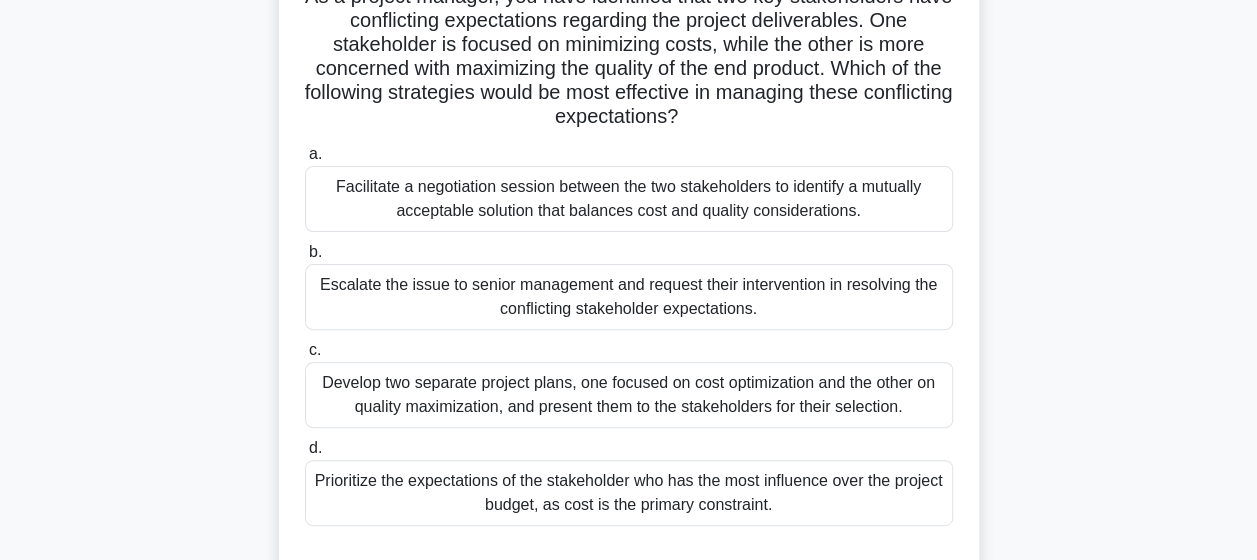 scroll, scrollTop: 173, scrollLeft: 0, axis: vertical 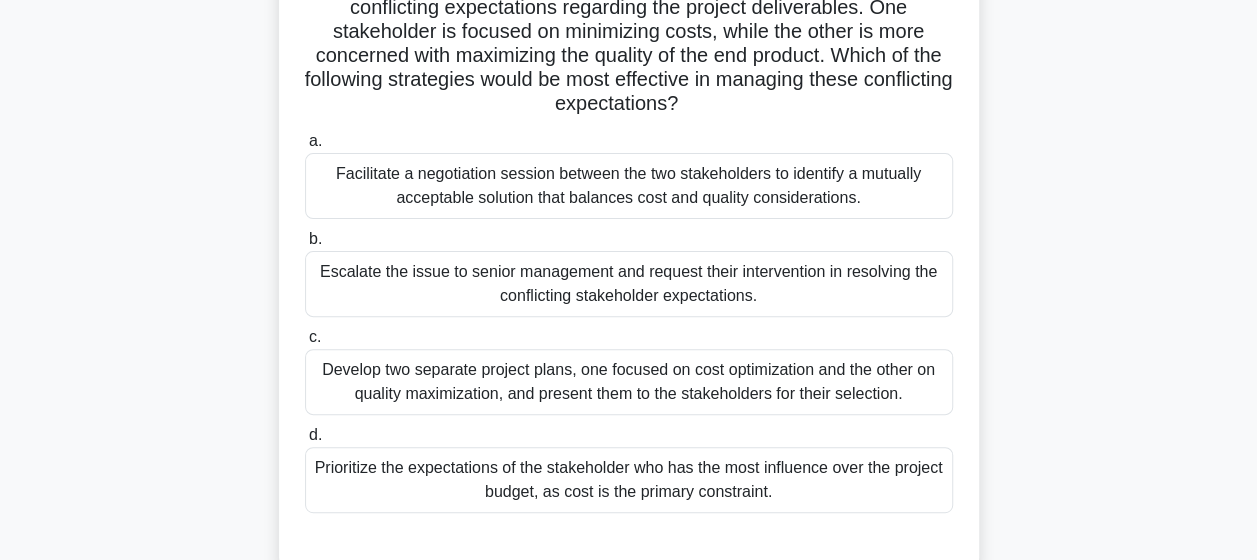 click on "Facilitate a negotiation session between the two stakeholders to identify a mutually acceptable solution that balances cost and quality considerations." at bounding box center (629, 186) 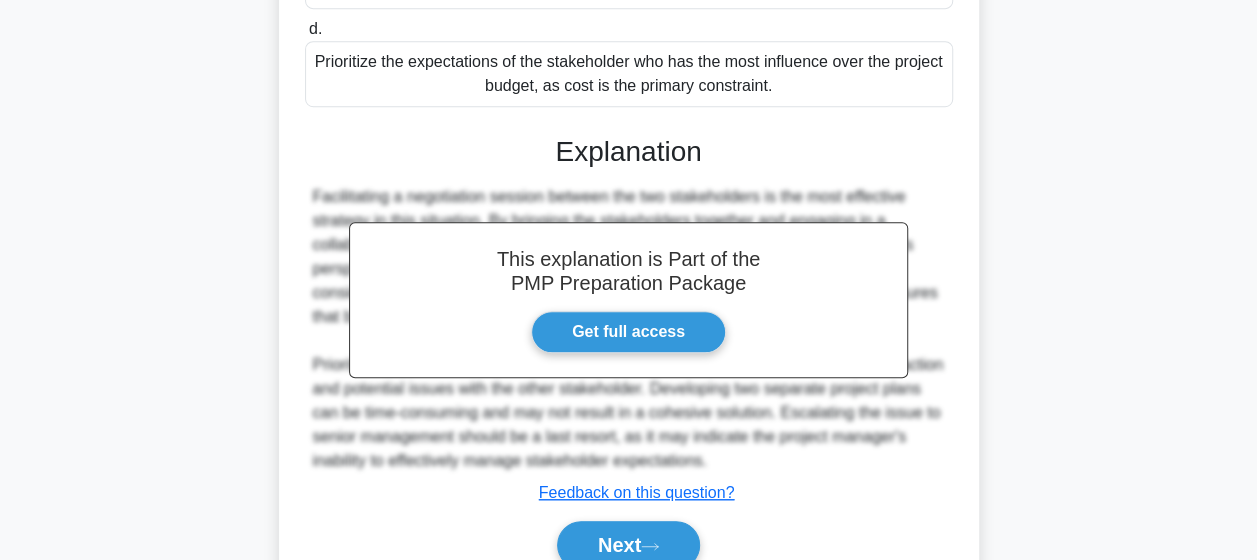 scroll, scrollTop: 670, scrollLeft: 0, axis: vertical 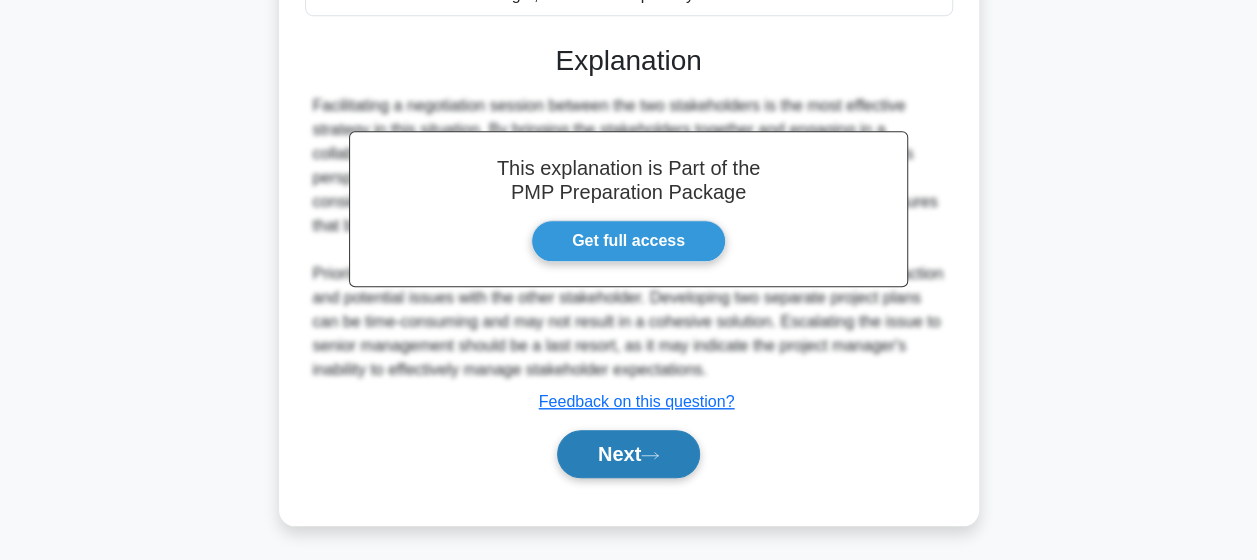 click on "Next" at bounding box center (628, 454) 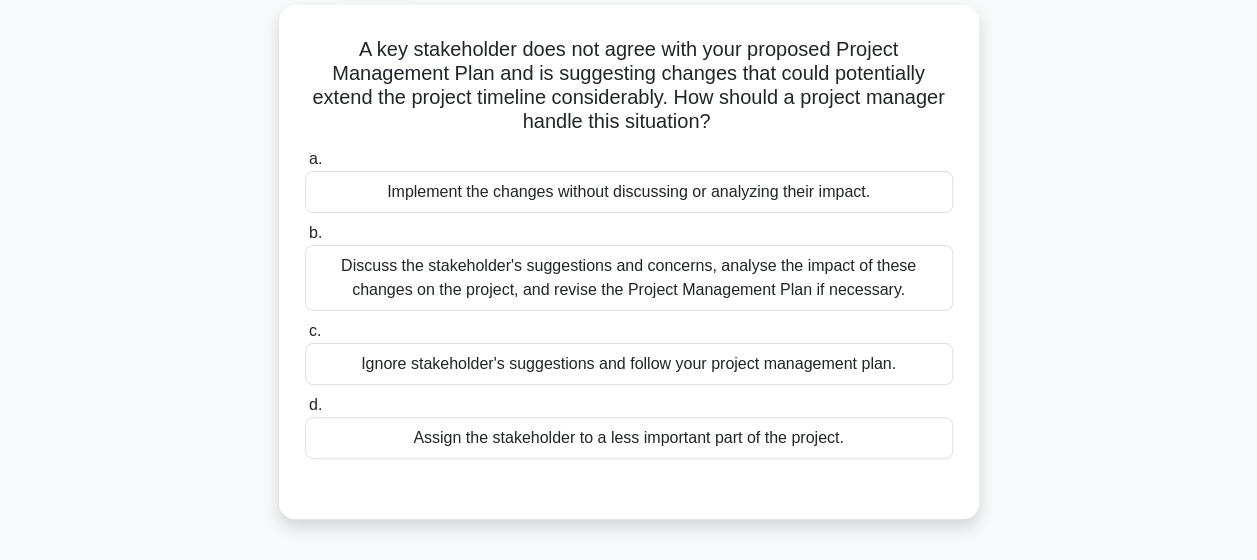 scroll, scrollTop: 112, scrollLeft: 0, axis: vertical 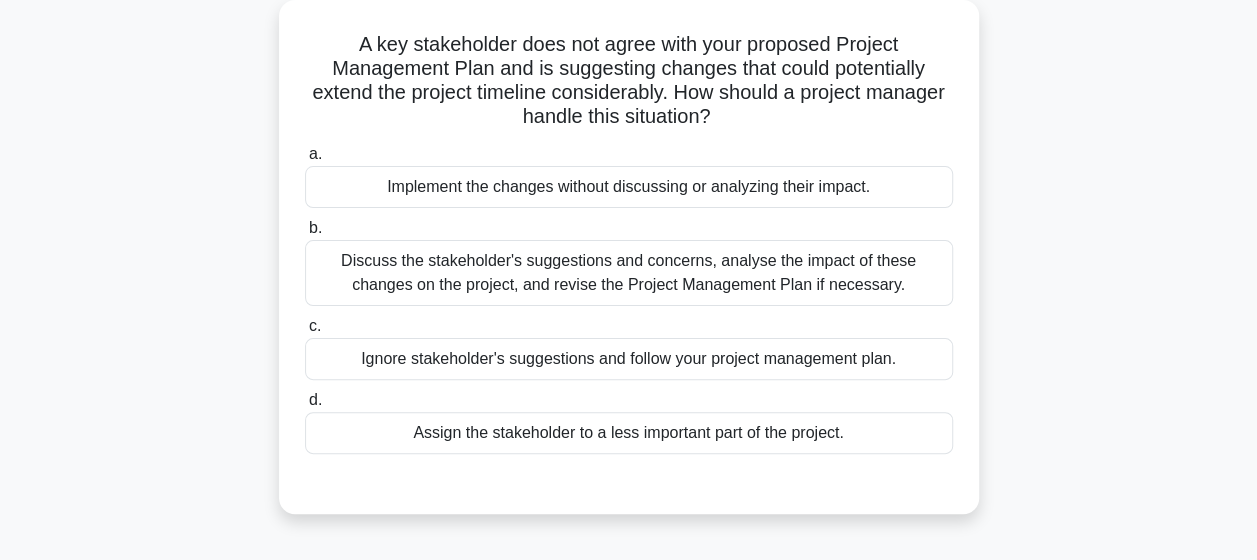 click on "Discuss the stakeholder's suggestions and concerns, analyse the impact of these changes on the project, and revise the Project Management Plan if necessary." at bounding box center (629, 273) 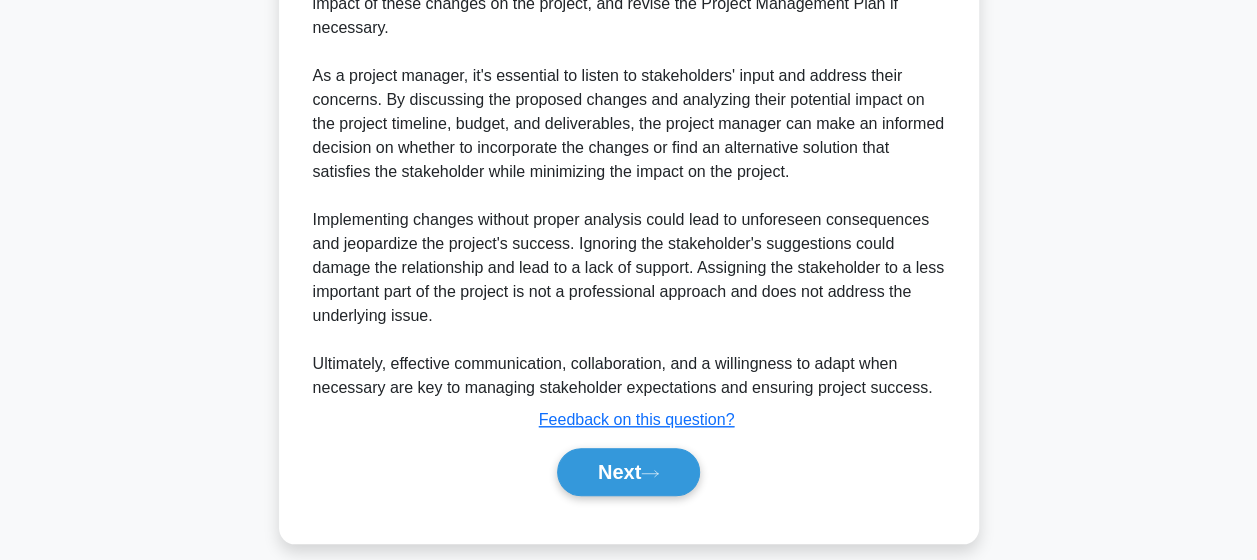 scroll, scrollTop: 694, scrollLeft: 0, axis: vertical 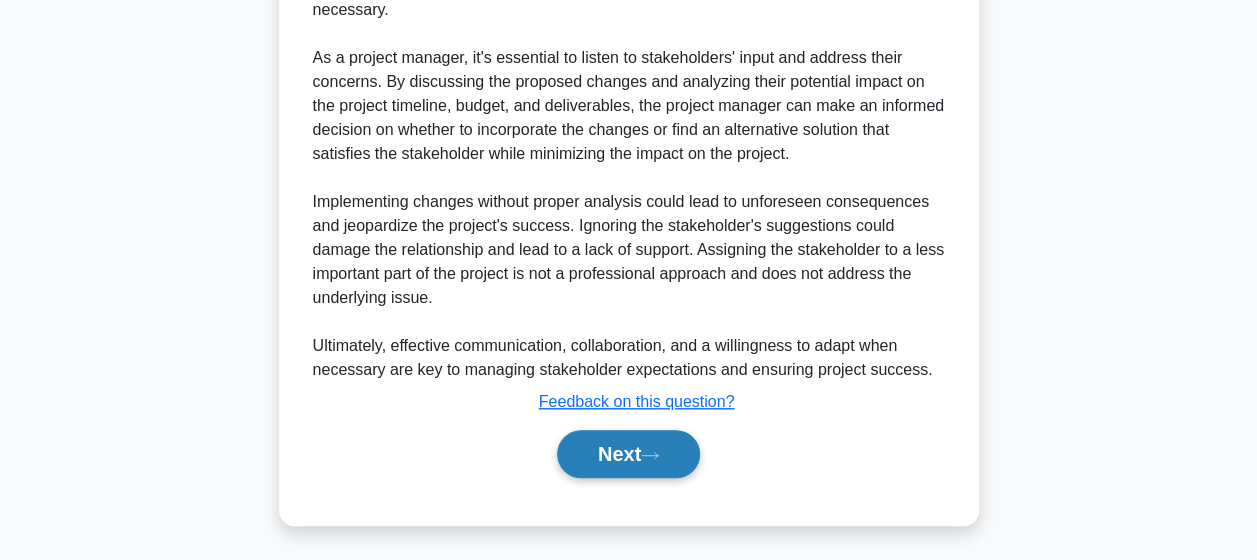 click on "Next" at bounding box center [628, 454] 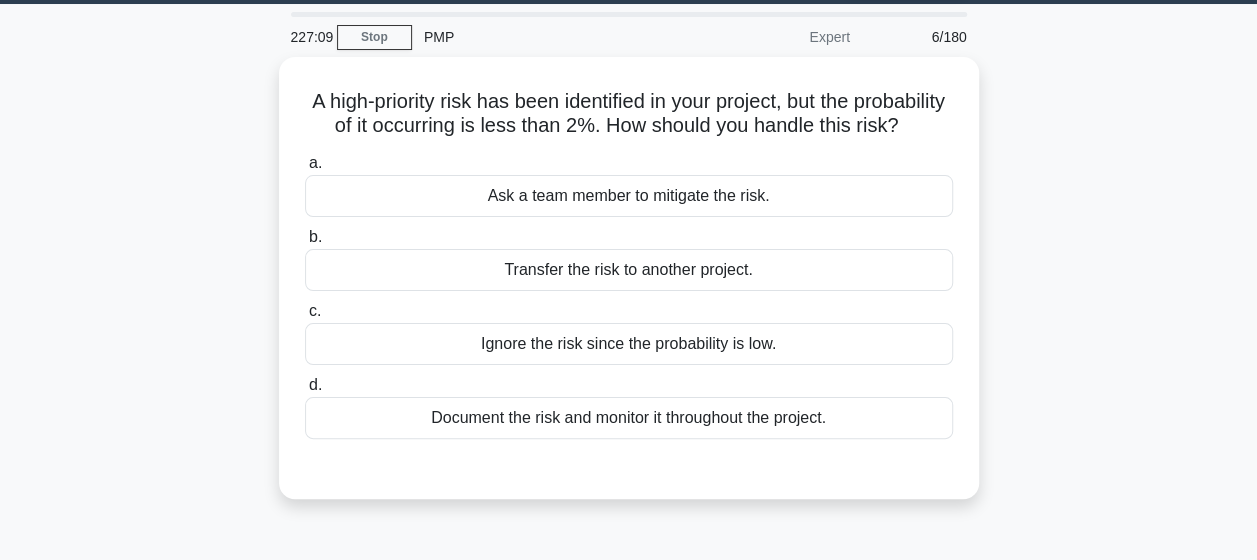 scroll, scrollTop: 58, scrollLeft: 0, axis: vertical 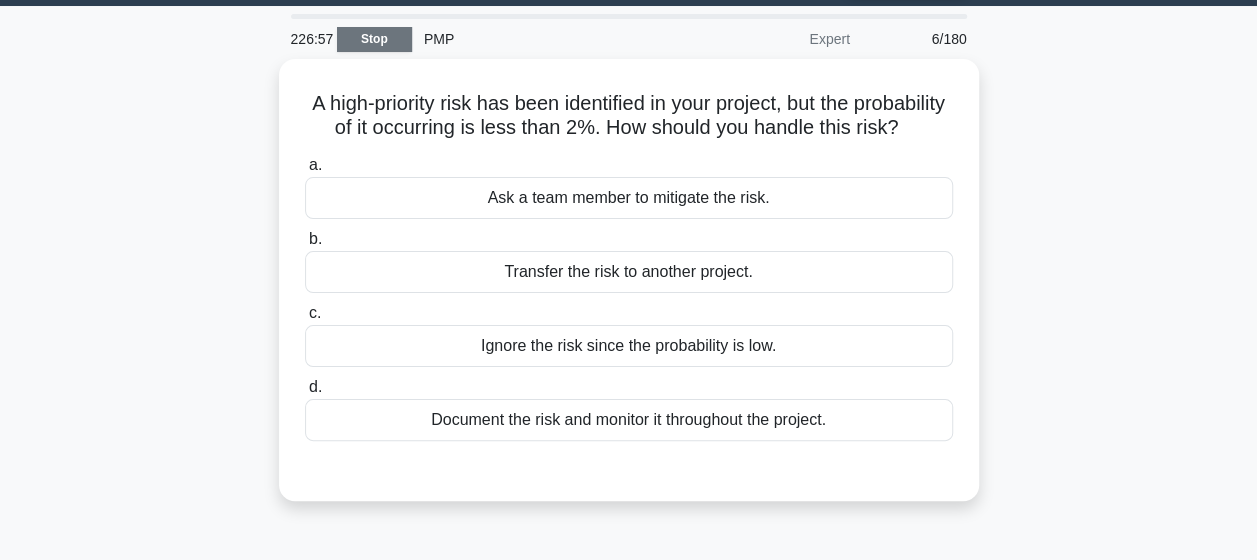 click on "Stop" at bounding box center [374, 39] 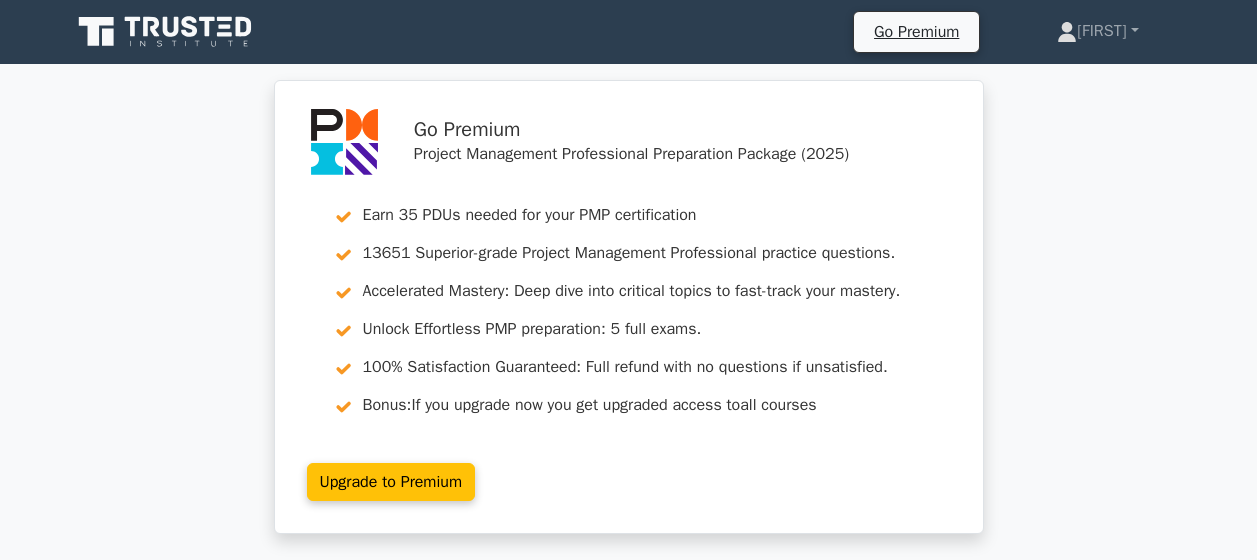 scroll, scrollTop: 0, scrollLeft: 0, axis: both 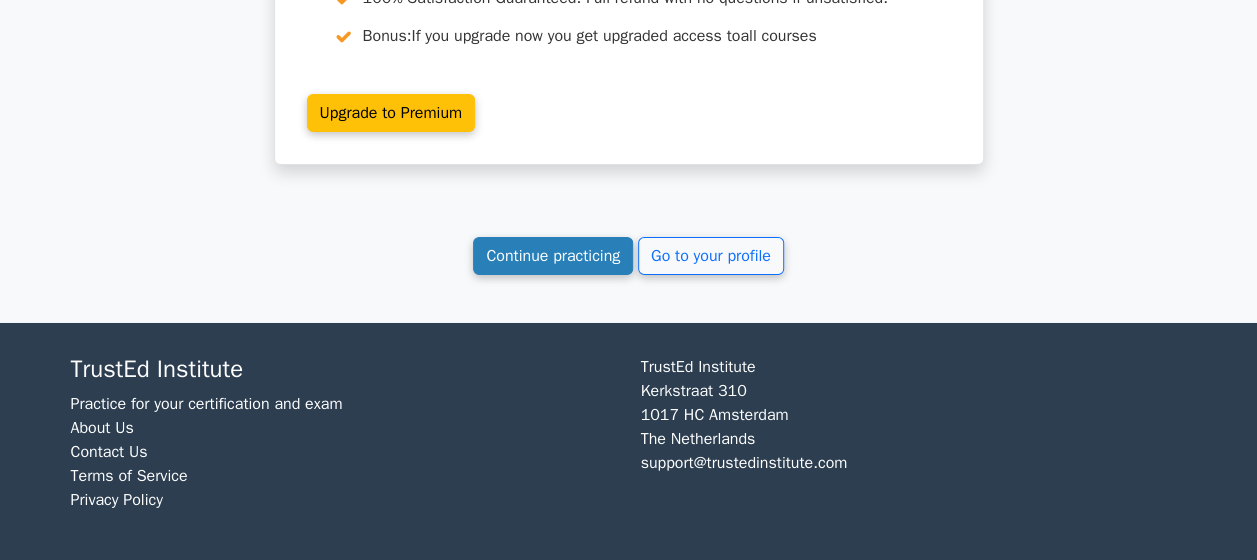 click on "Continue practicing" at bounding box center (553, 256) 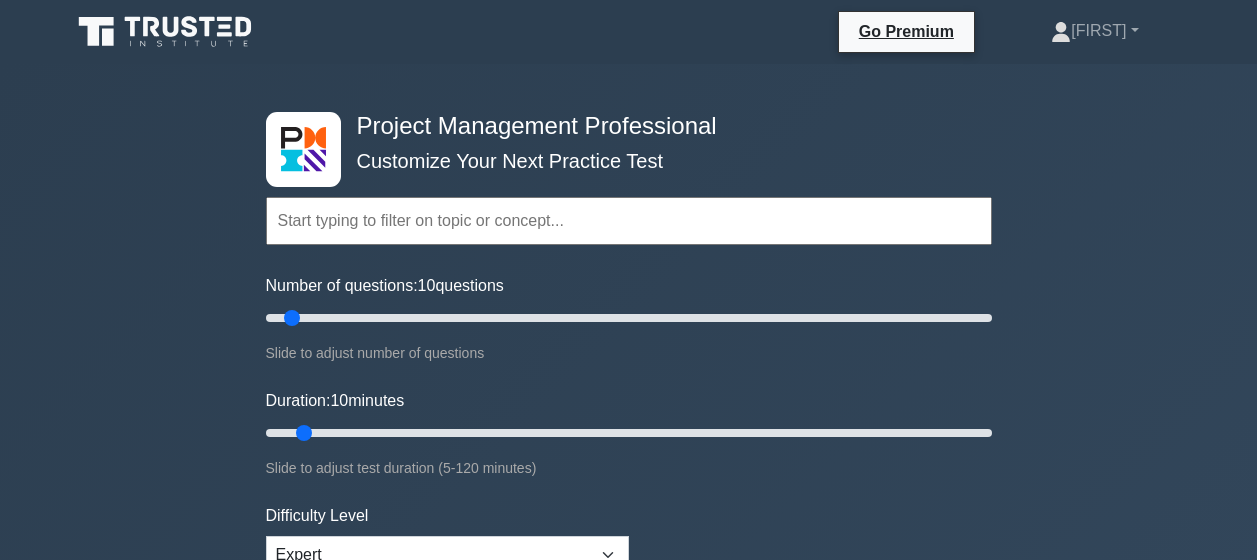 scroll, scrollTop: 0, scrollLeft: 0, axis: both 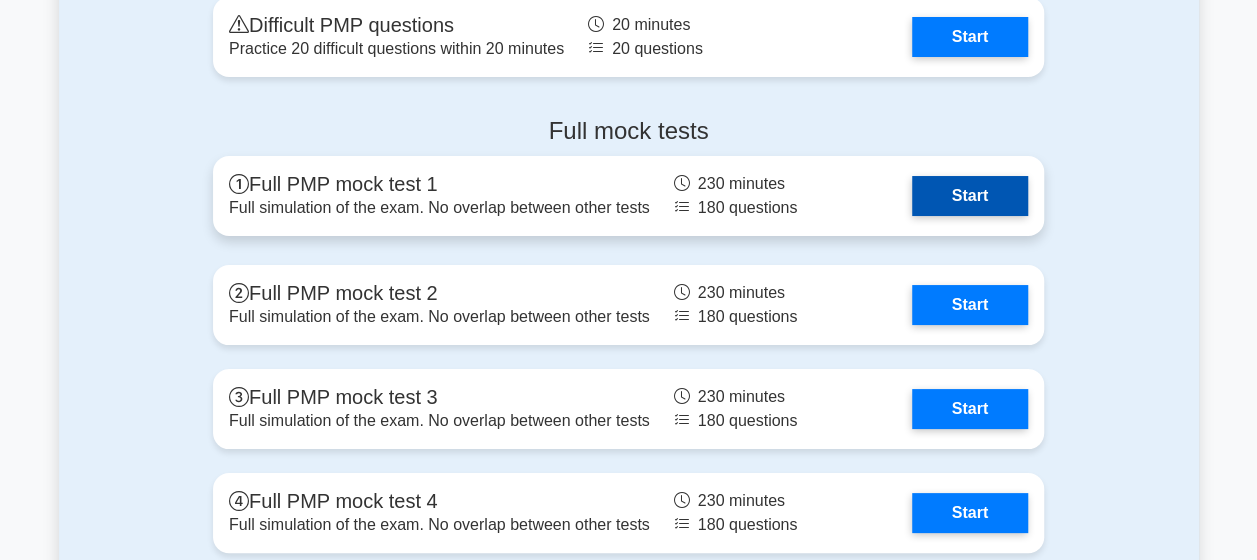 click on "Start" at bounding box center (970, 196) 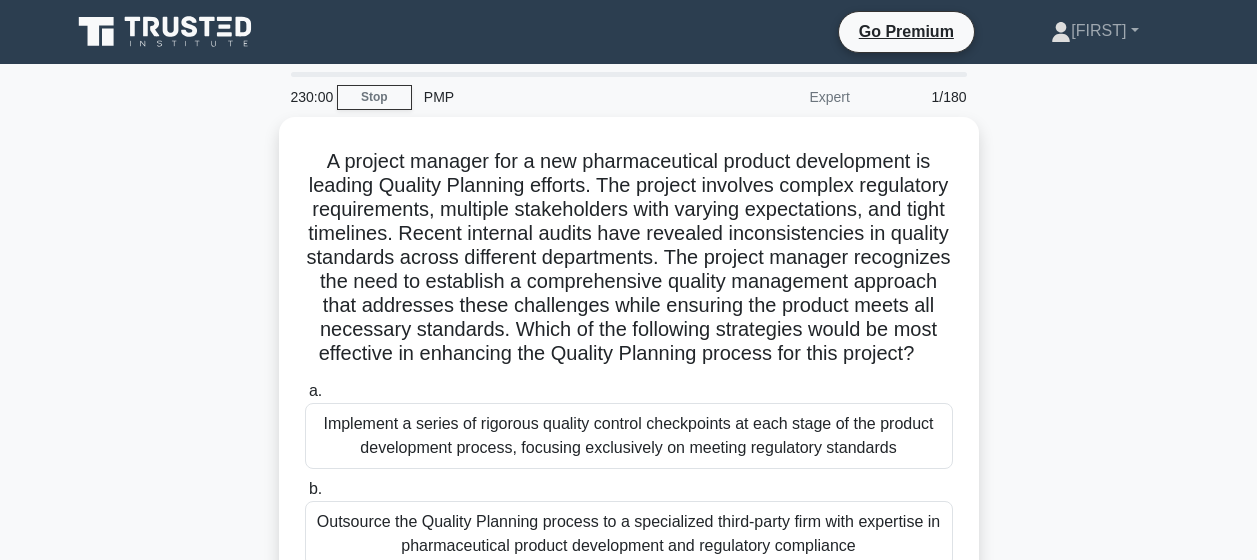 scroll, scrollTop: 0, scrollLeft: 0, axis: both 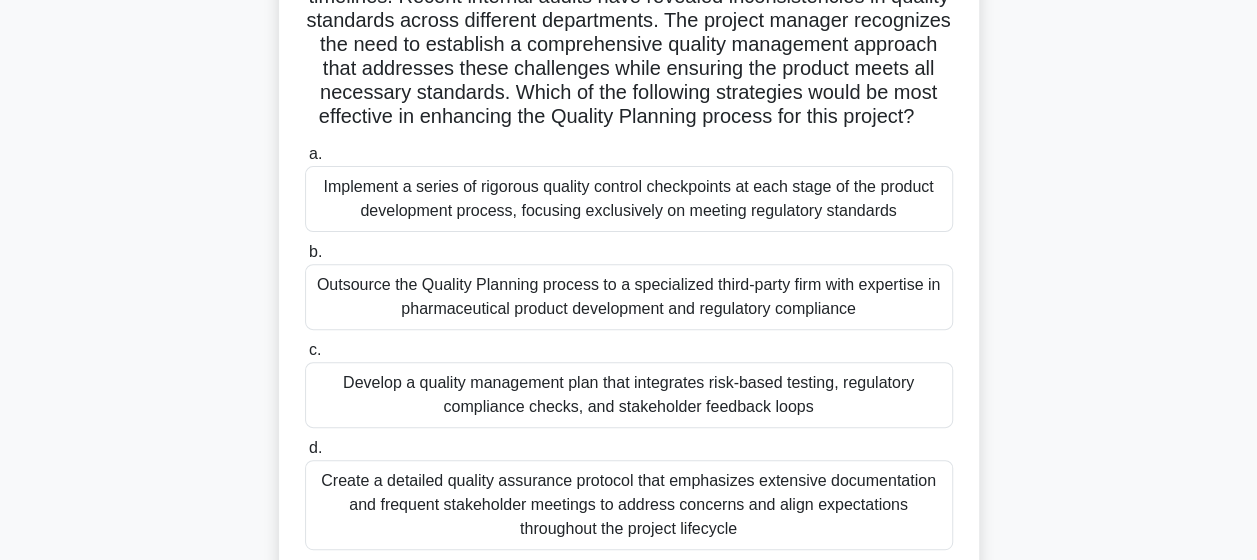 click on "Implement a series of rigorous quality control checkpoints at each stage of the product development process, focusing exclusively on meeting regulatory standards" at bounding box center [629, 199] 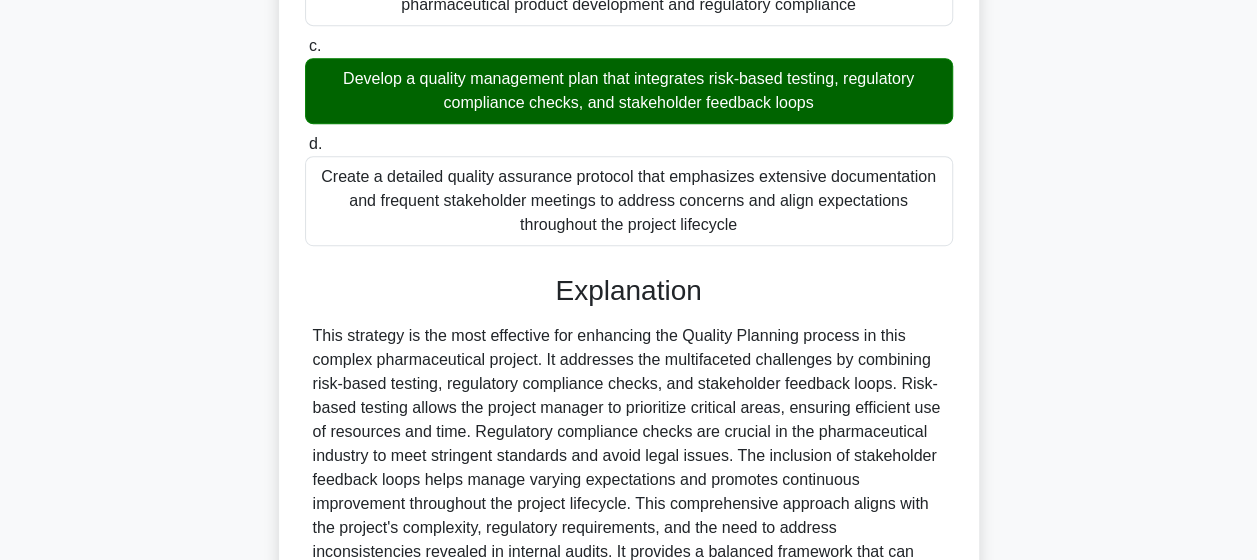 scroll, scrollTop: 769, scrollLeft: 0, axis: vertical 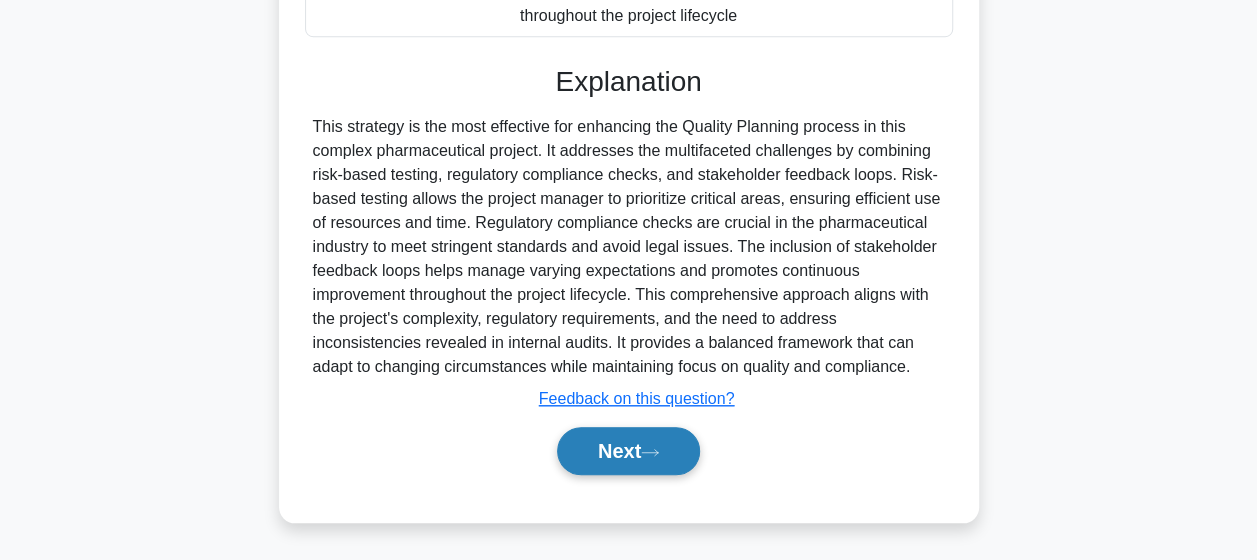 click on "Next" at bounding box center [628, 451] 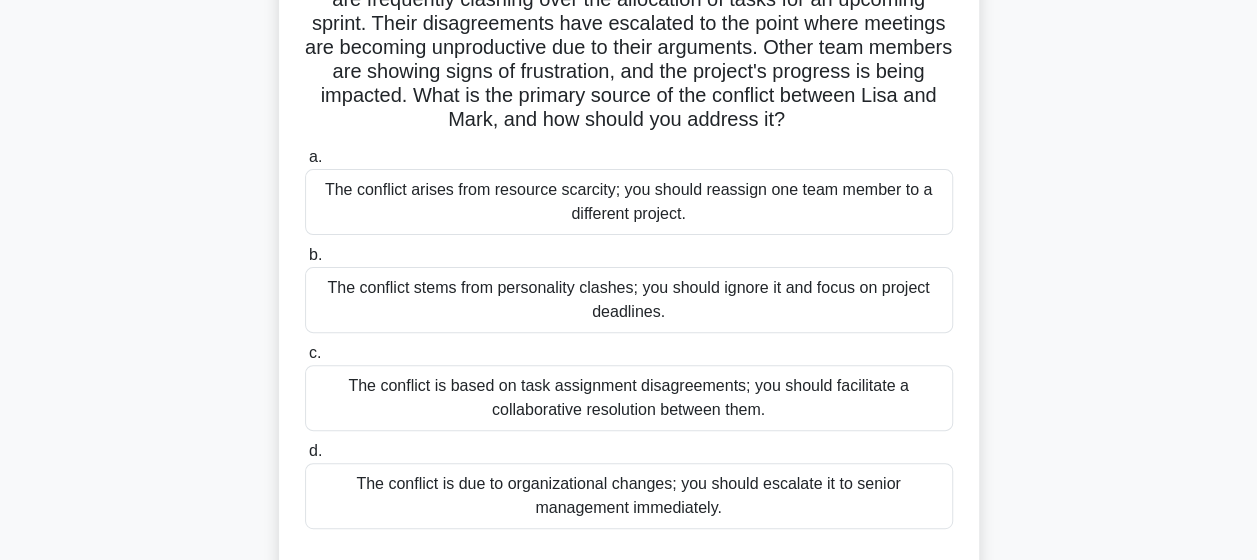 scroll, scrollTop: 202, scrollLeft: 0, axis: vertical 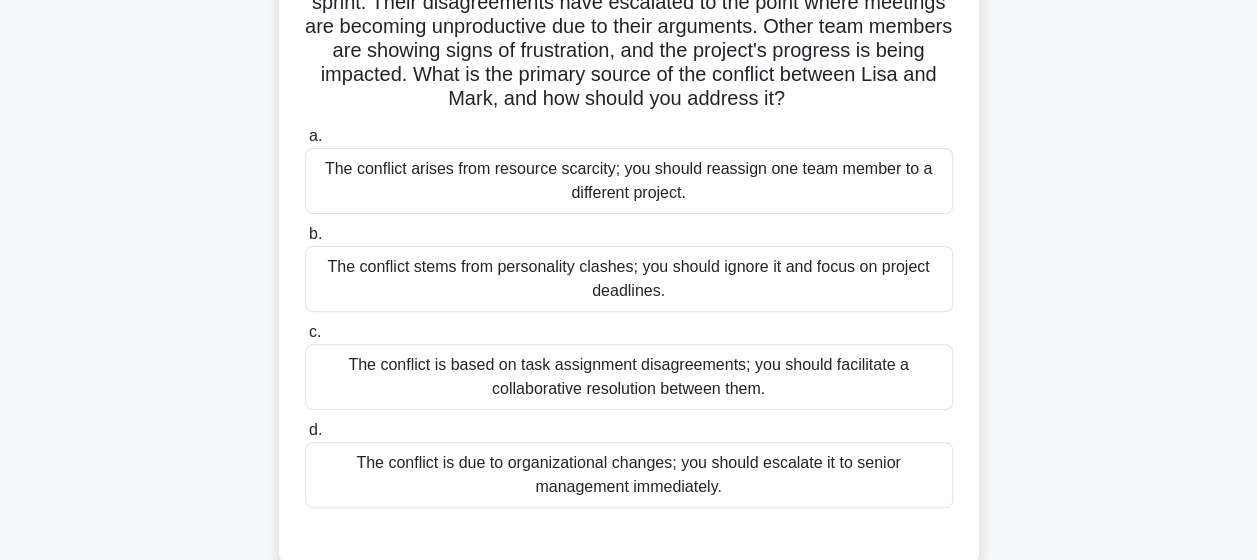 click on "The conflict is based on task assignment disagreements; you should facilitate a collaborative resolution between them." at bounding box center (629, 377) 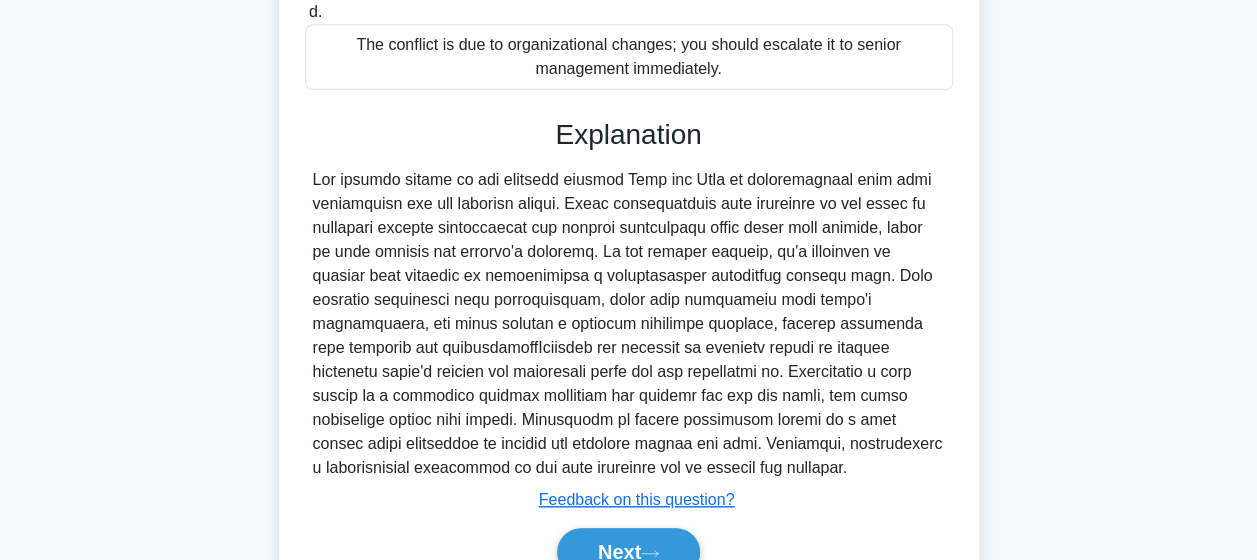 scroll, scrollTop: 718, scrollLeft: 0, axis: vertical 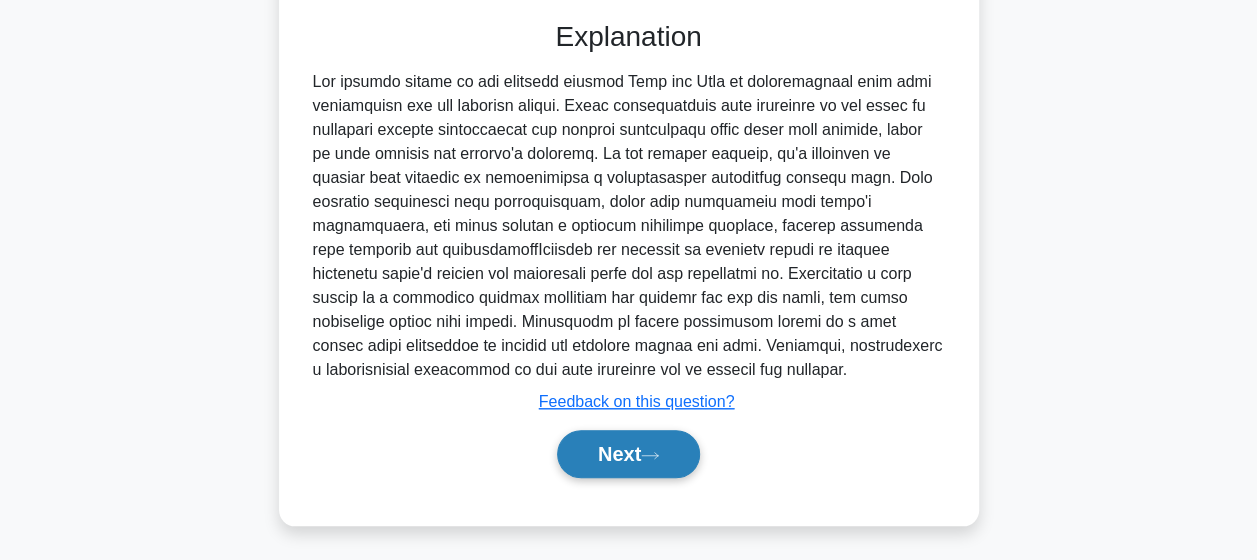 click on "Next" at bounding box center [628, 454] 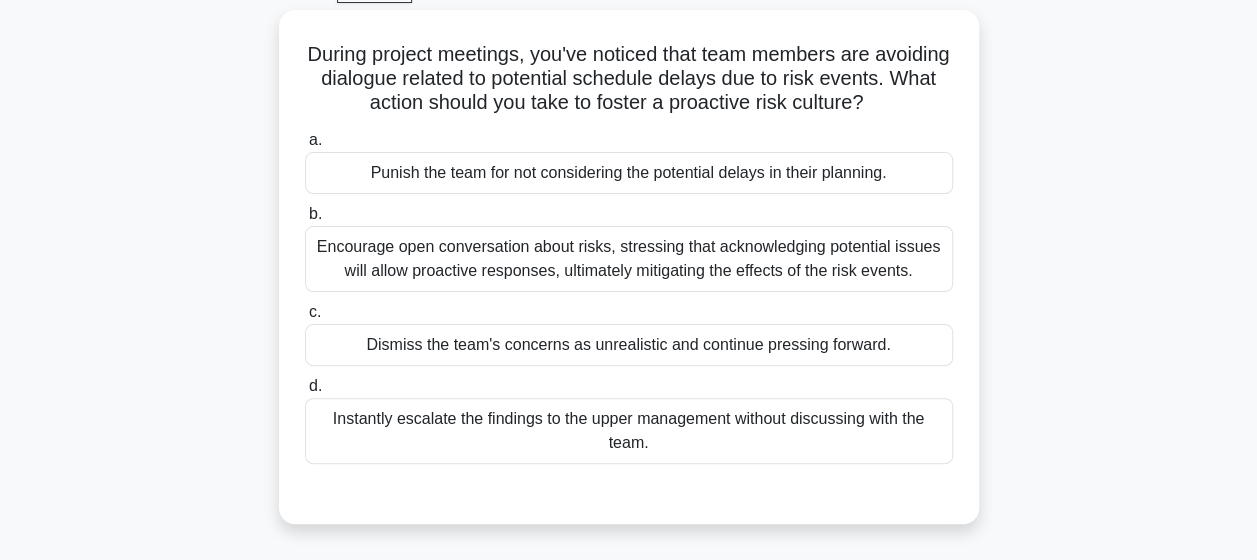 scroll, scrollTop: 113, scrollLeft: 0, axis: vertical 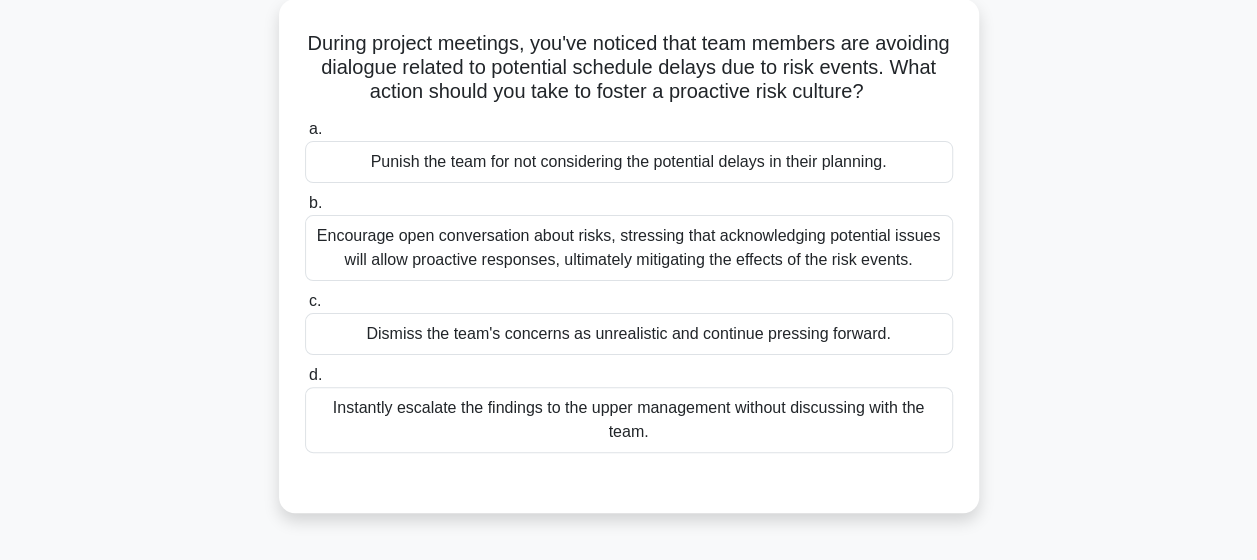 click on "Encourage open conversation about risks, stressing that acknowledging potential issues will allow proactive responses, ultimately mitigating the effects of the risk events." at bounding box center (629, 248) 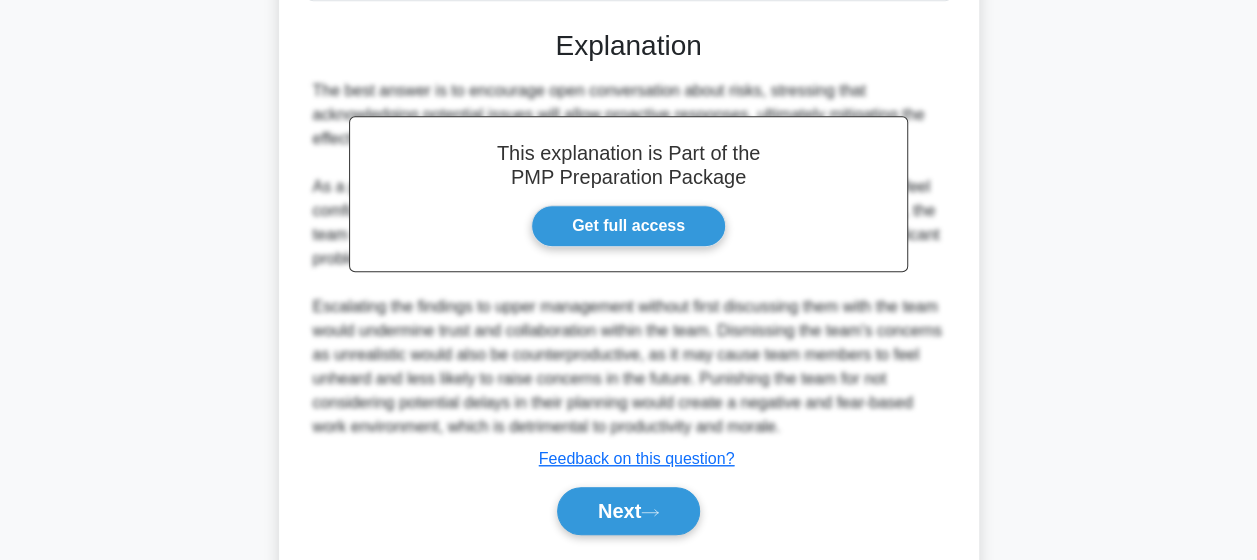 scroll, scrollTop: 589, scrollLeft: 0, axis: vertical 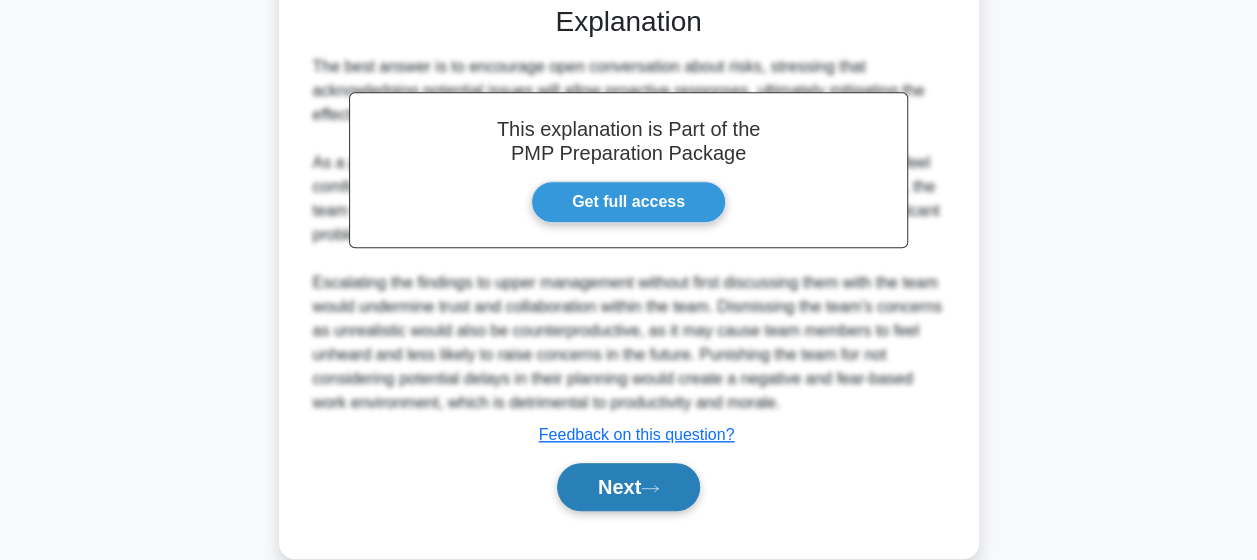 click on "Next" at bounding box center [628, 487] 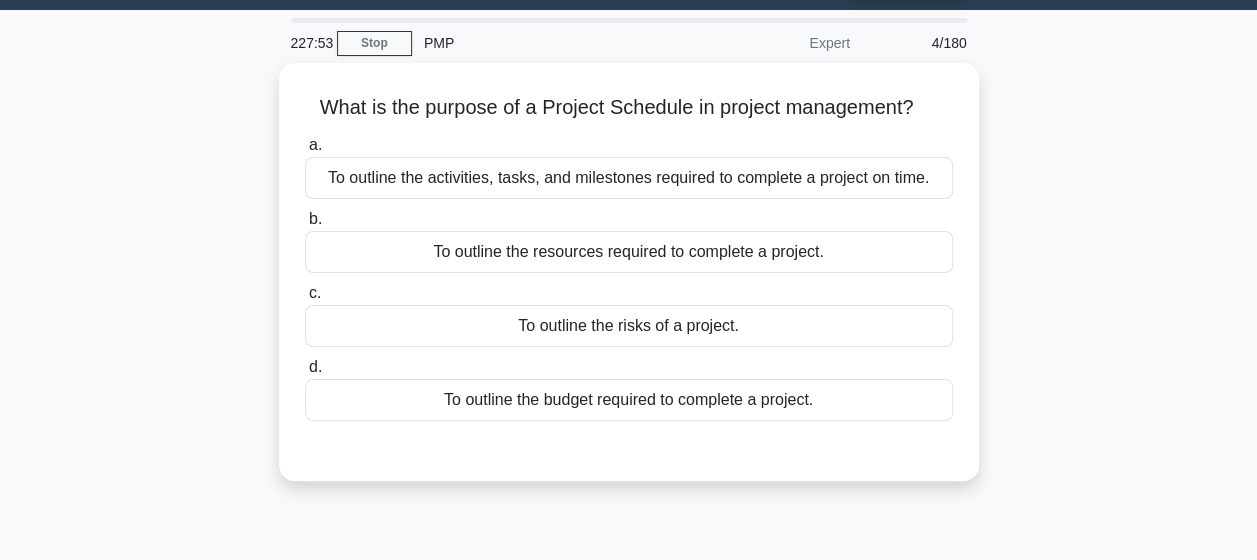 scroll, scrollTop: 33, scrollLeft: 0, axis: vertical 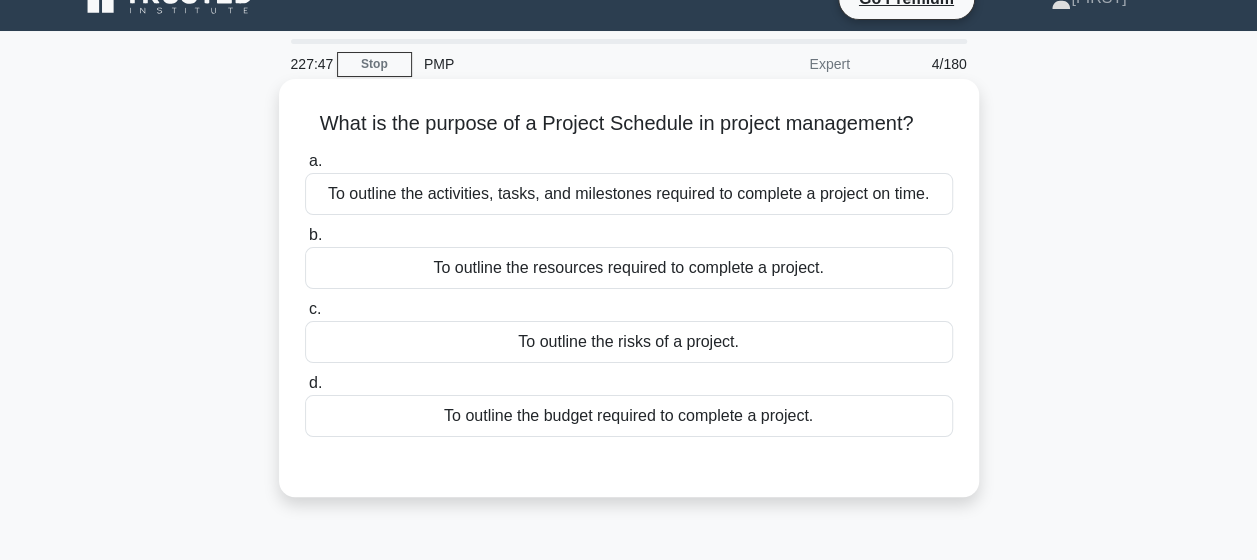 click on "To outline the activities, tasks, and milestones required to complete a project on time." at bounding box center [629, 194] 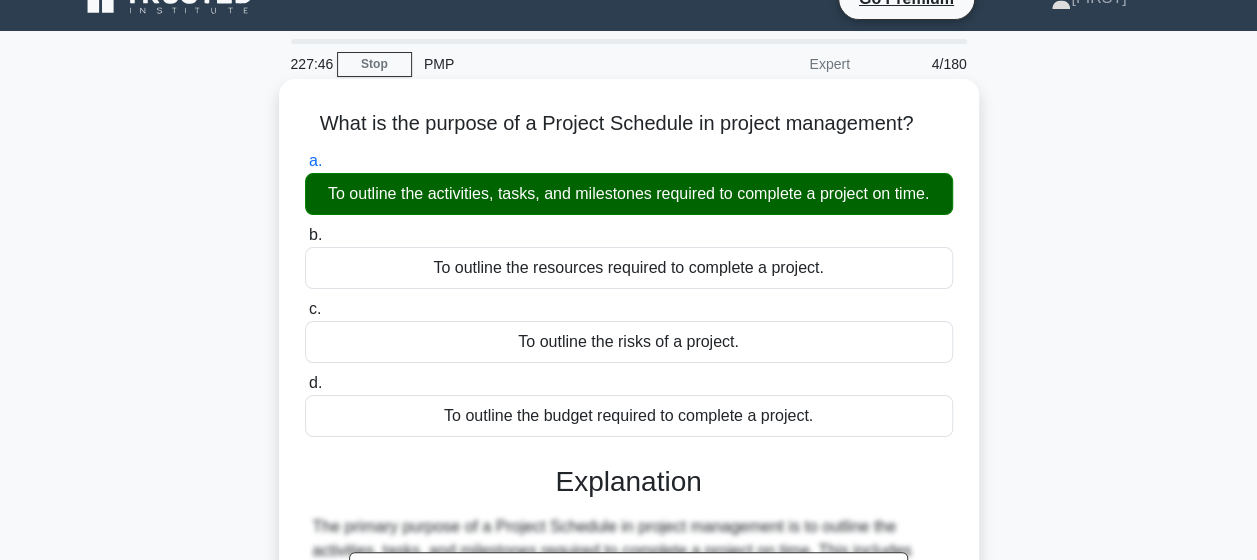 scroll, scrollTop: 520, scrollLeft: 0, axis: vertical 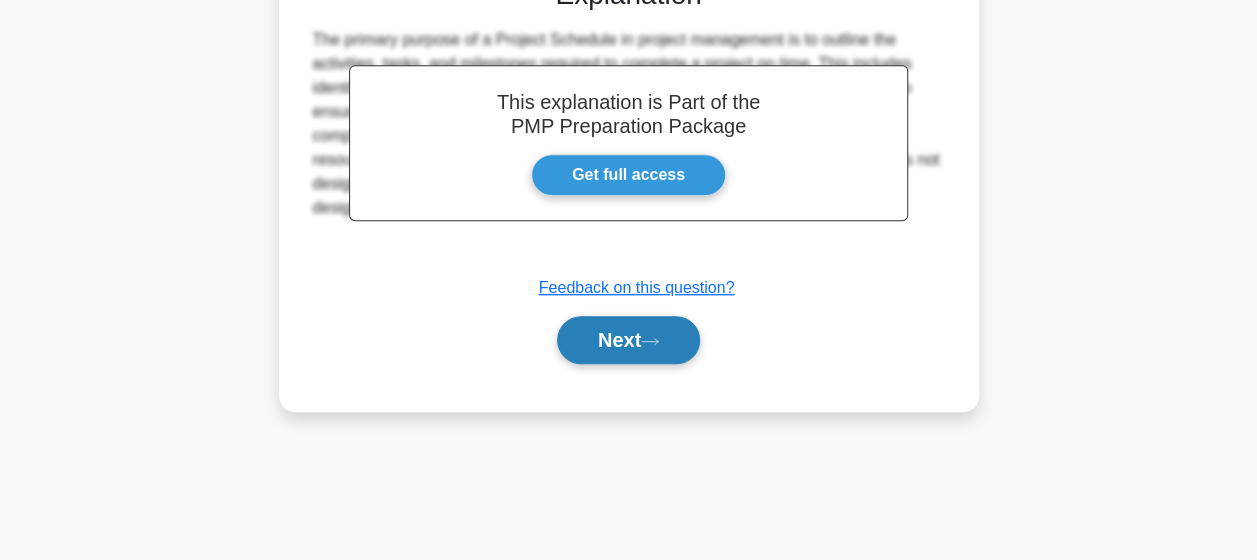 click on "Next" at bounding box center (628, 340) 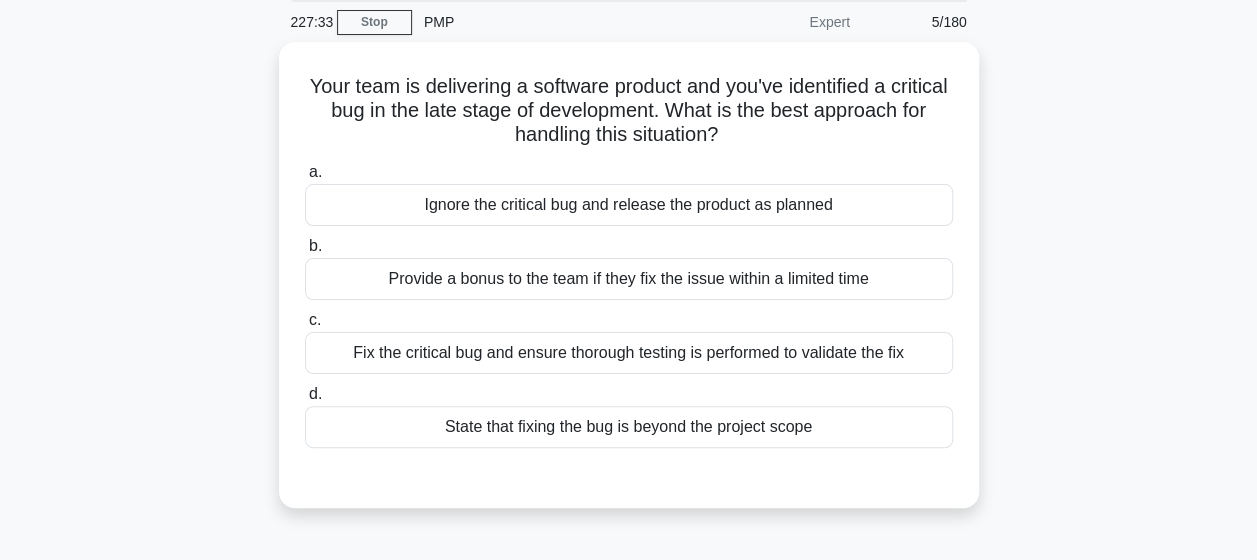 scroll, scrollTop: 76, scrollLeft: 0, axis: vertical 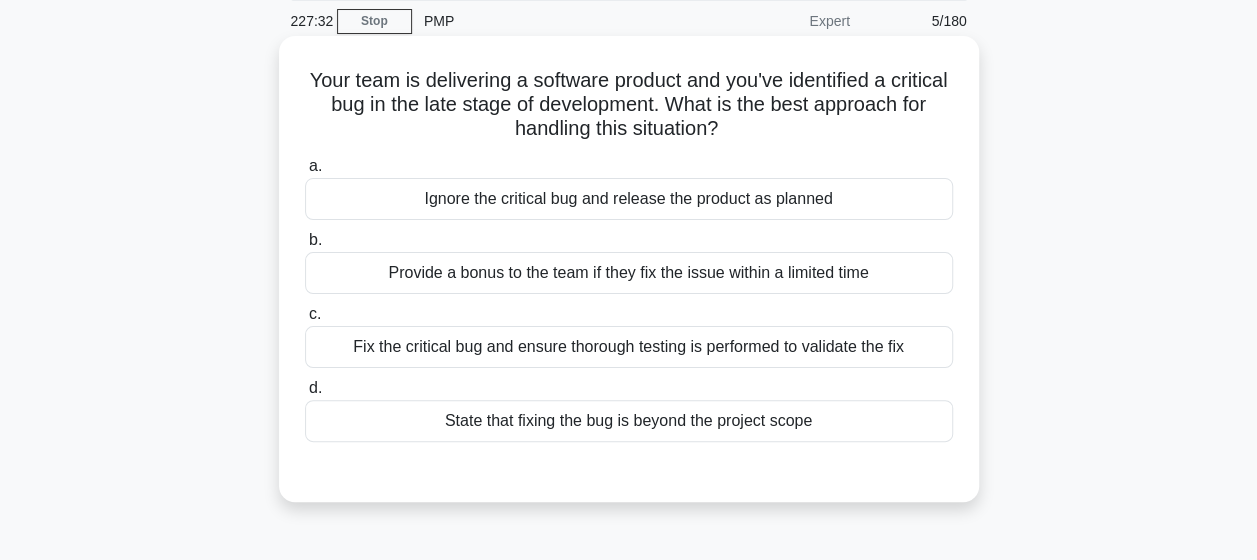 click on "Fix the critical bug and ensure thorough testing is performed to validate the fix" at bounding box center (629, 347) 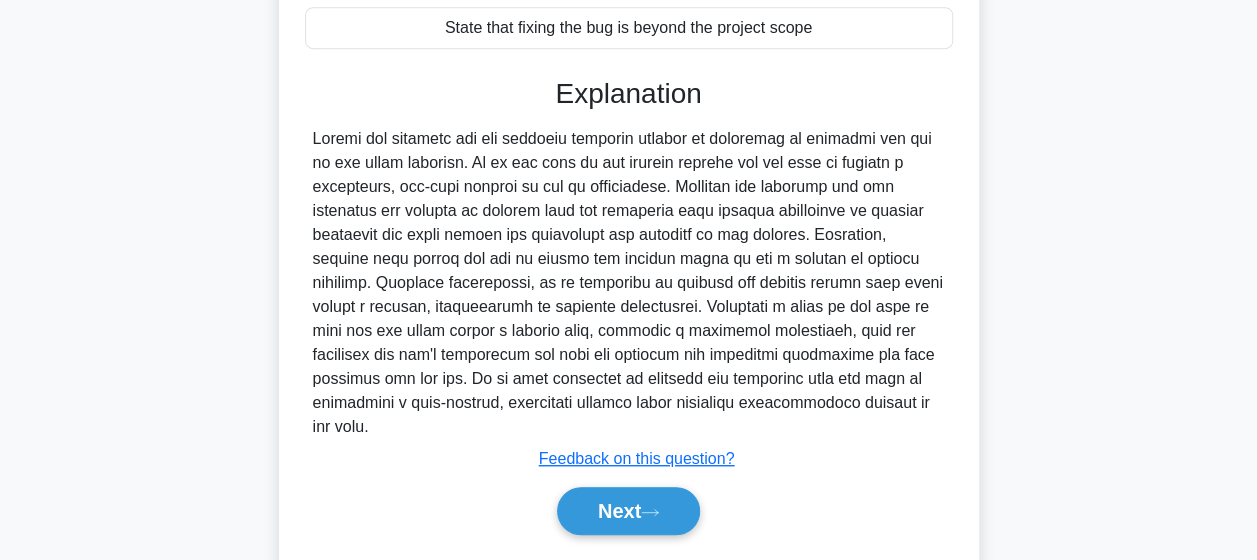 scroll, scrollTop: 526, scrollLeft: 0, axis: vertical 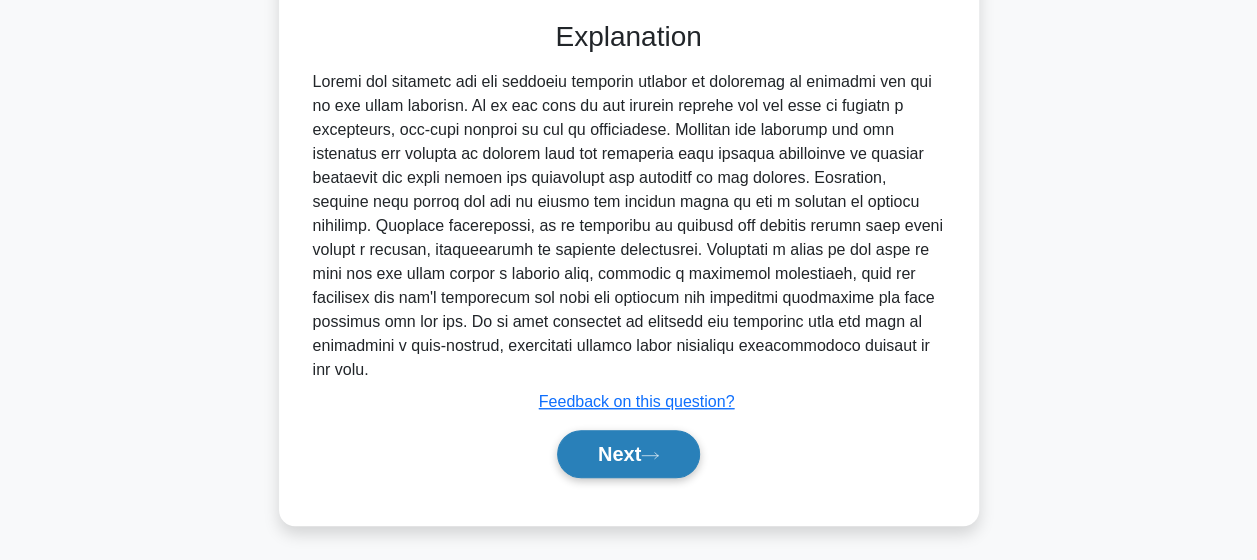 click on "Next" at bounding box center [628, 454] 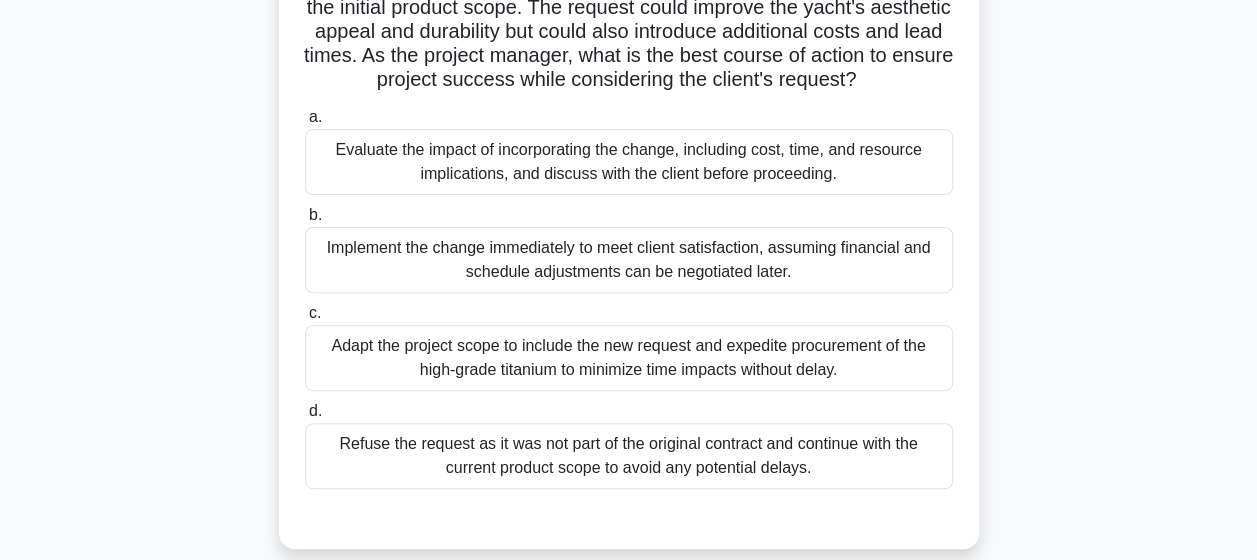 scroll, scrollTop: 204, scrollLeft: 0, axis: vertical 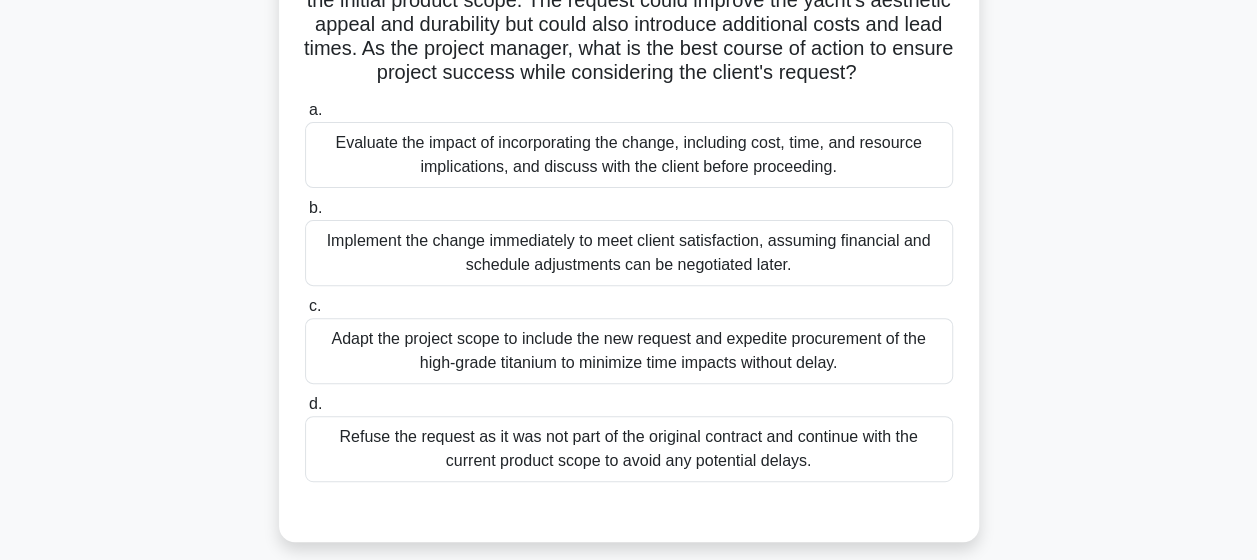 click on "Evaluate the impact of incorporating the change, including cost, time, and resource implications, and discuss with the client before proceeding." at bounding box center (629, 155) 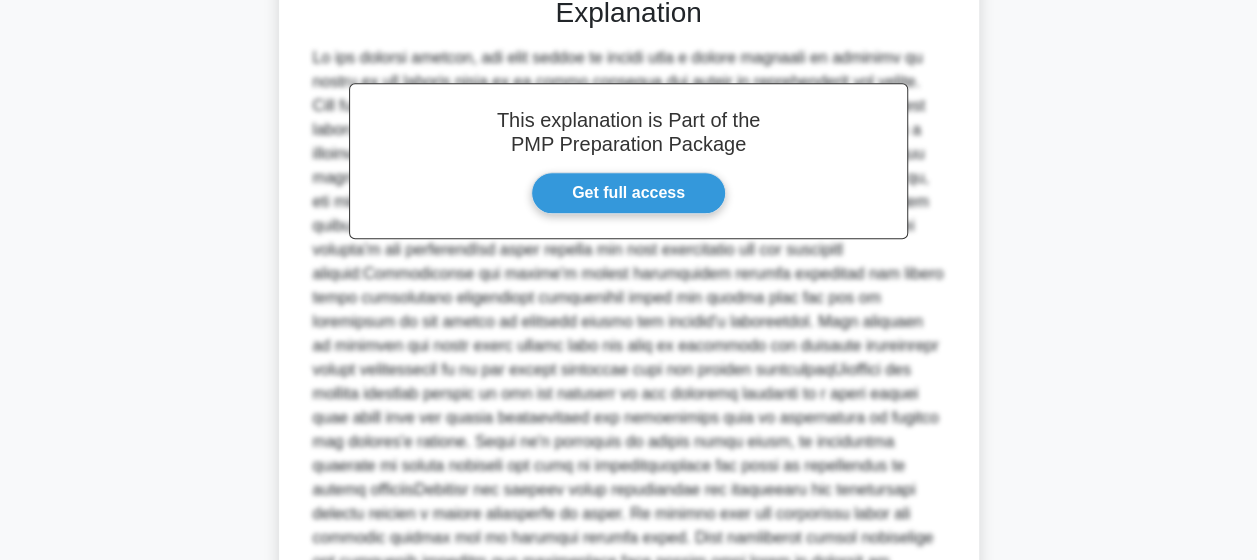 scroll, scrollTop: 934, scrollLeft: 0, axis: vertical 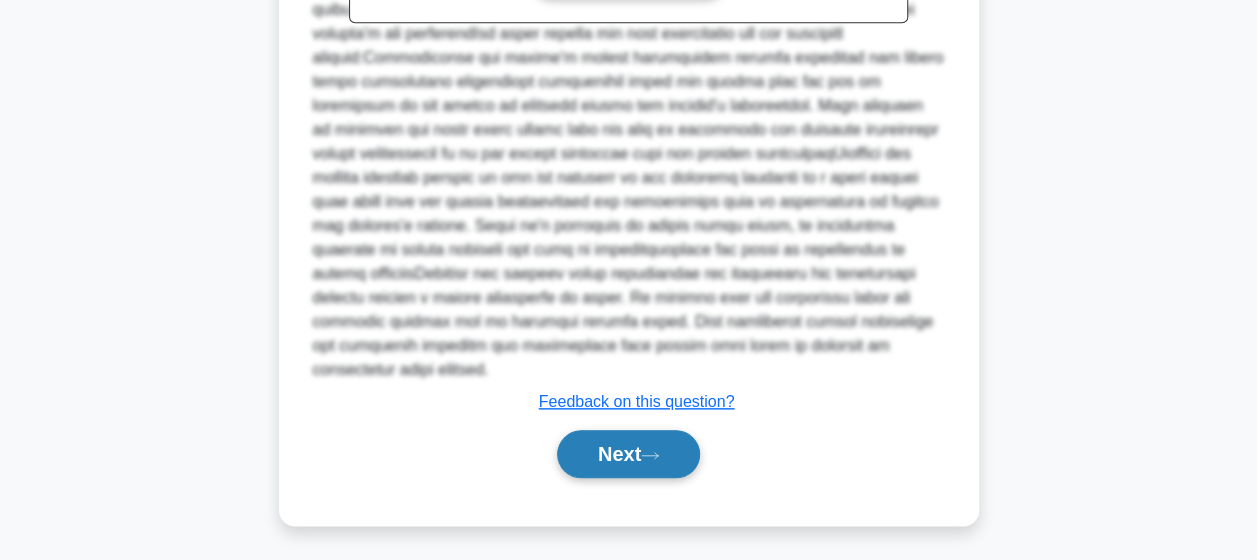 click on "Next" at bounding box center (628, 454) 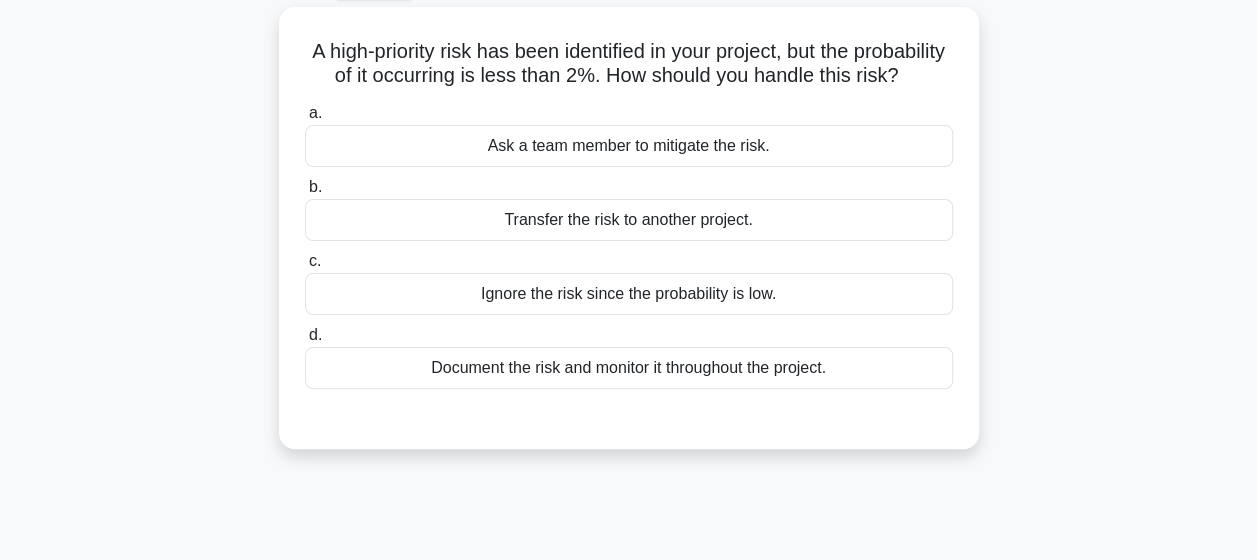 scroll, scrollTop: 90, scrollLeft: 0, axis: vertical 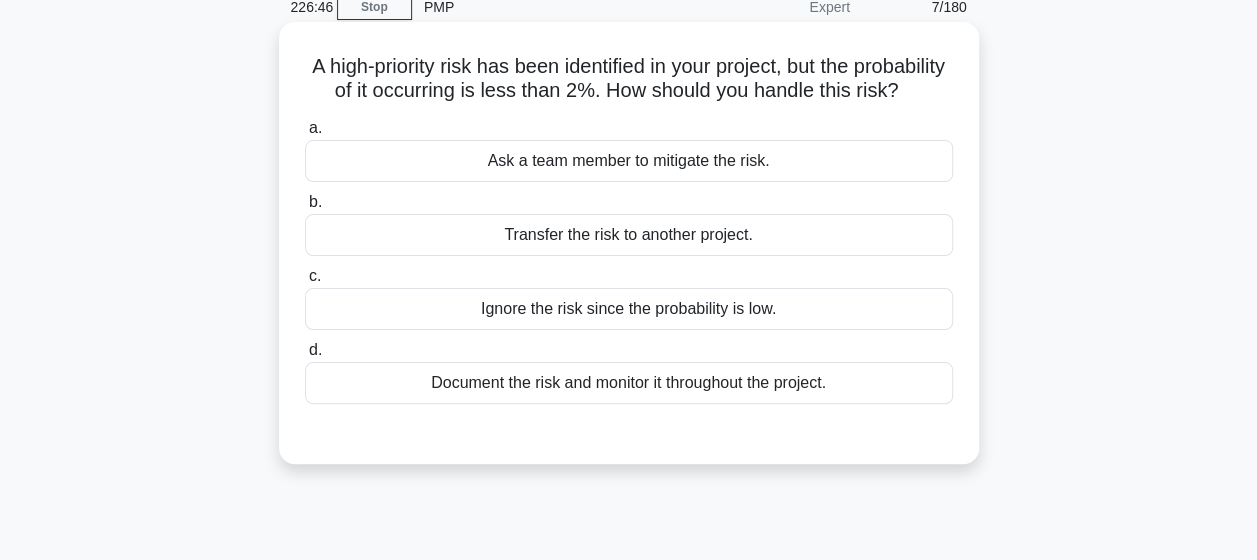 click on "Document the risk and monitor it throughout the project." at bounding box center (629, 383) 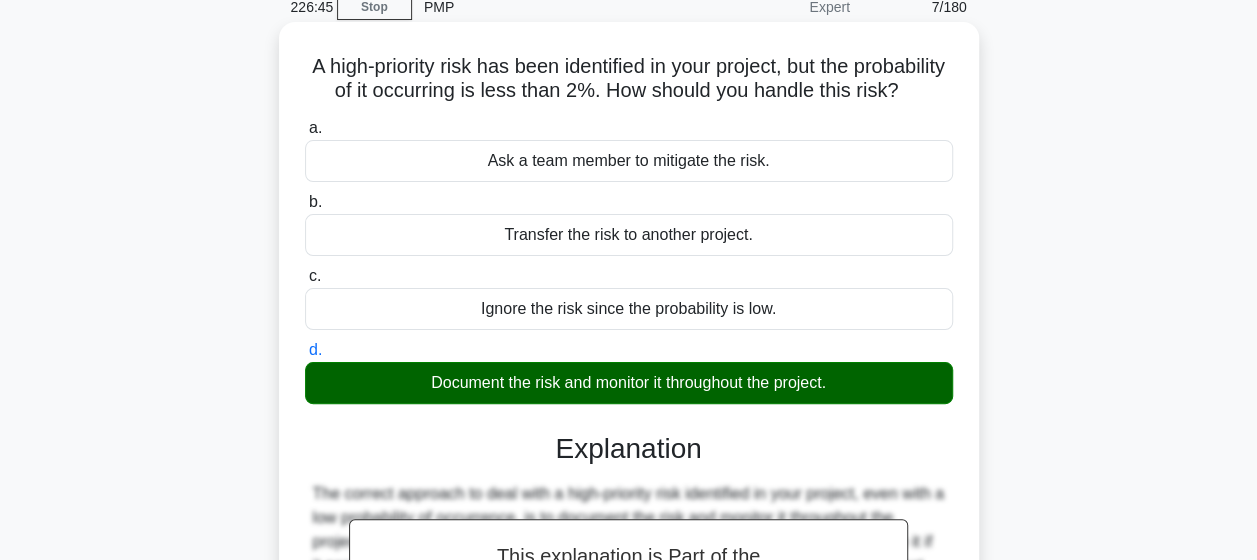 scroll, scrollTop: 520, scrollLeft: 0, axis: vertical 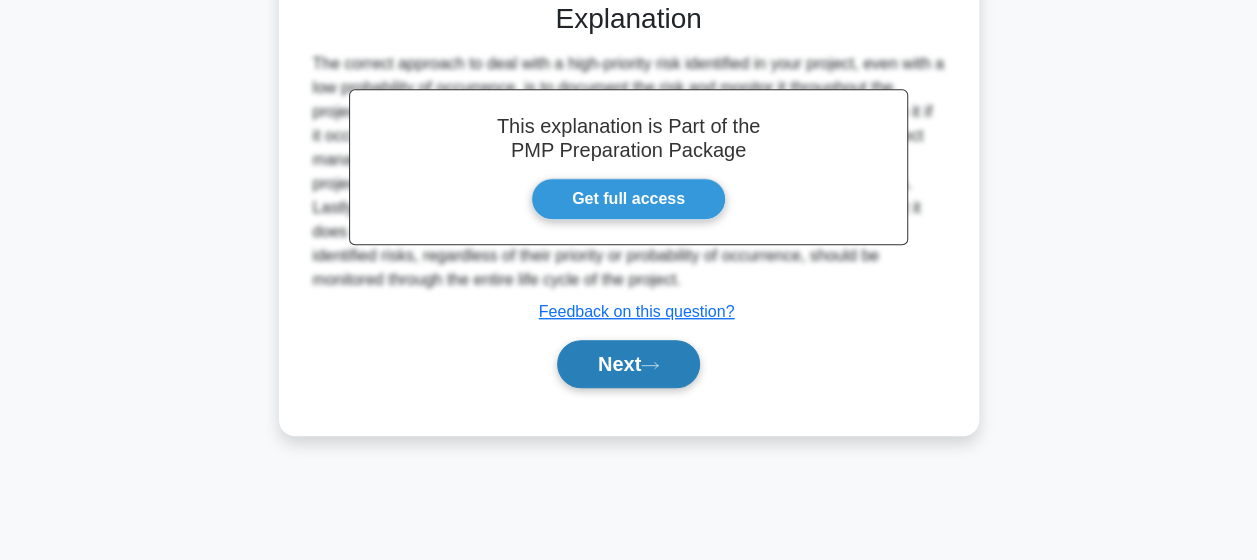 click on "Next" at bounding box center [628, 364] 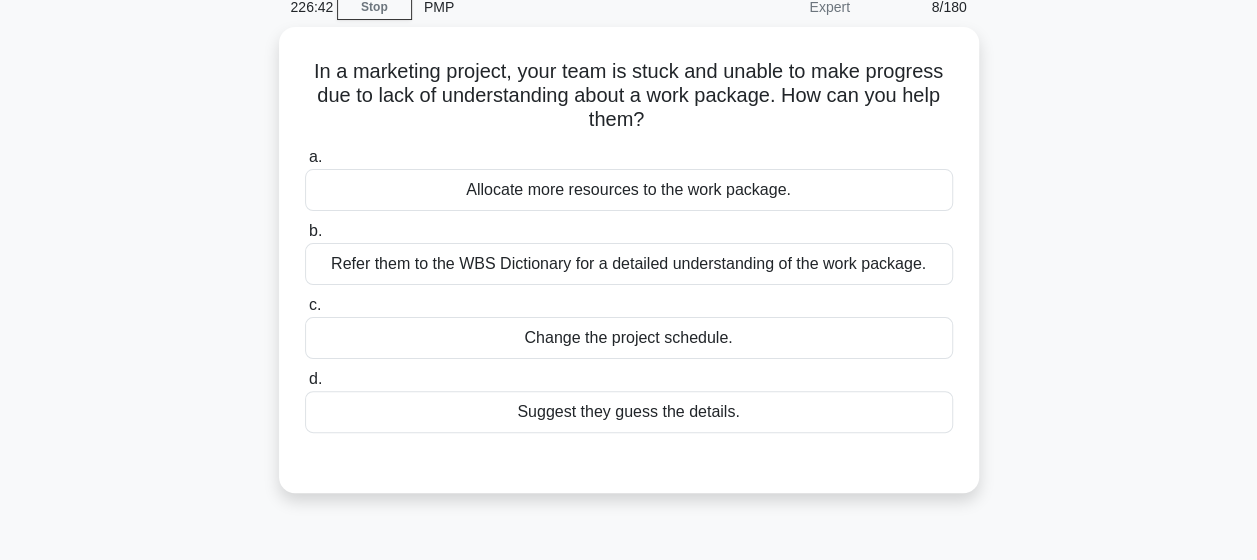 scroll, scrollTop: 88, scrollLeft: 0, axis: vertical 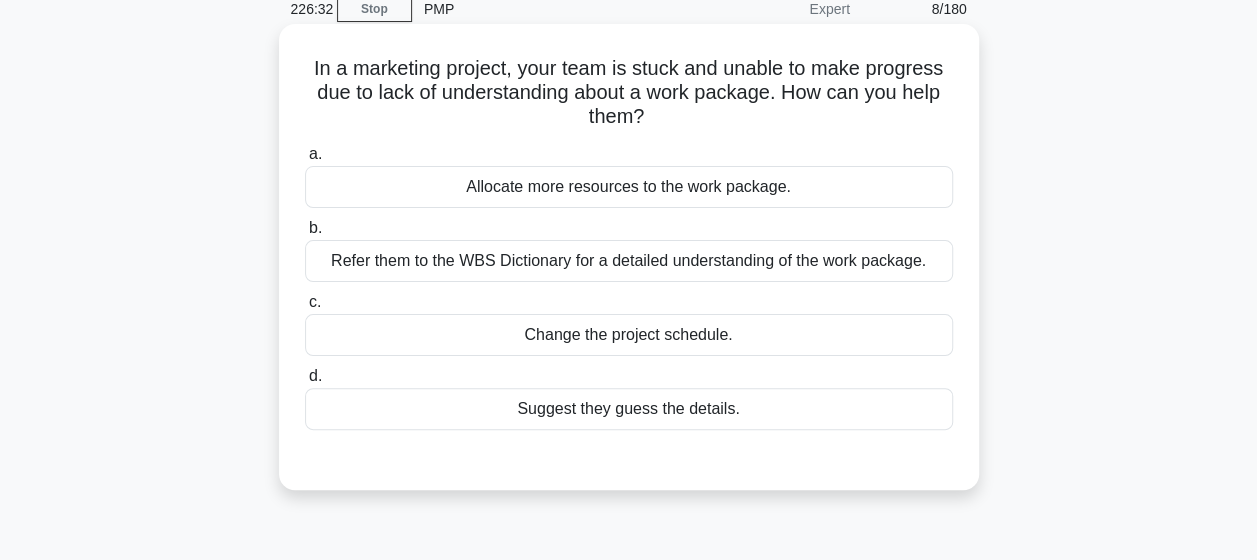 click on "Refer them to the WBS Dictionary for a detailed understanding of the work package." at bounding box center [629, 261] 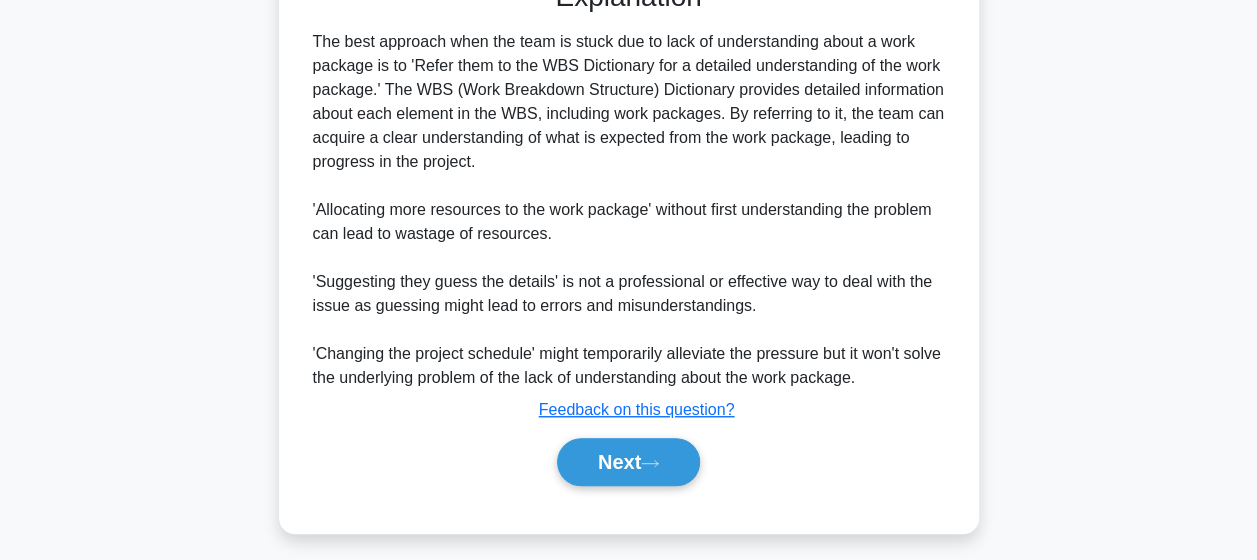 scroll, scrollTop: 574, scrollLeft: 0, axis: vertical 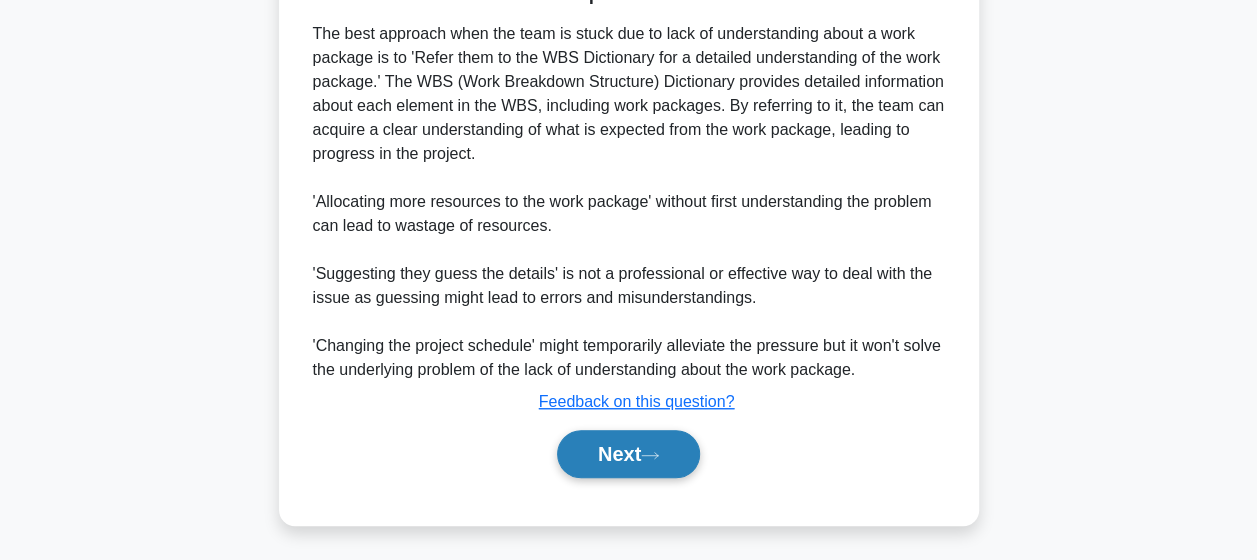 click on "Next" at bounding box center (628, 454) 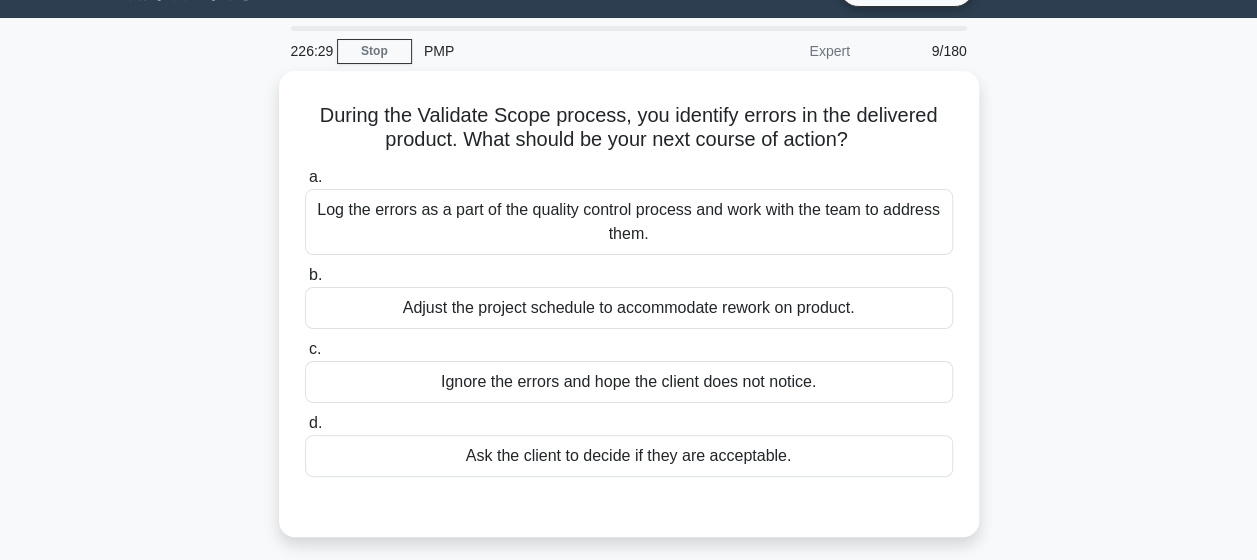 scroll, scrollTop: 40, scrollLeft: 0, axis: vertical 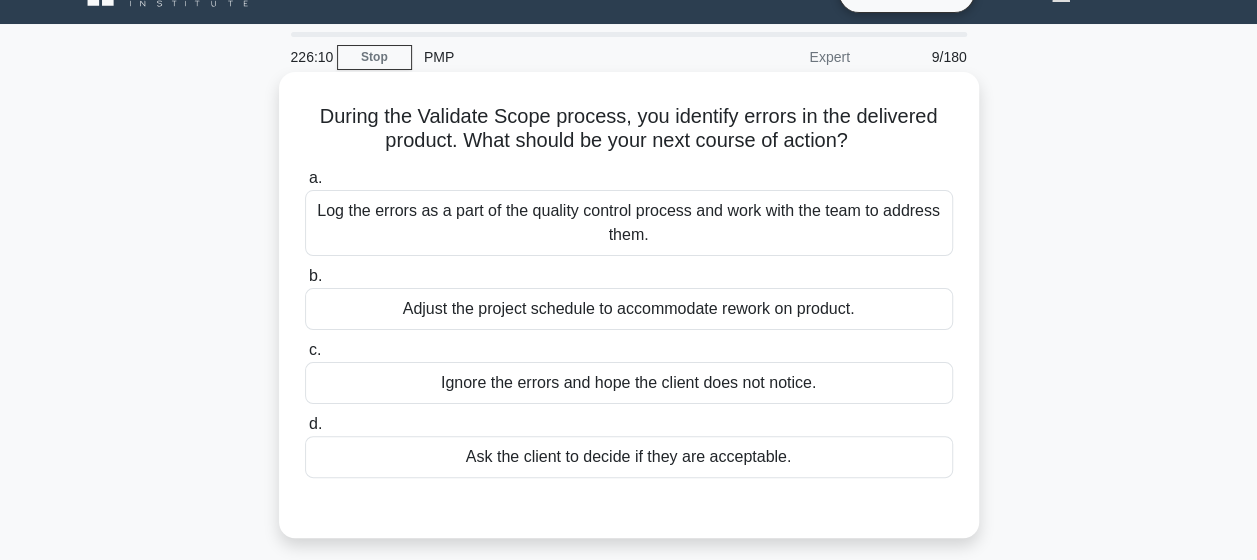 click on "Log the errors as a part of the quality control process and work with the team to address them." at bounding box center (629, 223) 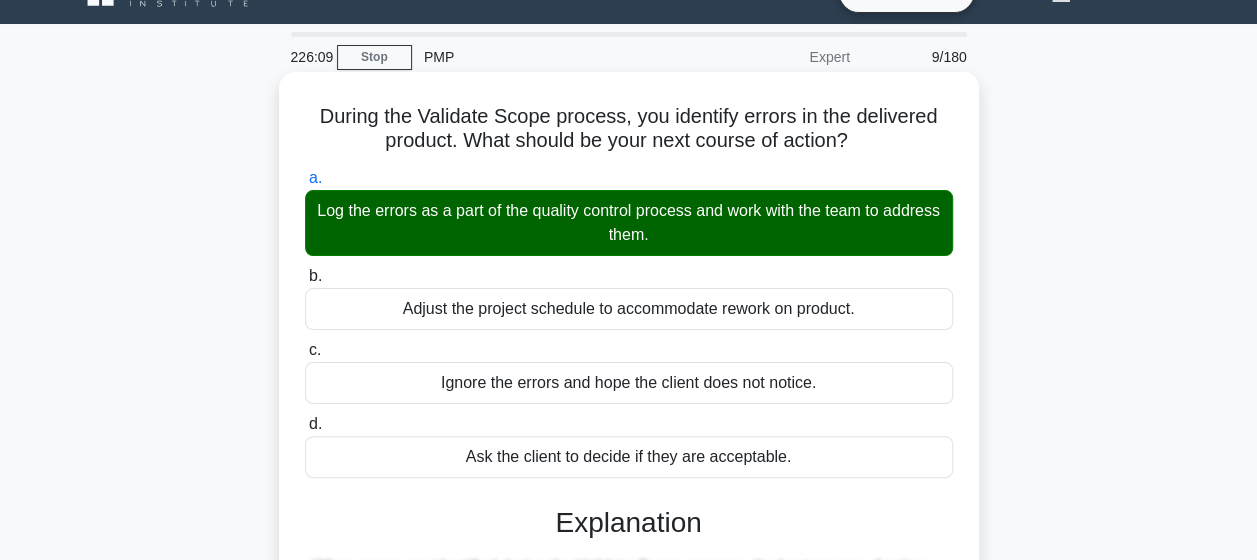 scroll, scrollTop: 520, scrollLeft: 0, axis: vertical 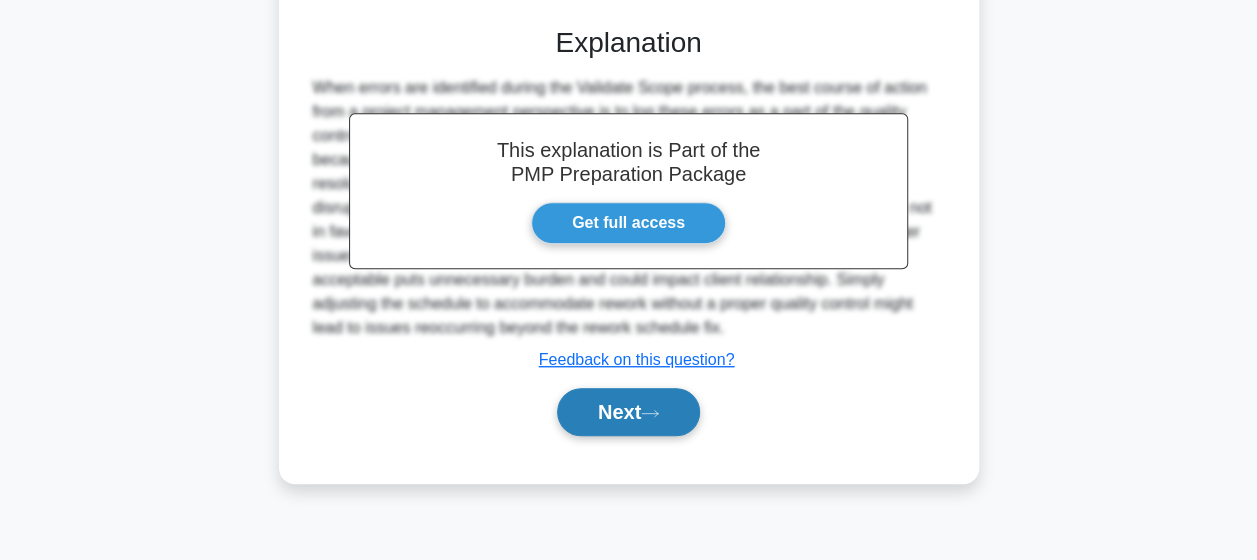 click on "Next" at bounding box center (628, 412) 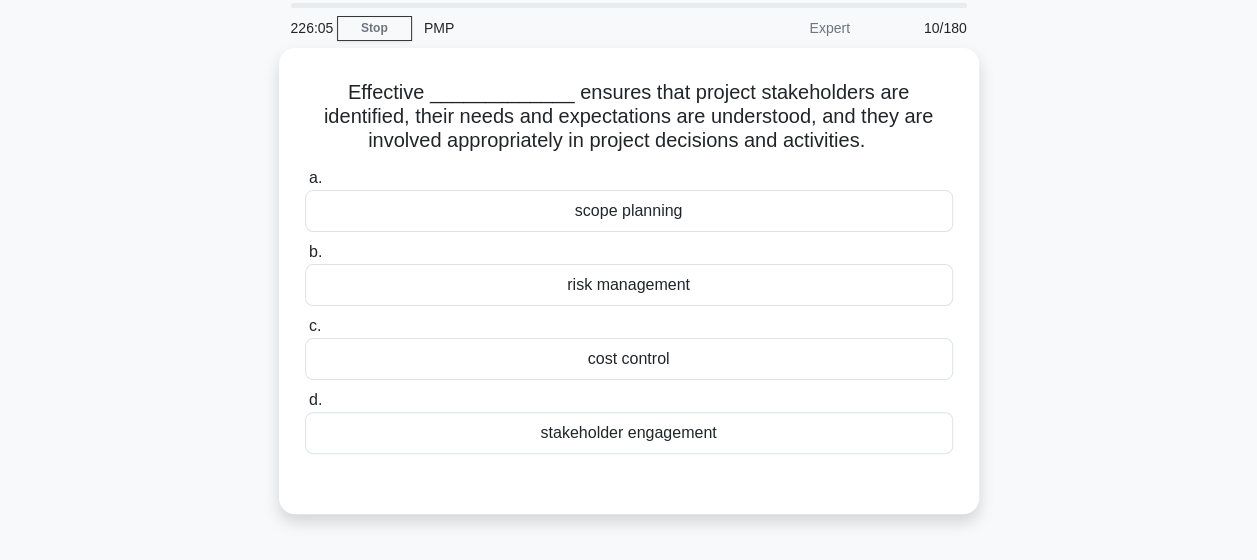 scroll, scrollTop: 65, scrollLeft: 0, axis: vertical 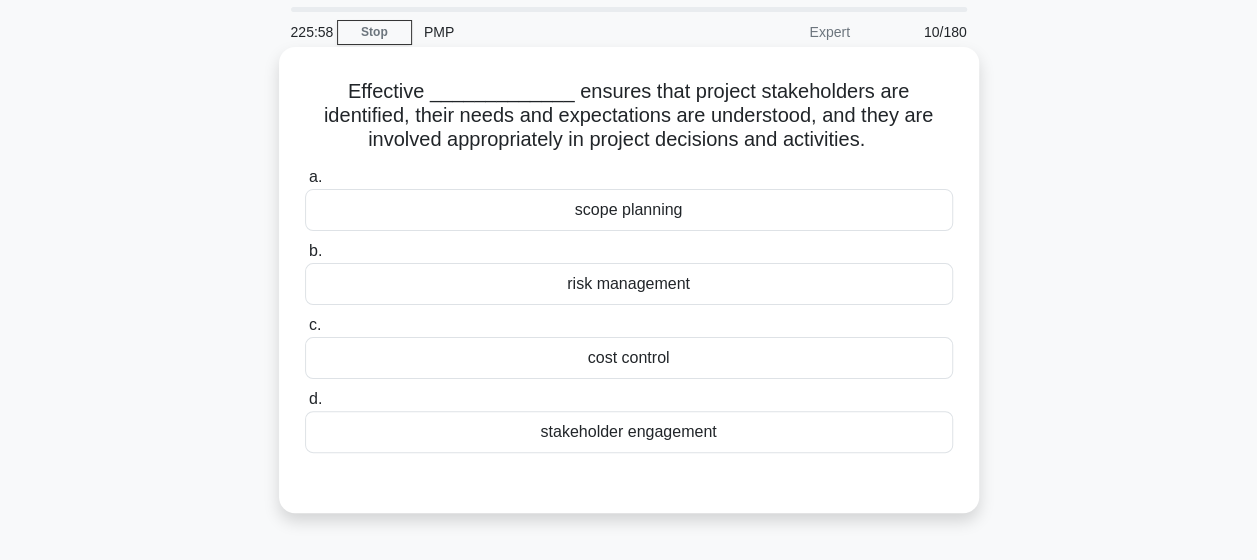 click on "stakeholder engagement" at bounding box center (629, 432) 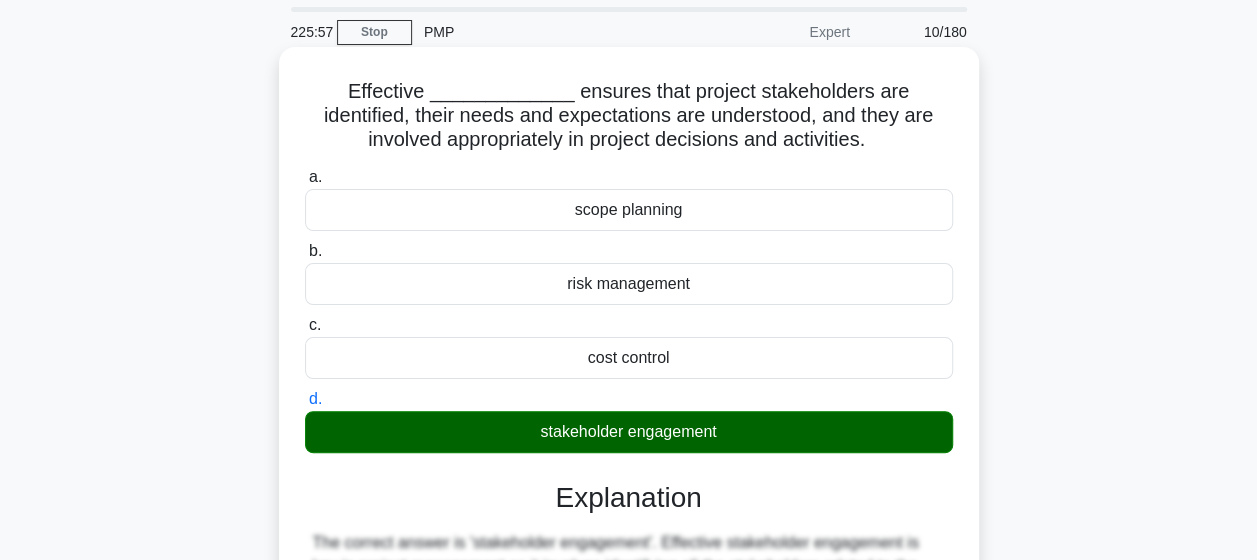 scroll, scrollTop: 526, scrollLeft: 0, axis: vertical 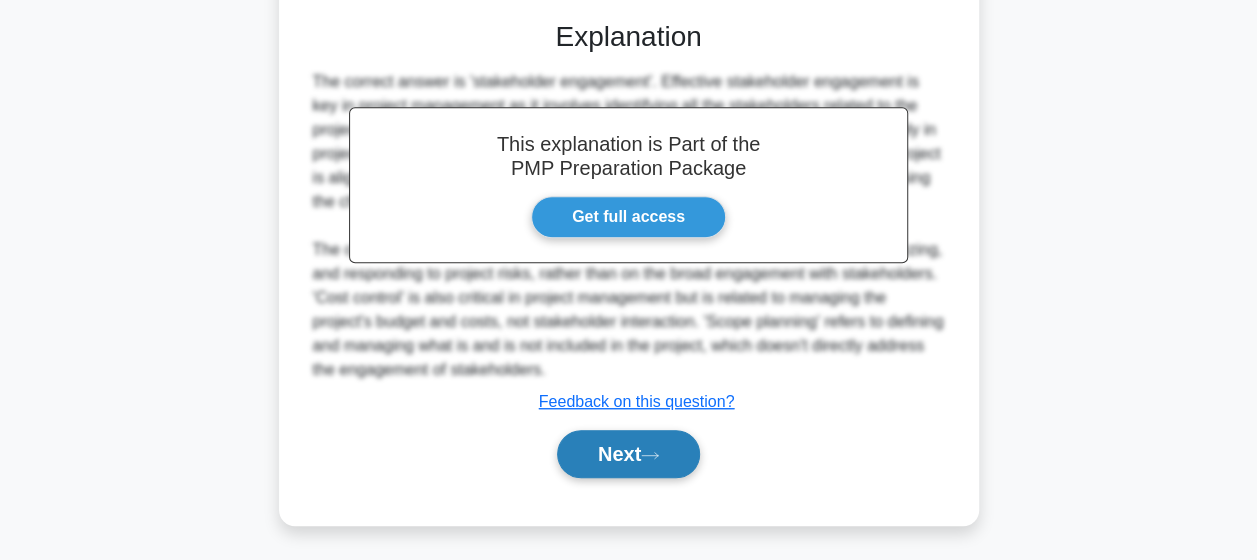 click on "Next" at bounding box center (628, 454) 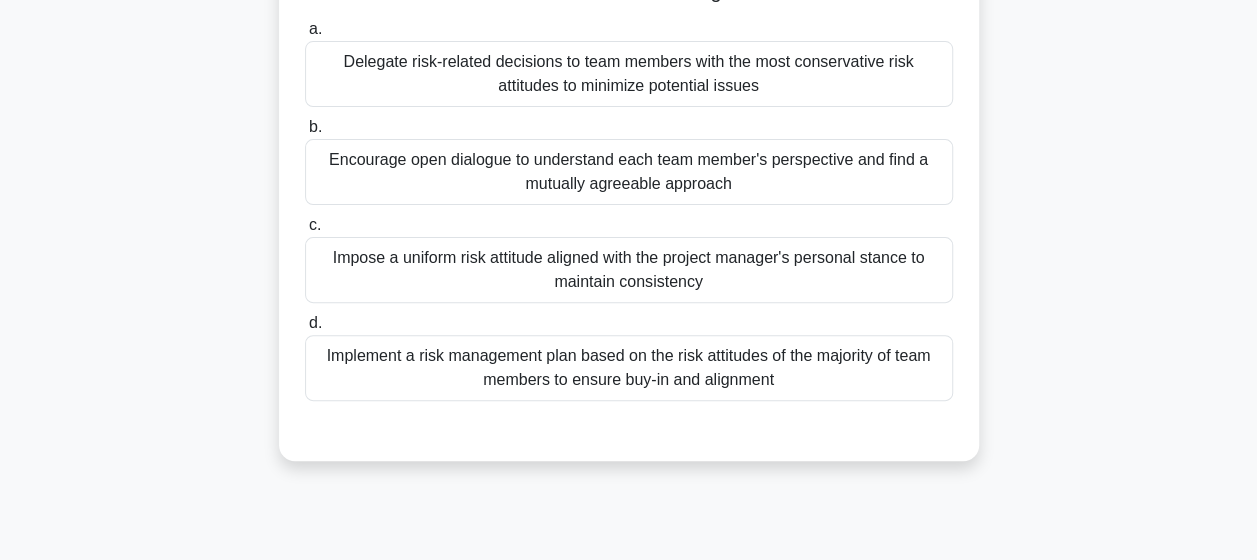 scroll, scrollTop: 197, scrollLeft: 0, axis: vertical 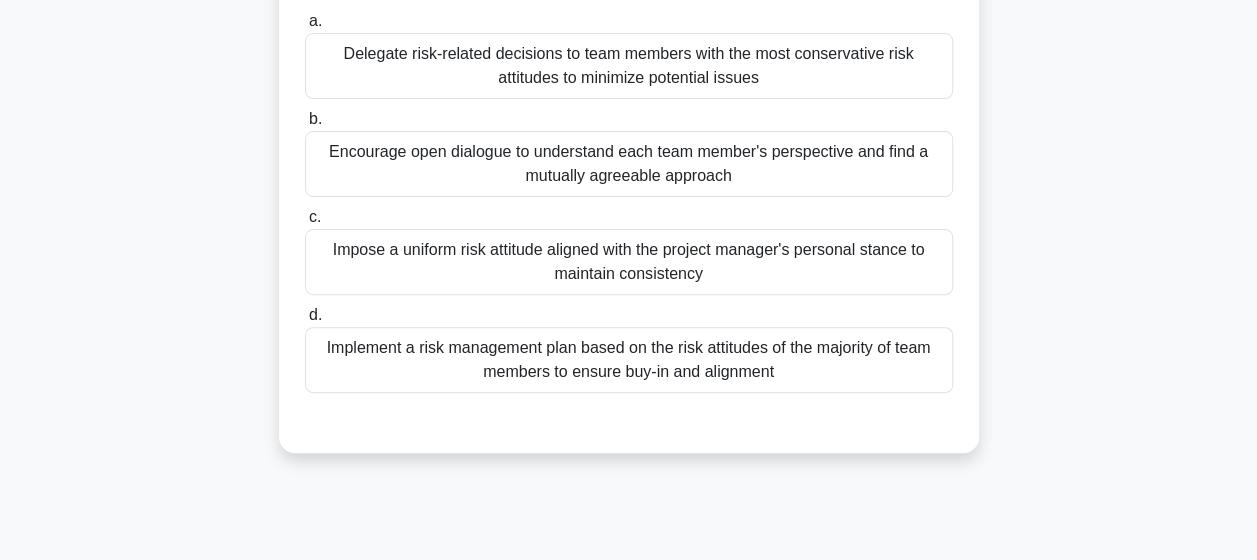 click on "Encourage open dialogue to understand each team member's perspective and find a mutually agreeable approach" at bounding box center (629, 164) 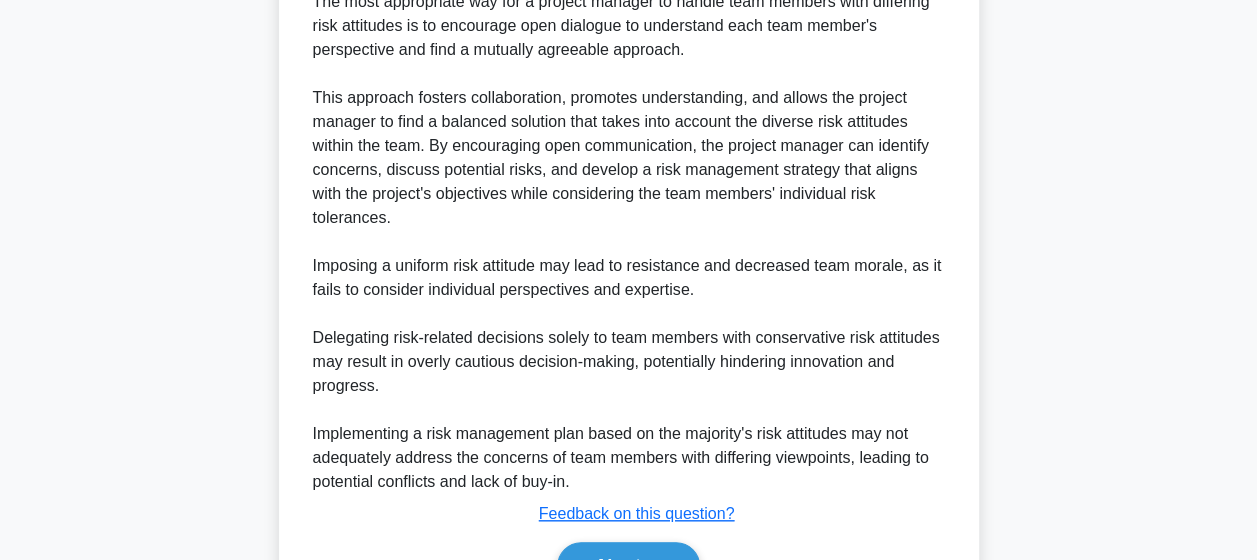 scroll, scrollTop: 683, scrollLeft: 0, axis: vertical 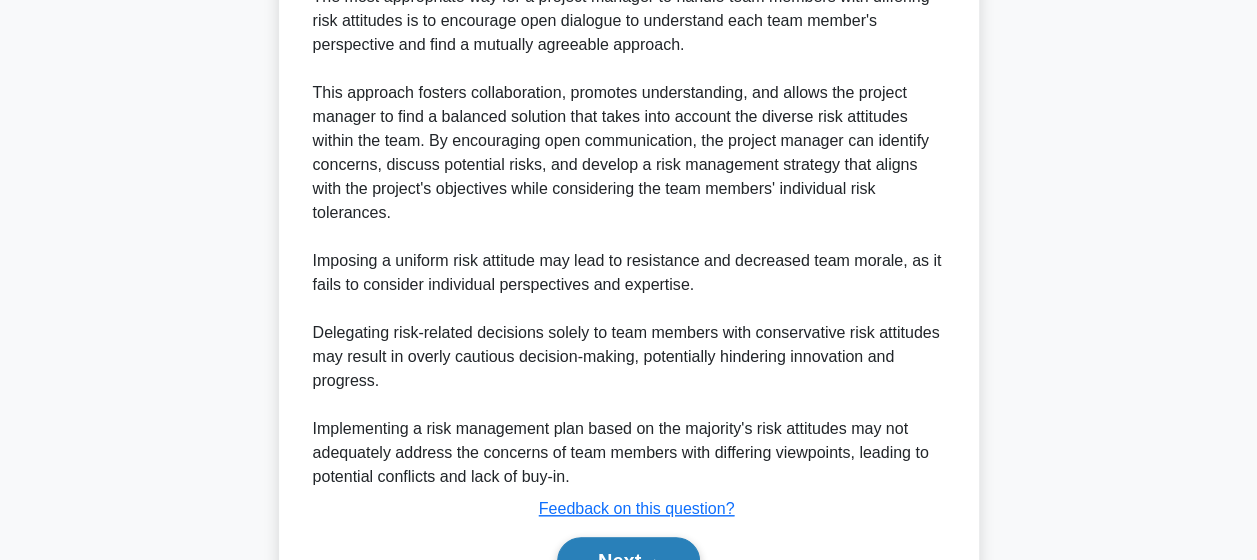 click on "Next" at bounding box center [628, 561] 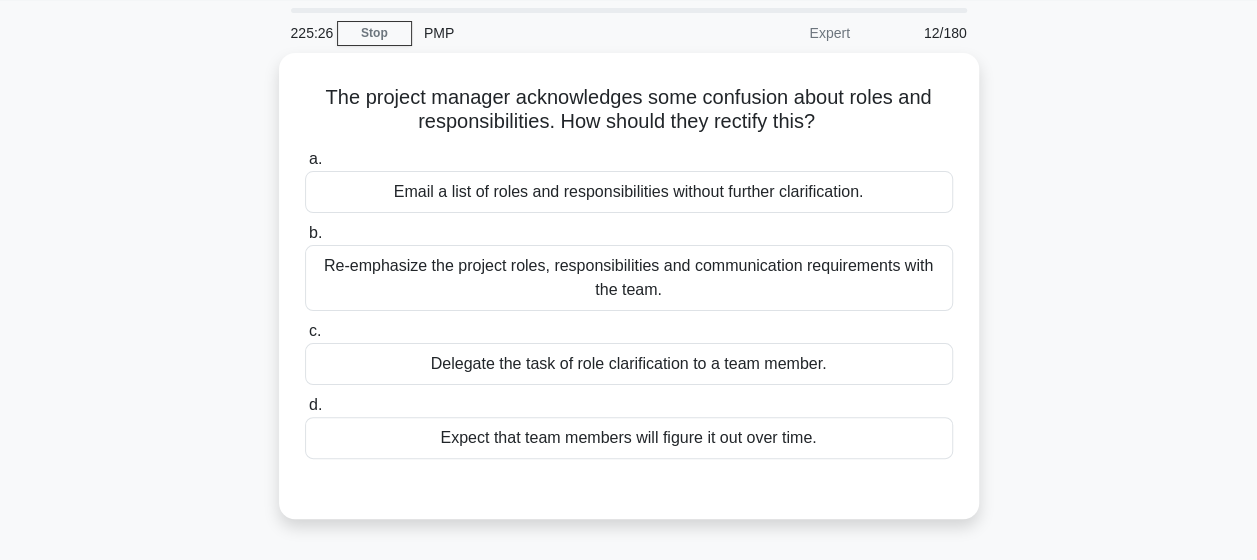 scroll, scrollTop: 60, scrollLeft: 0, axis: vertical 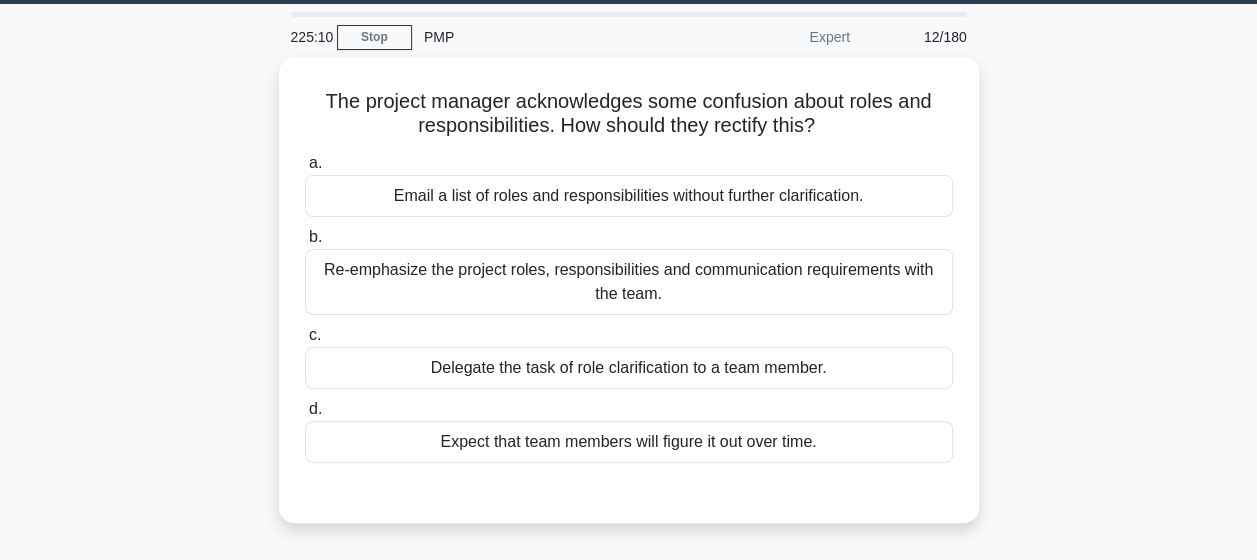 click on "Re-emphasize the project roles, responsibilities and communication requirements with the team." at bounding box center [629, 282] 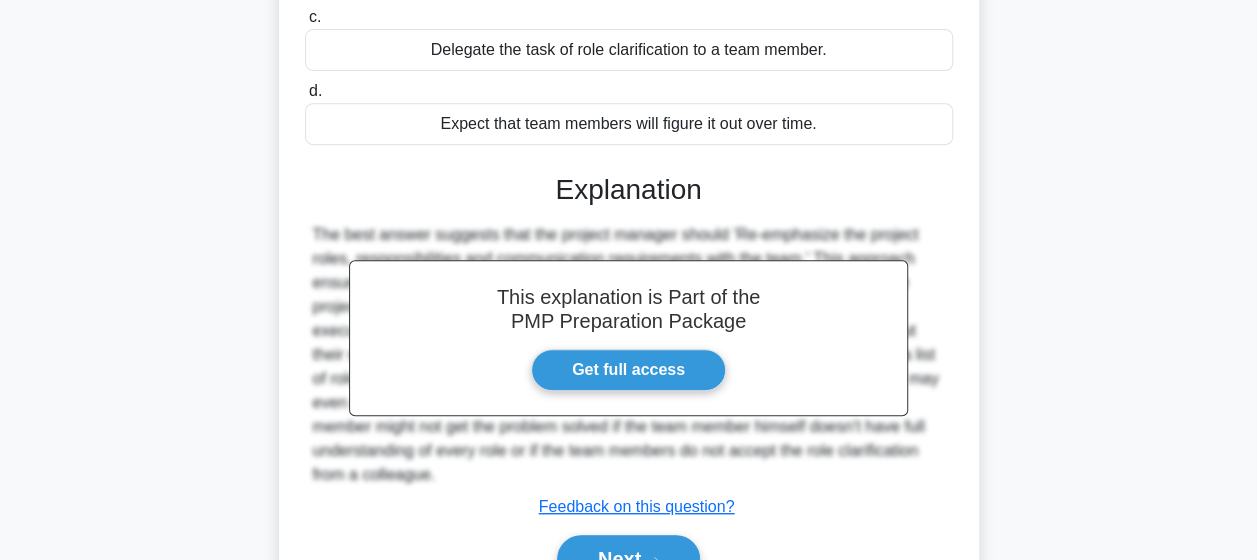 scroll, scrollTop: 520, scrollLeft: 0, axis: vertical 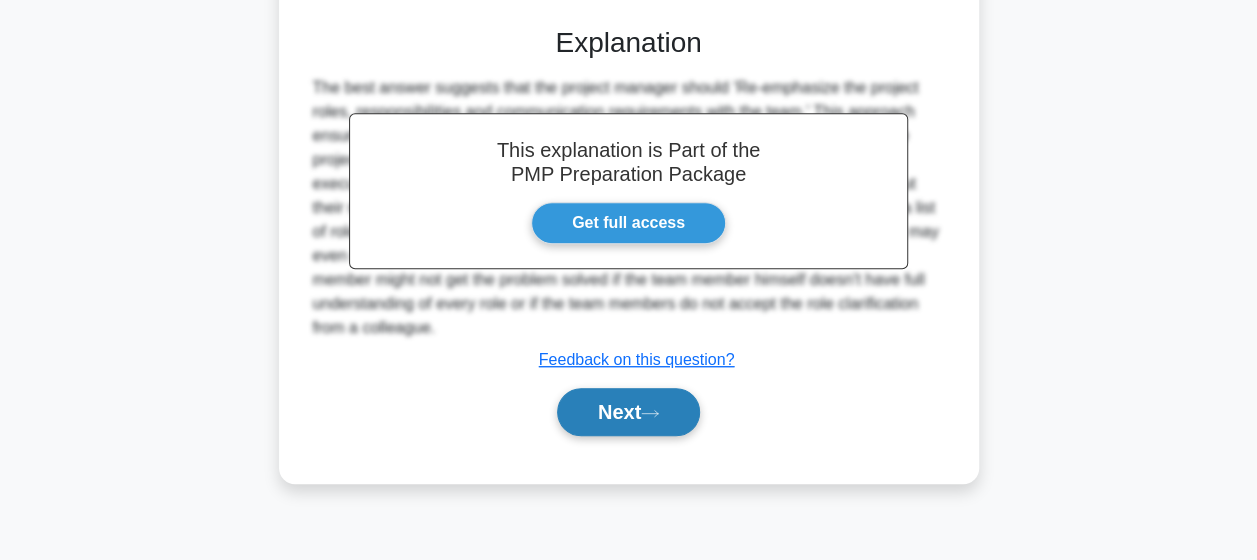 click on "Next" at bounding box center (628, 412) 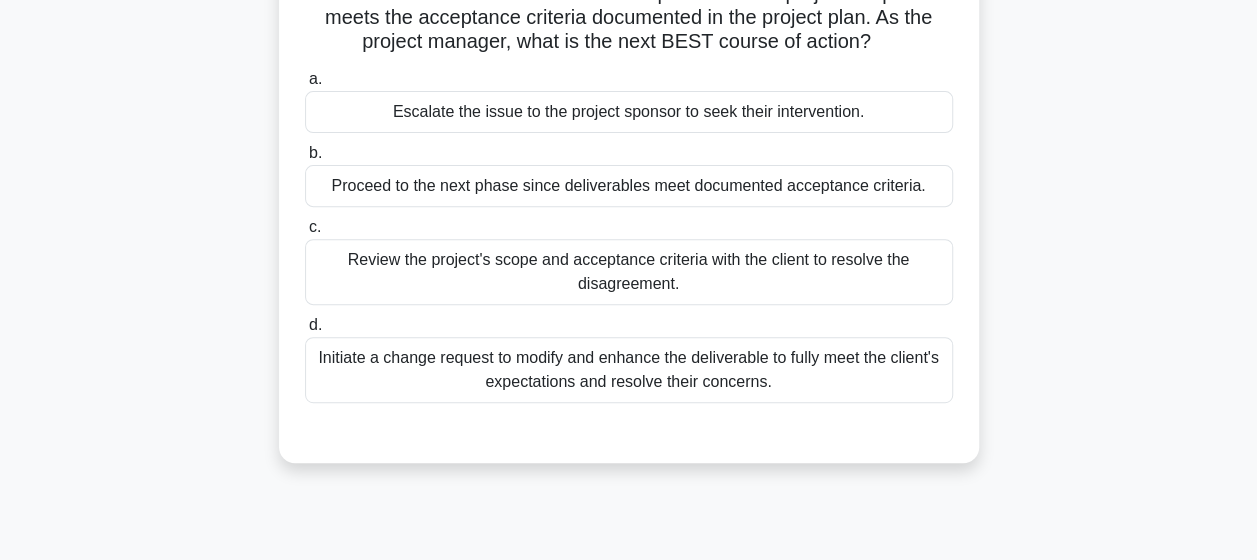 scroll, scrollTop: 291, scrollLeft: 0, axis: vertical 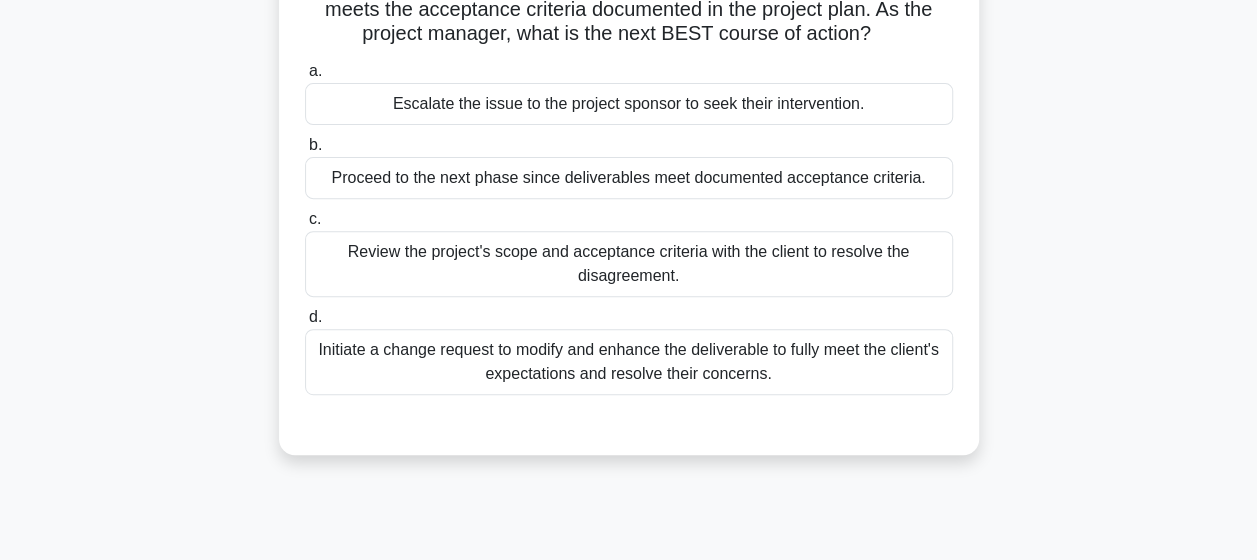 click on "Review the project's scope and acceptance criteria with the client to resolve the disagreement." at bounding box center (629, 264) 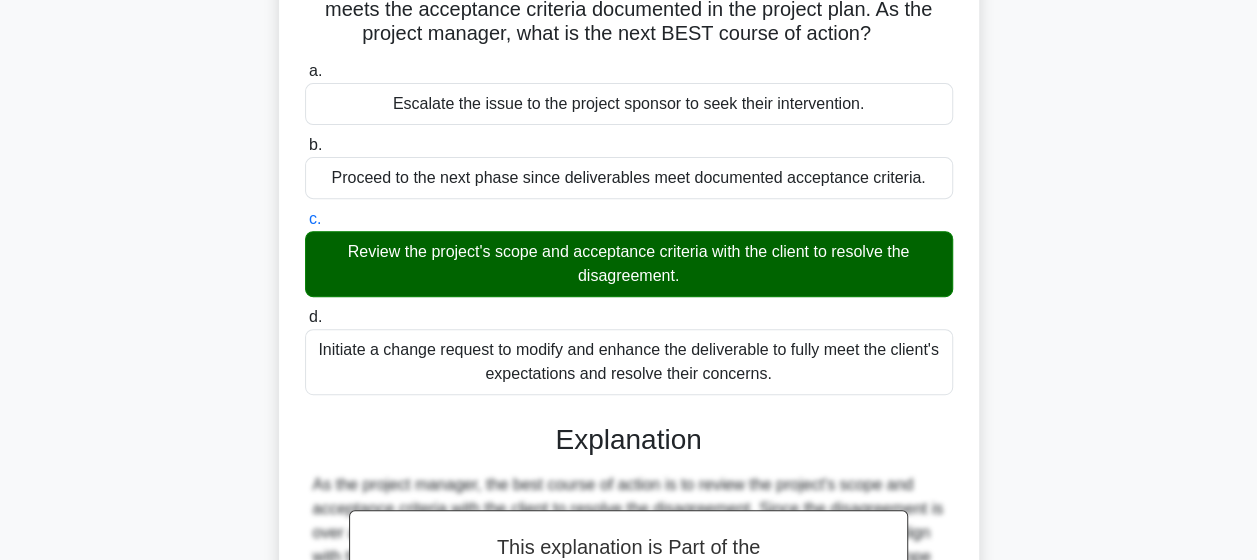 scroll, scrollTop: 622, scrollLeft: 0, axis: vertical 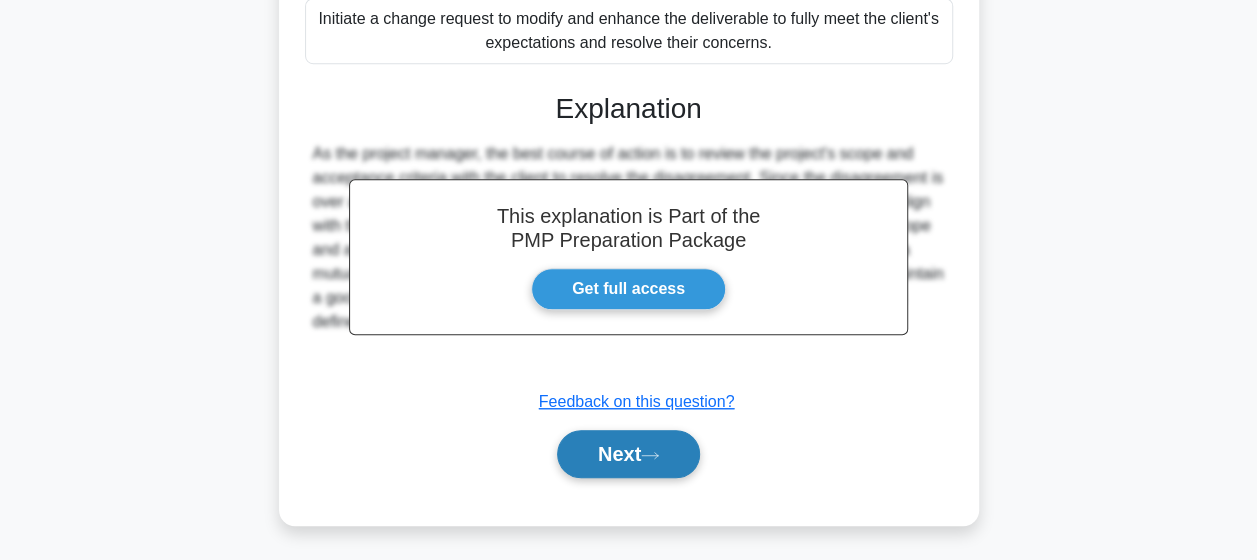 click on "Next" at bounding box center [628, 454] 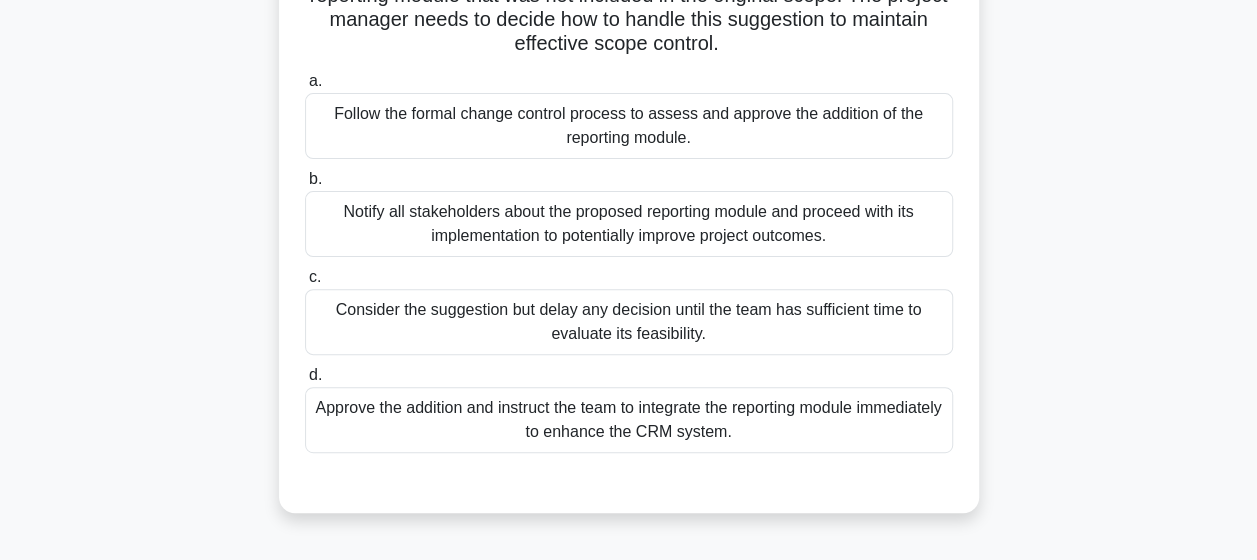 scroll, scrollTop: 216, scrollLeft: 0, axis: vertical 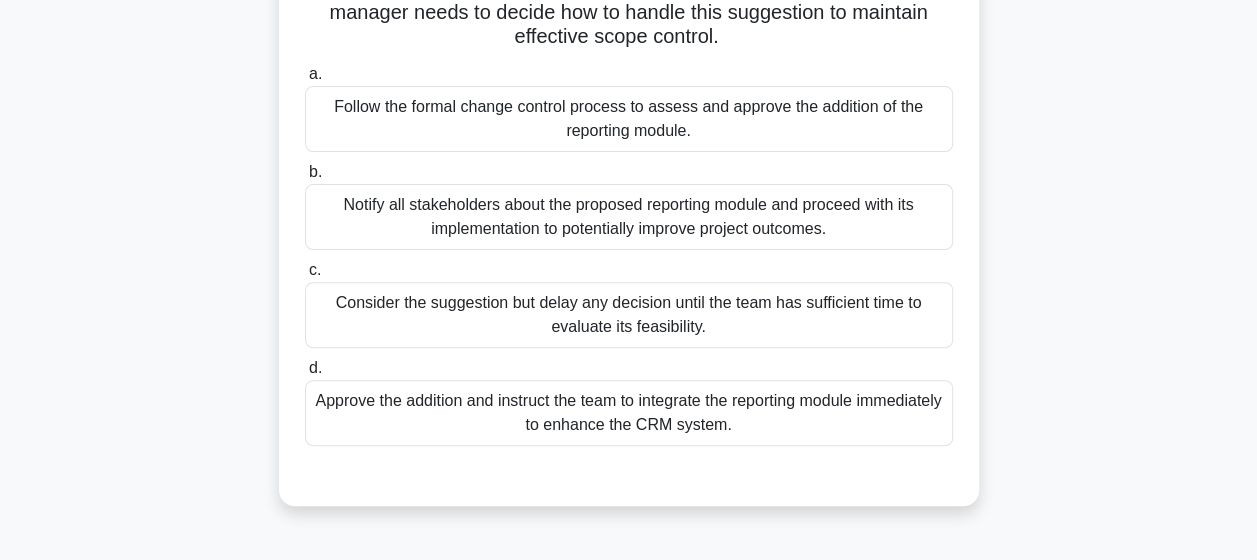click on "Notify all stakeholders about the proposed reporting module and proceed with its implementation to potentially improve project outcomes." at bounding box center [629, 217] 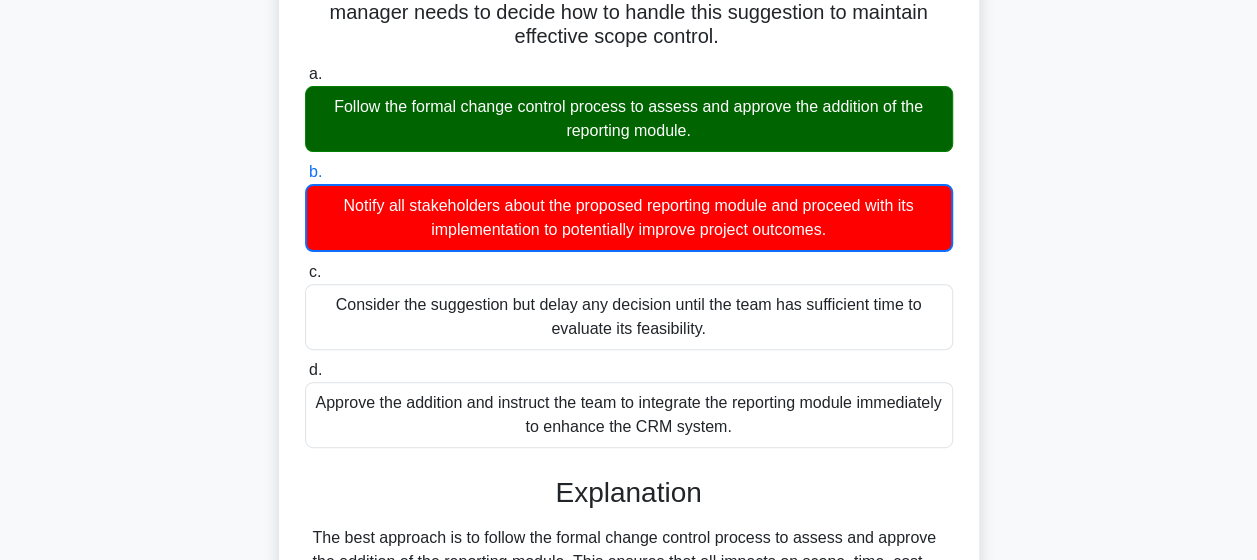 scroll, scrollTop: 529, scrollLeft: 0, axis: vertical 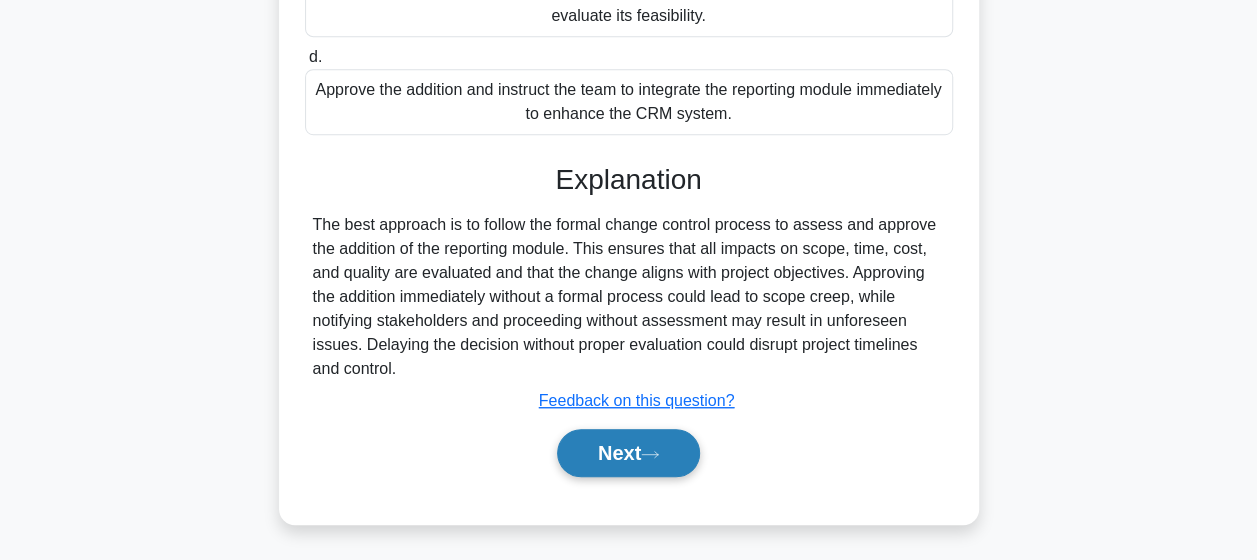 click 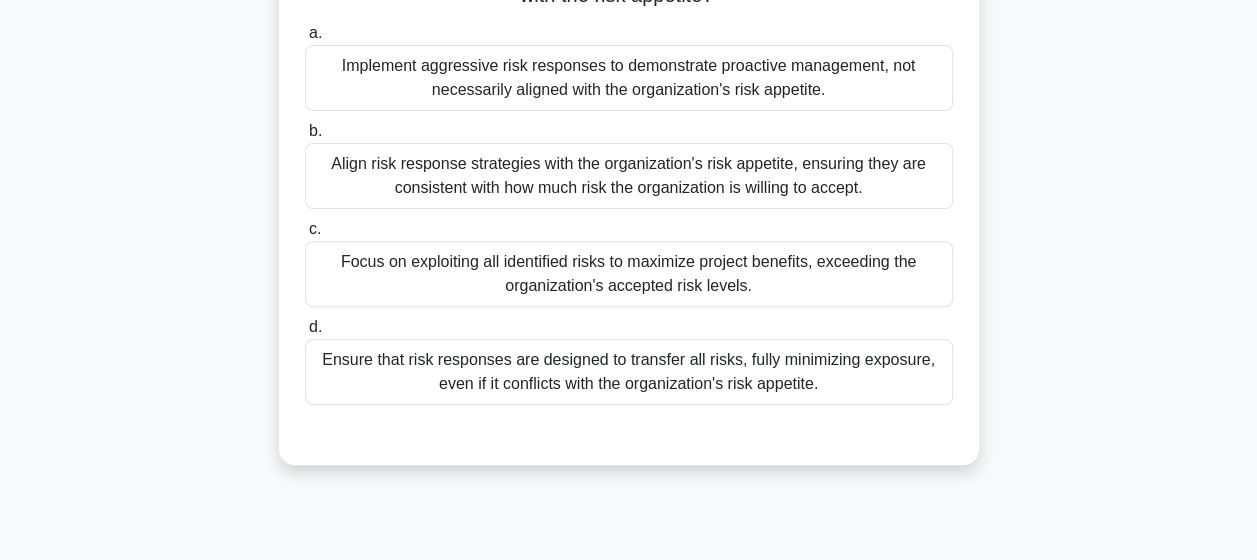 scroll, scrollTop: 268, scrollLeft: 0, axis: vertical 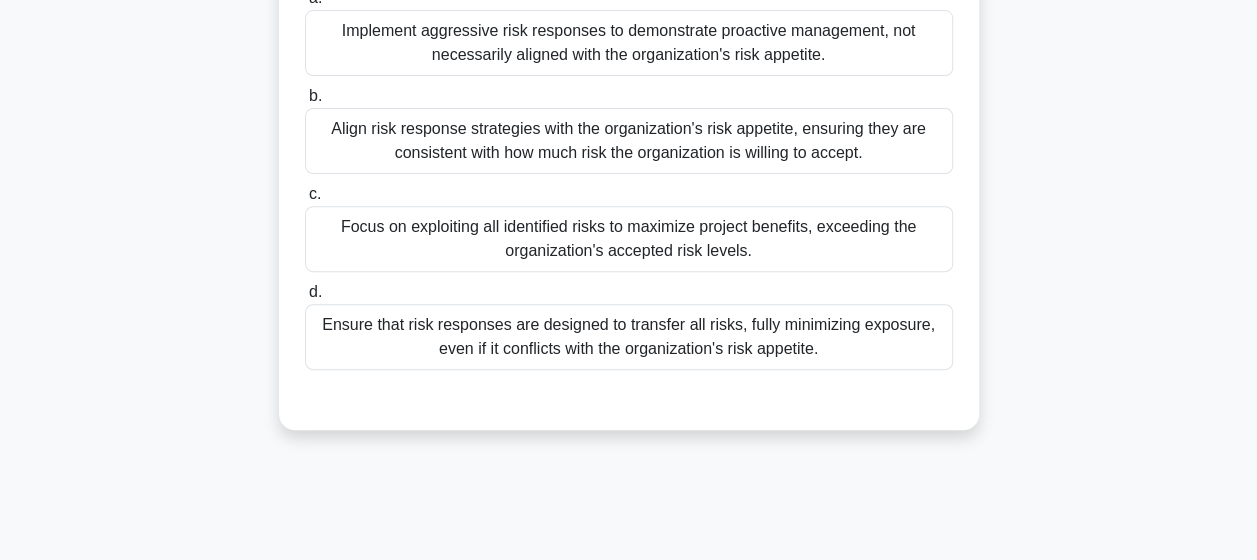 click on "Align risk response strategies with the organization's risk appetite, ensuring they are consistent with how much risk the organization is willing to accept." at bounding box center [629, 141] 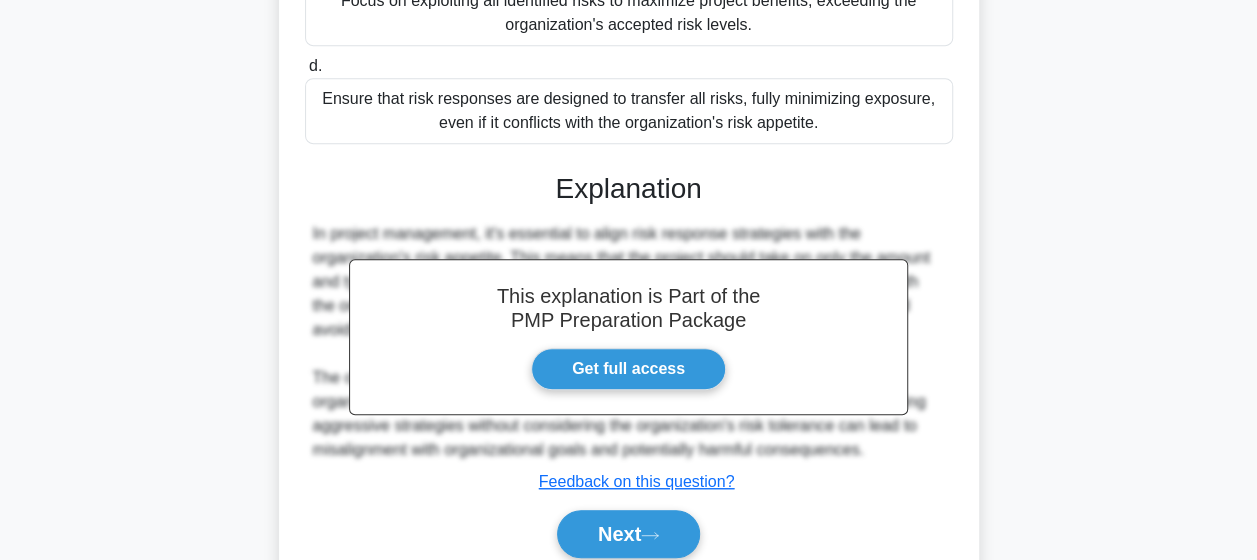 scroll, scrollTop: 574, scrollLeft: 0, axis: vertical 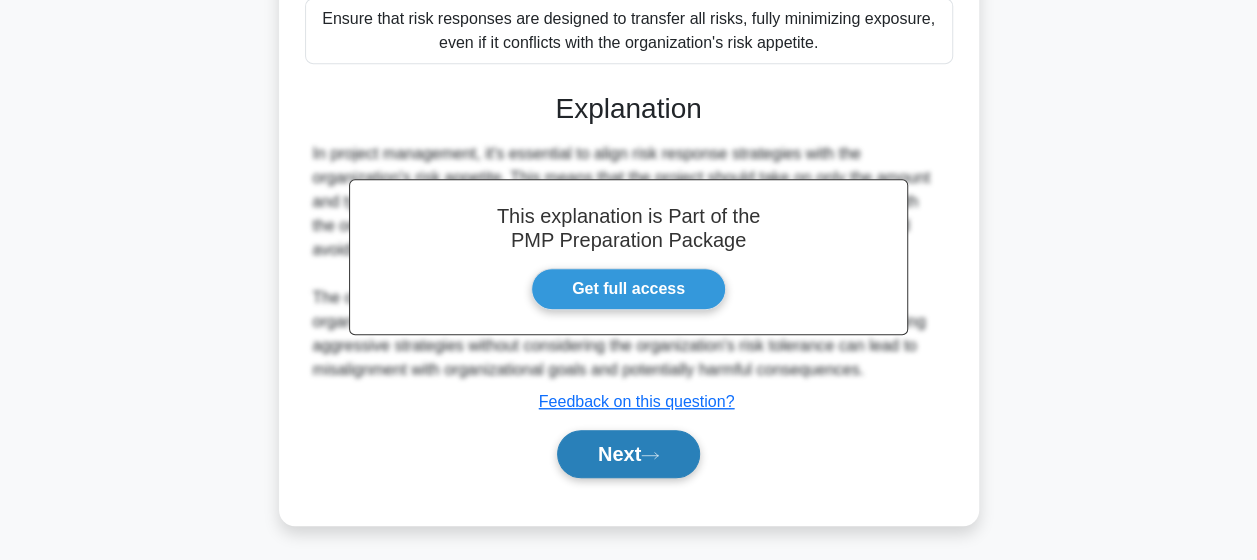 click on "Next" at bounding box center (628, 454) 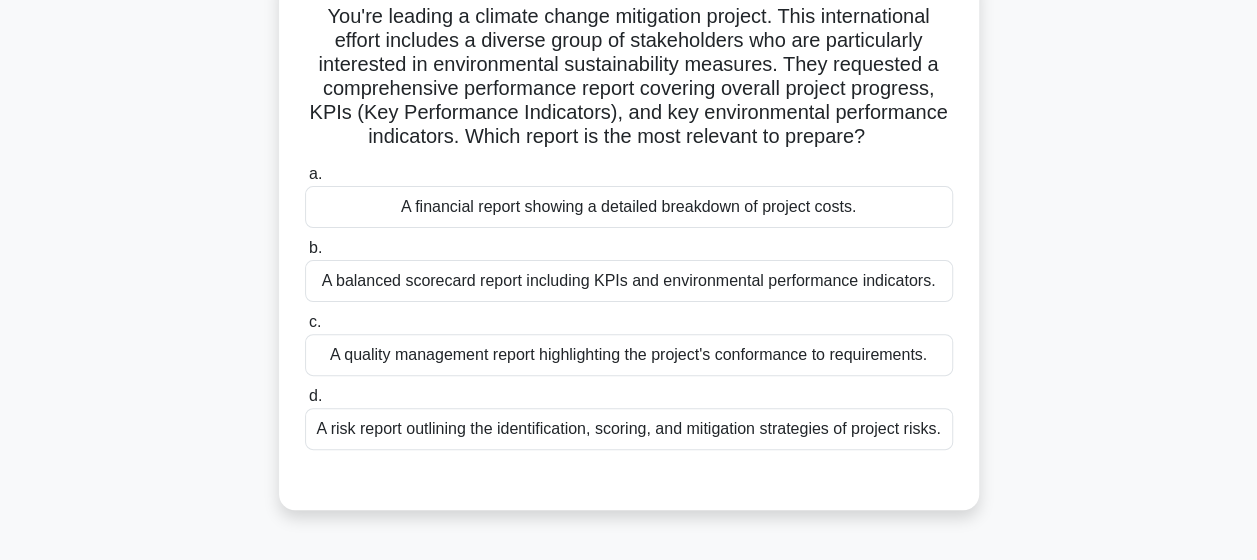 scroll, scrollTop: 144, scrollLeft: 0, axis: vertical 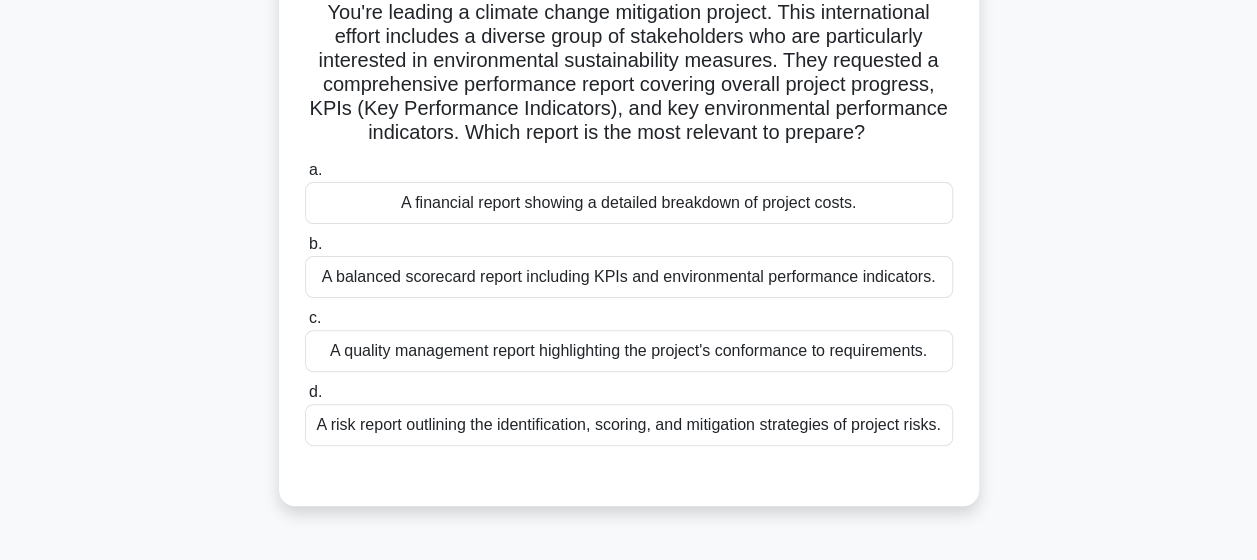 click on "A balanced scorecard report including KPIs and environmental performance indicators." at bounding box center [629, 277] 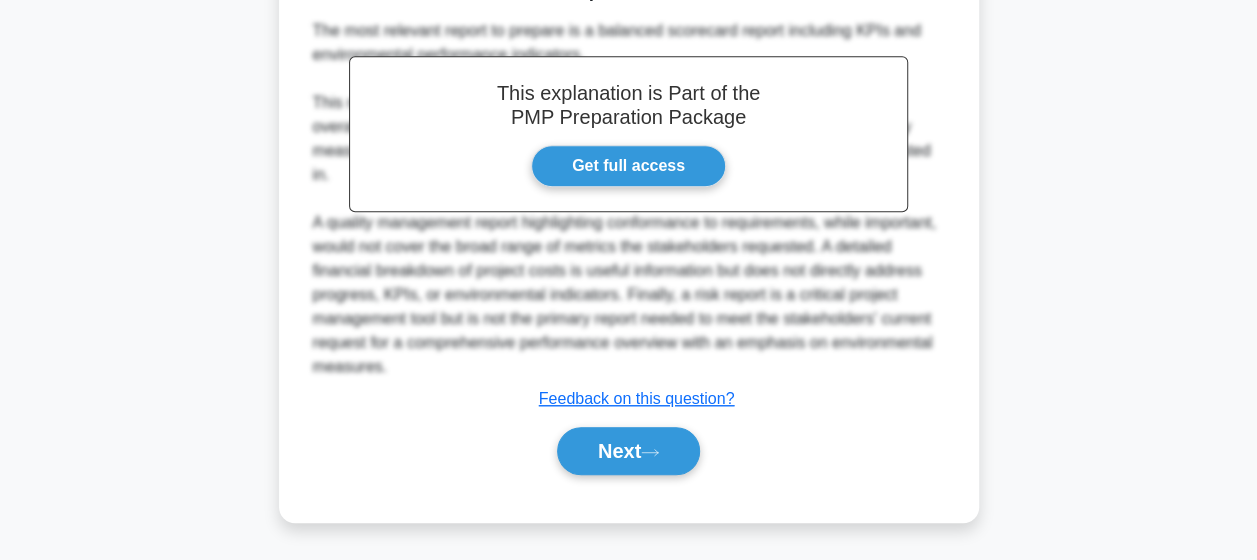 scroll, scrollTop: 664, scrollLeft: 0, axis: vertical 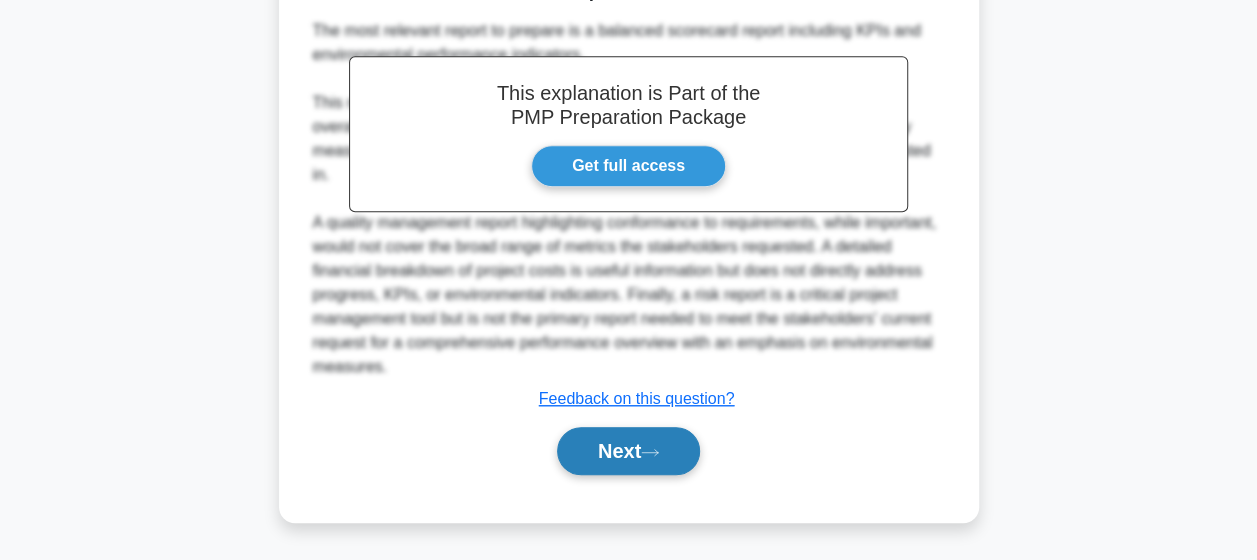 click on "Next" at bounding box center [628, 451] 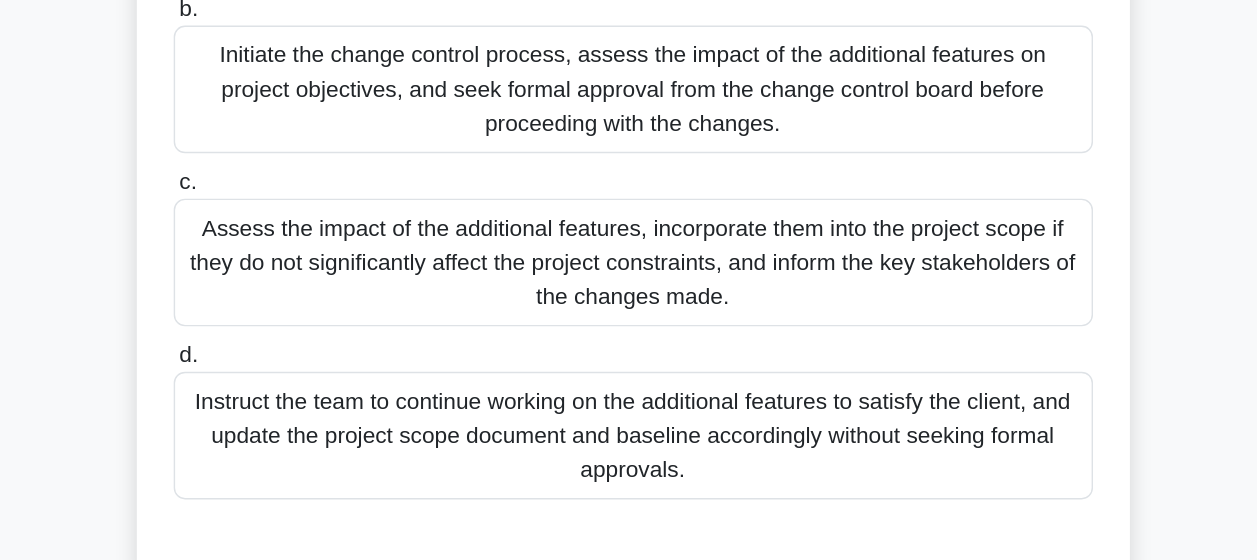 scroll, scrollTop: 264, scrollLeft: 0, axis: vertical 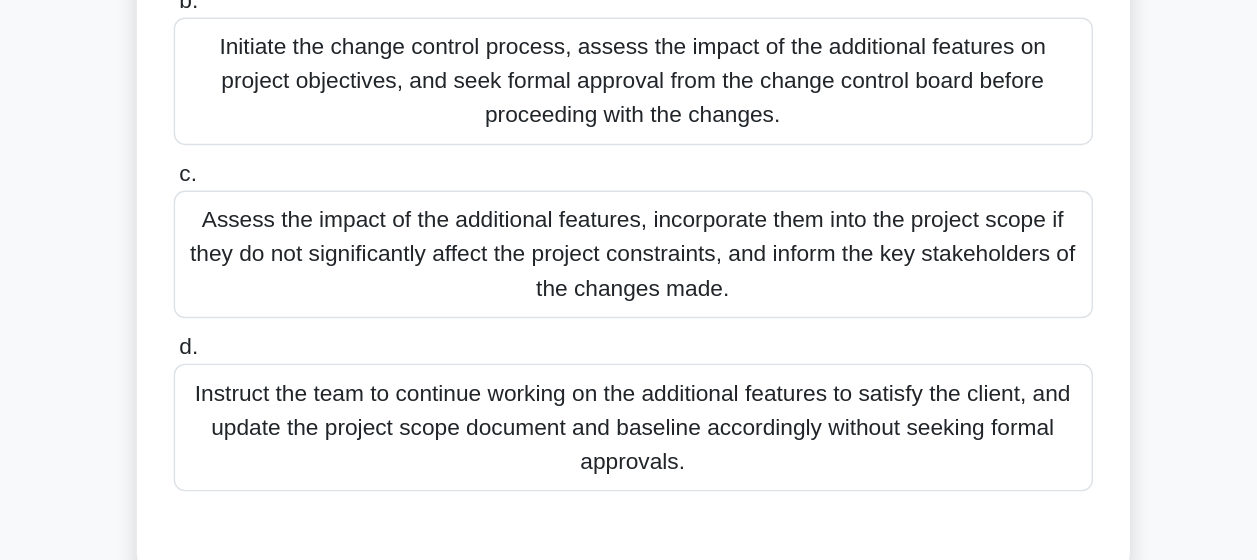 click on "Initiate the change control process, assess the impact of the additional features on project objectives, and seek formal approval from the change control board before proceeding with the changes." at bounding box center [629, 181] 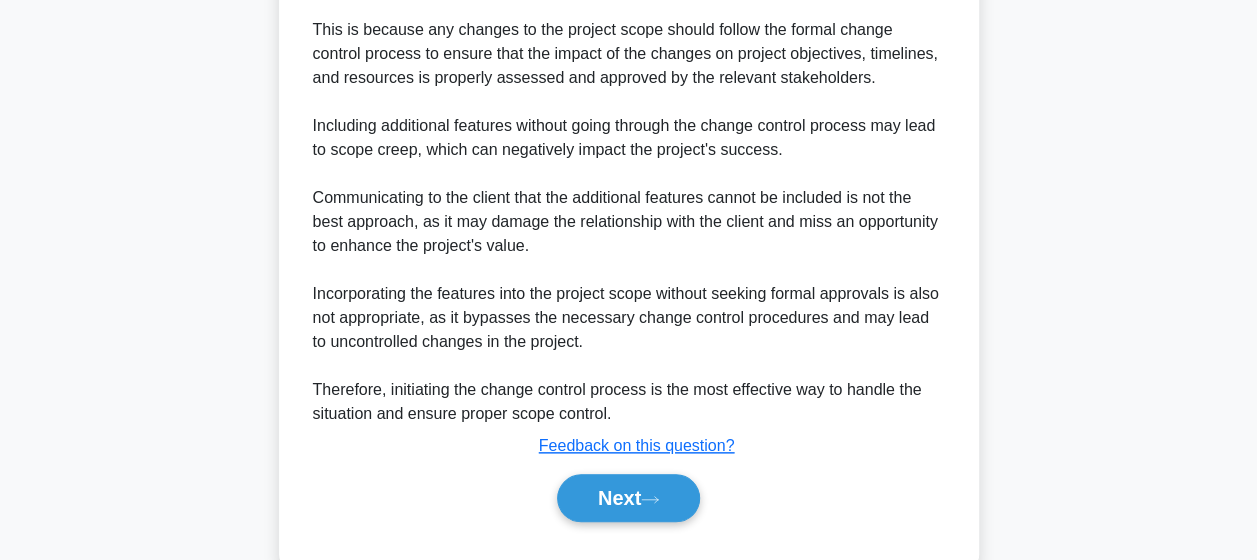 scroll, scrollTop: 934, scrollLeft: 0, axis: vertical 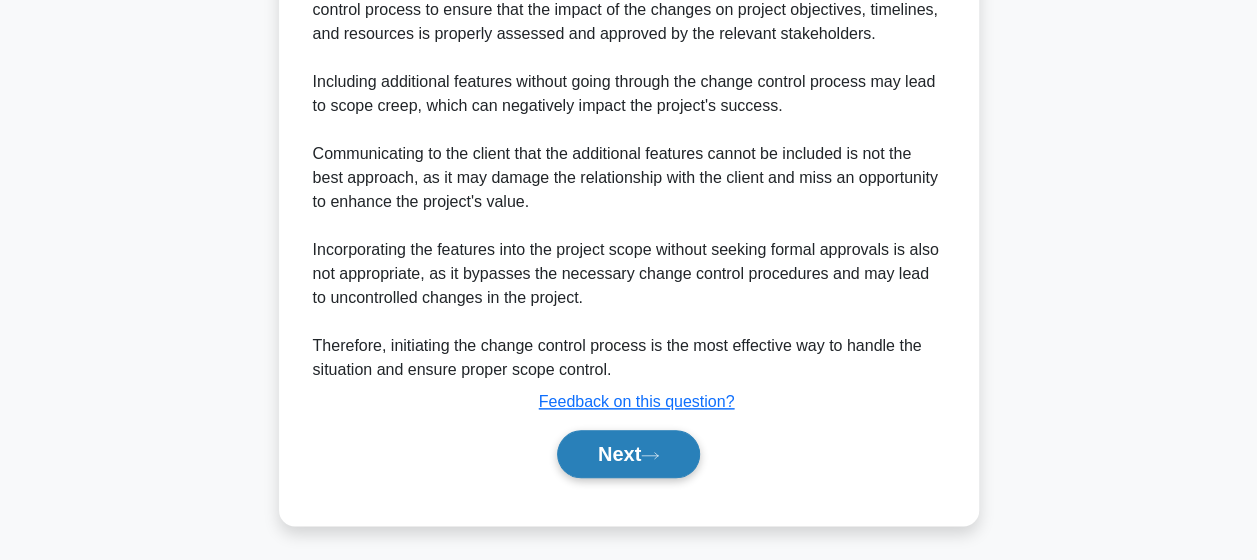 click on "Next" at bounding box center (628, 454) 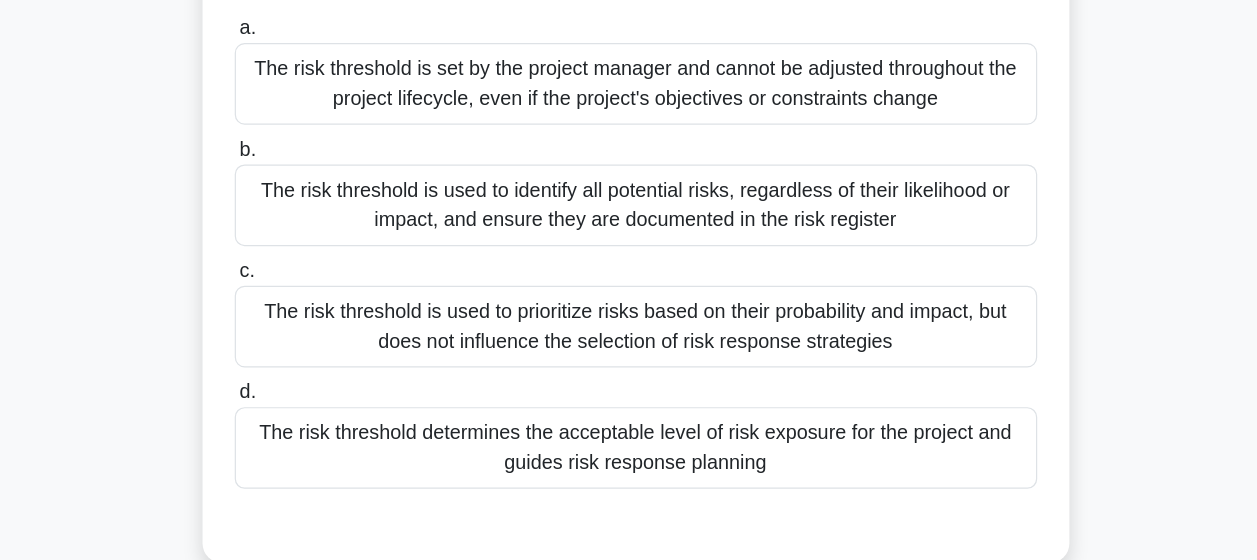 scroll, scrollTop: 112, scrollLeft: 0, axis: vertical 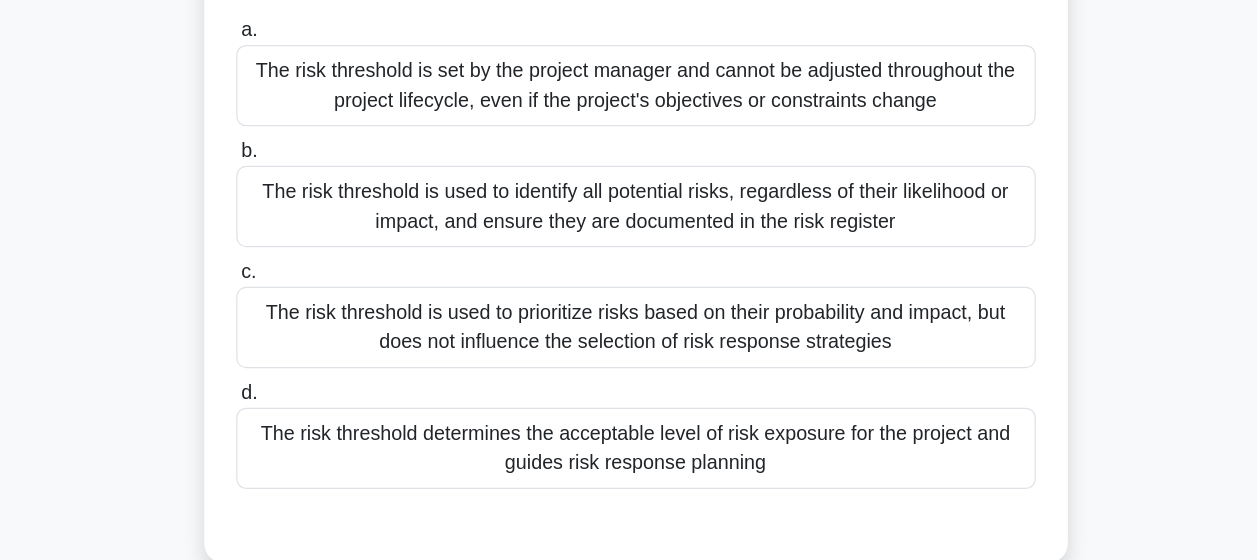 click on "The risk threshold determines the acceptable level of risk exposure for the project and guides risk response planning" at bounding box center (629, 450) 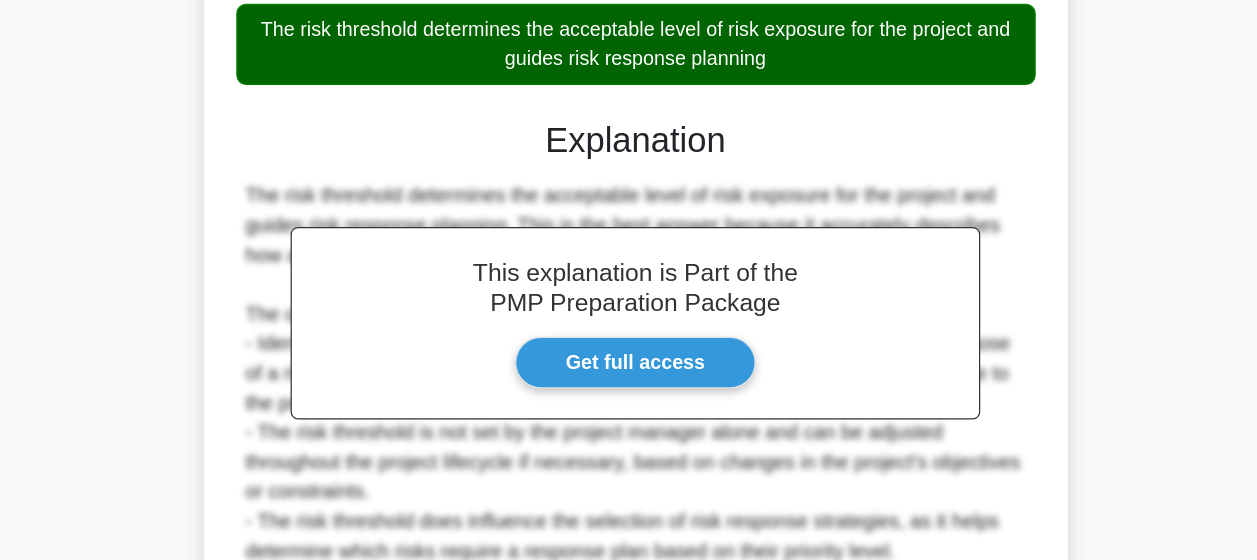 scroll, scrollTop: 598, scrollLeft: 0, axis: vertical 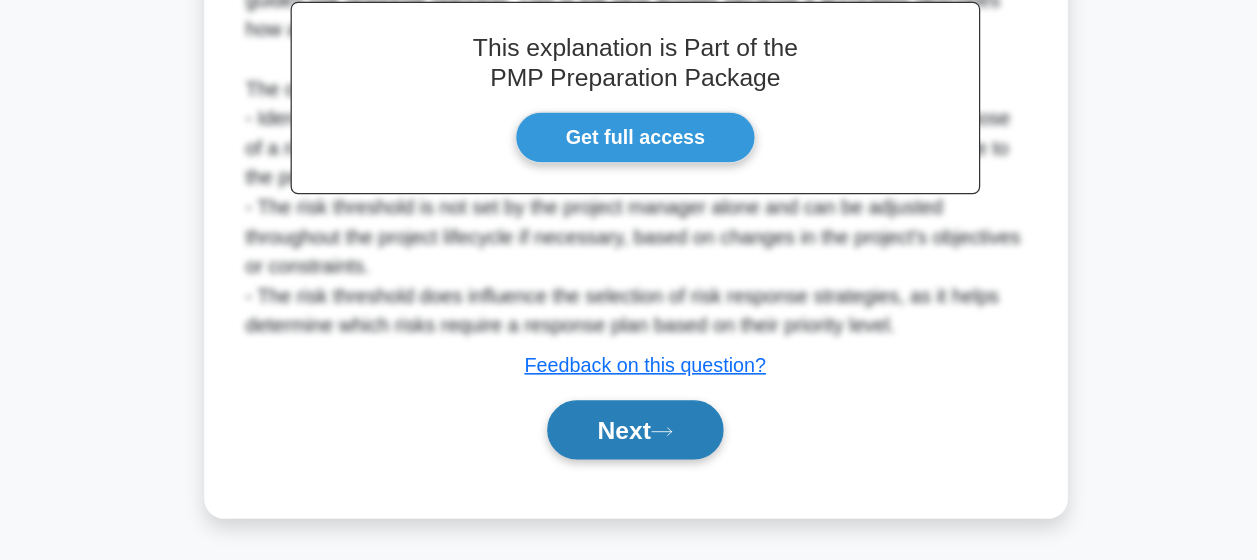 click on "Next" at bounding box center (628, 454) 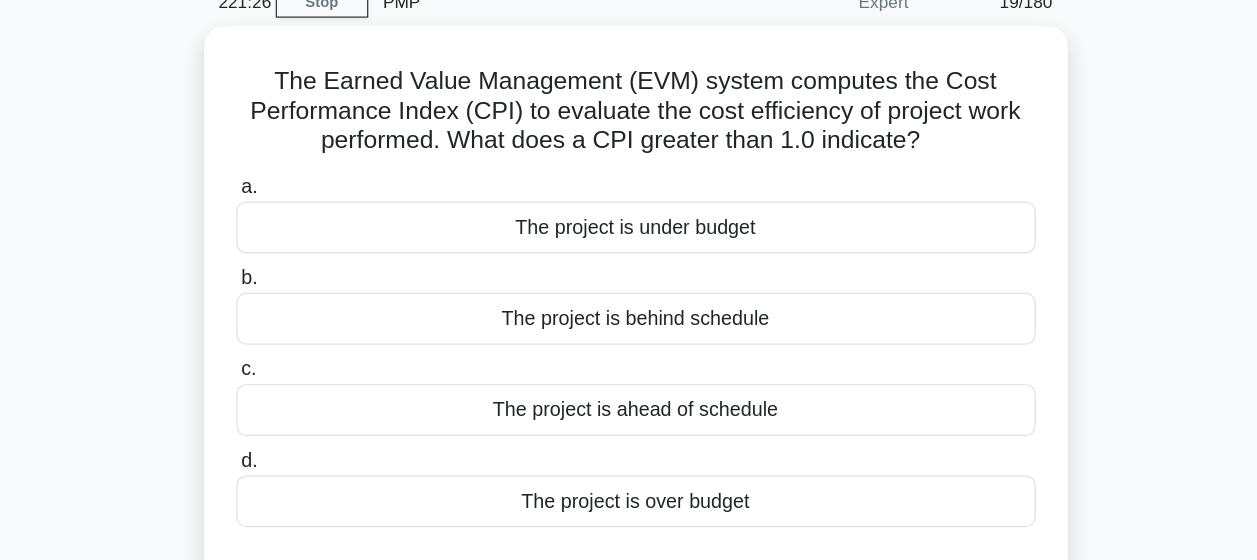 scroll, scrollTop: 95, scrollLeft: 0, axis: vertical 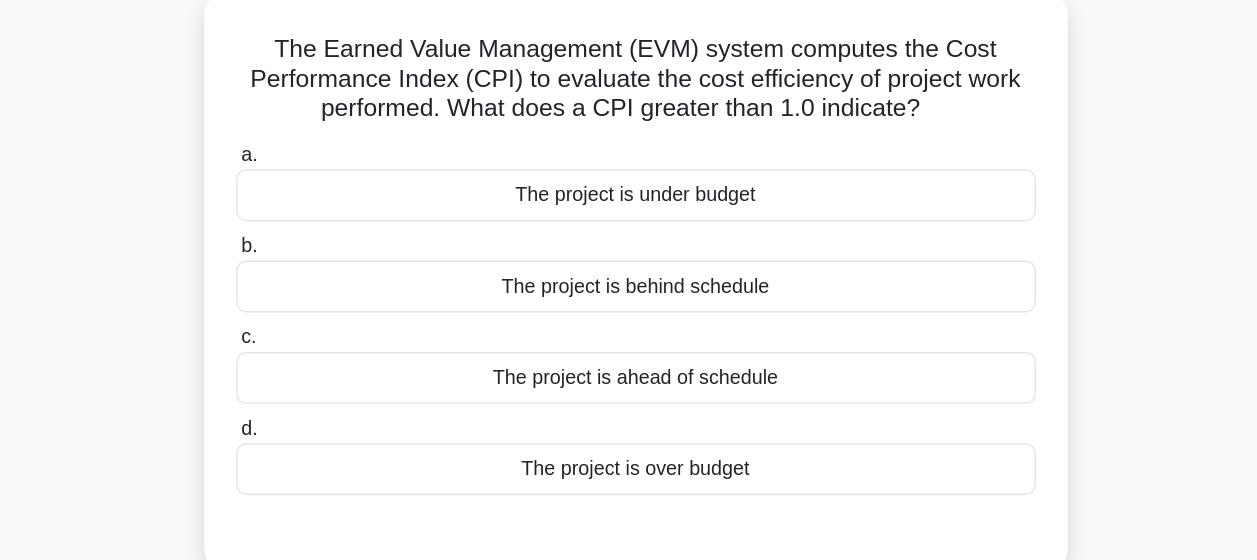 click on "The project is under budget" at bounding box center (629, 180) 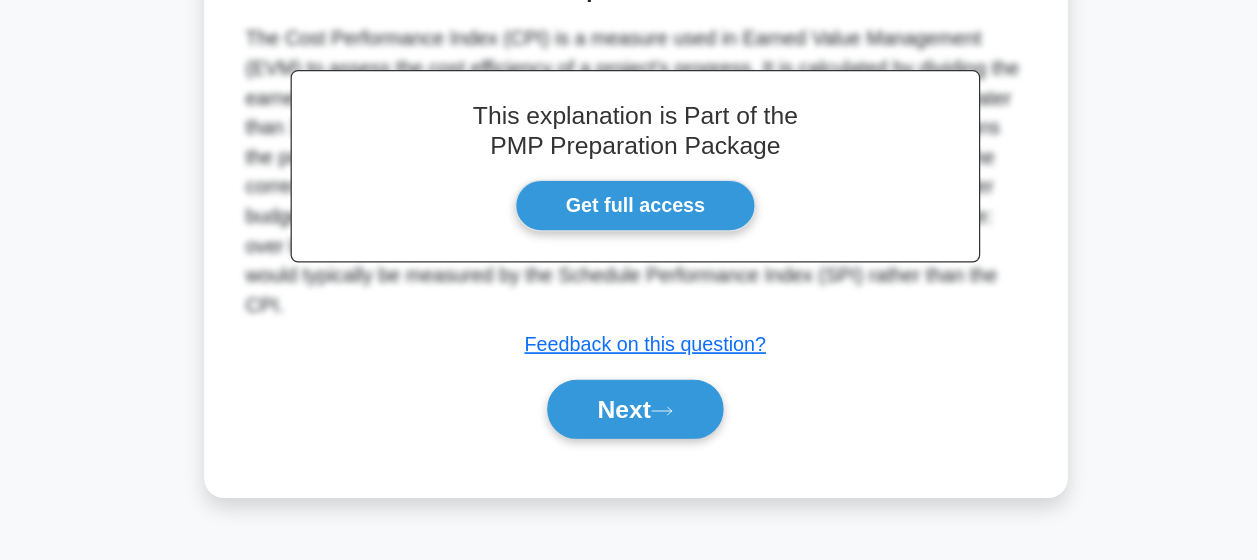 scroll, scrollTop: 474, scrollLeft: 0, axis: vertical 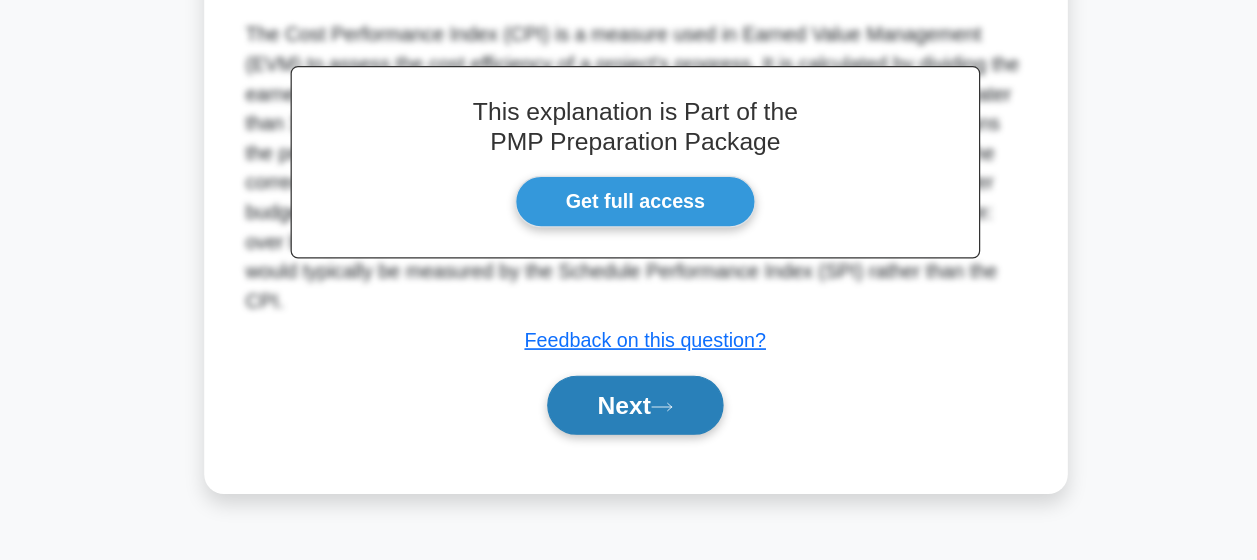 click on "Next" at bounding box center (628, 434) 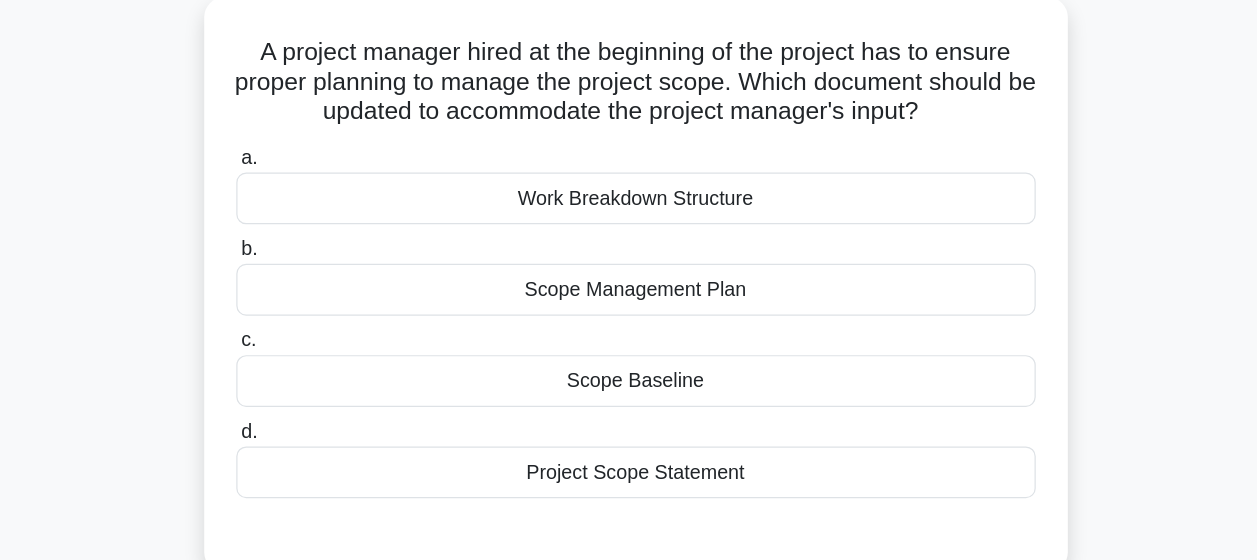 scroll, scrollTop: 14, scrollLeft: 0, axis: vertical 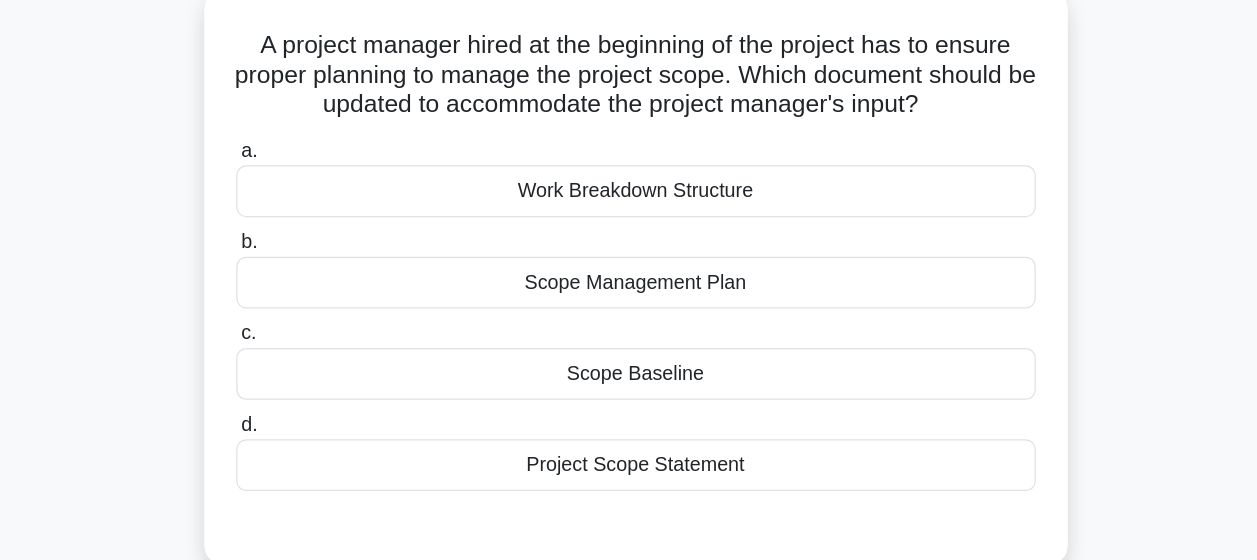 click on "Scope Management Plan" at bounding box center (629, 335) 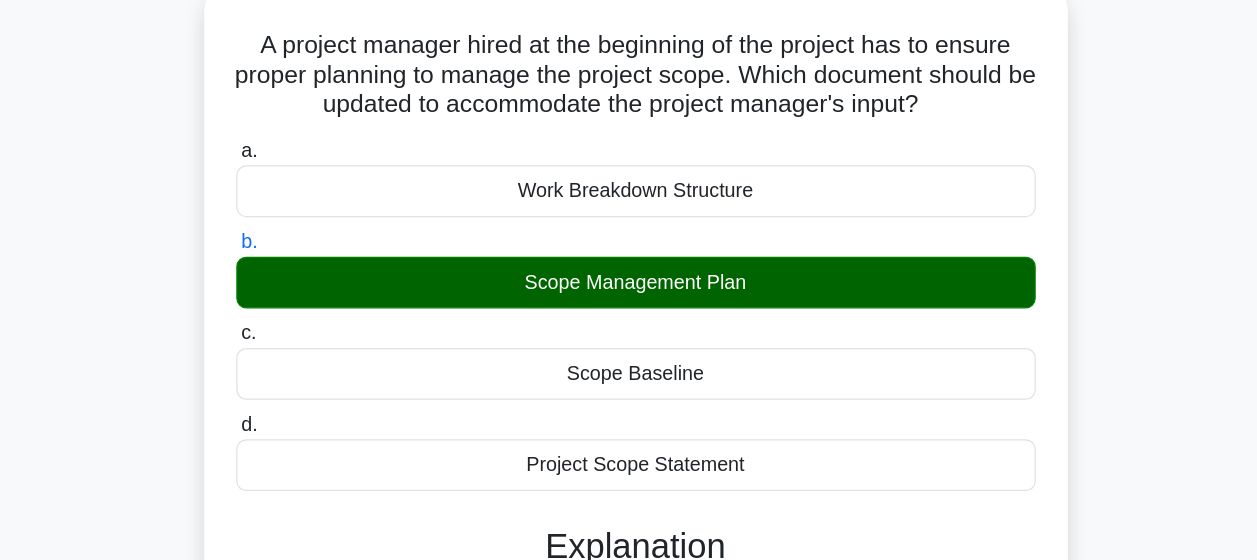 scroll, scrollTop: 520, scrollLeft: 0, axis: vertical 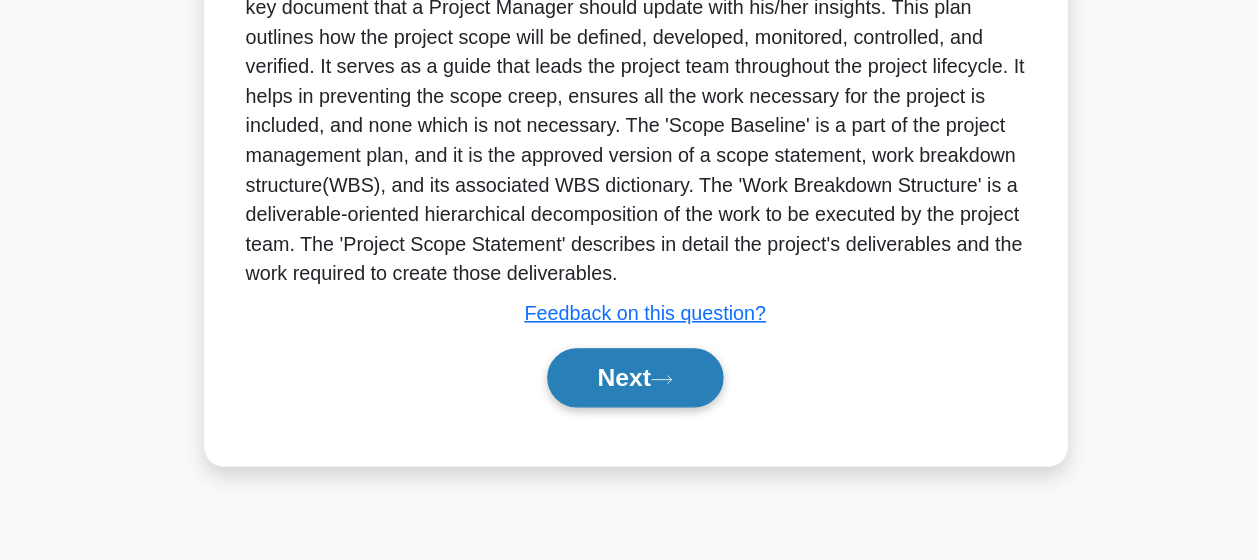 click on "Next" at bounding box center [628, 412] 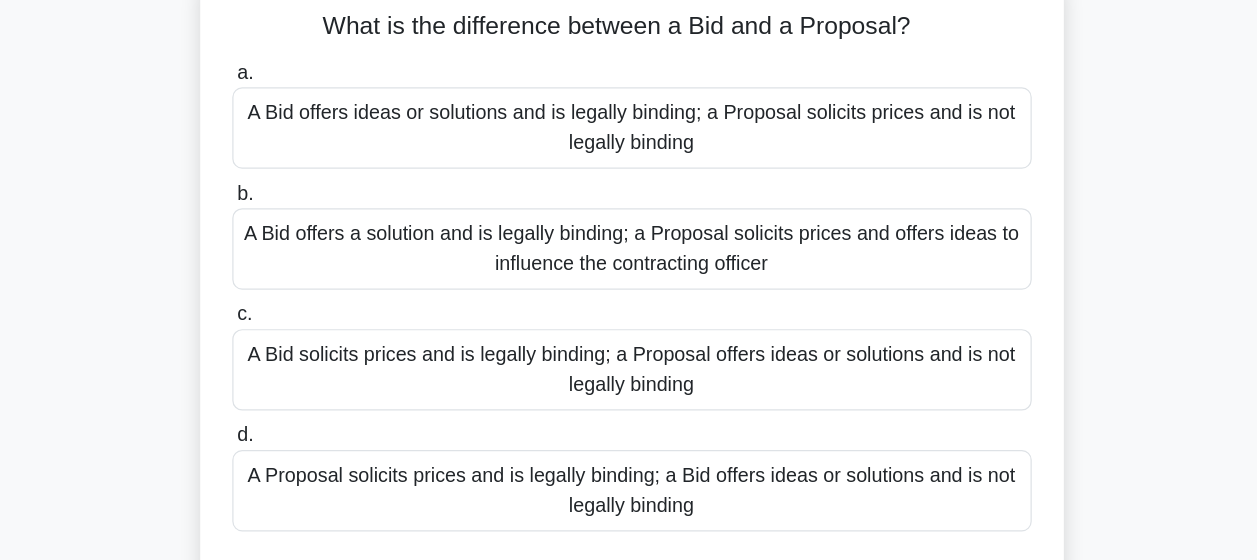 scroll, scrollTop: 64, scrollLeft: 0, axis: vertical 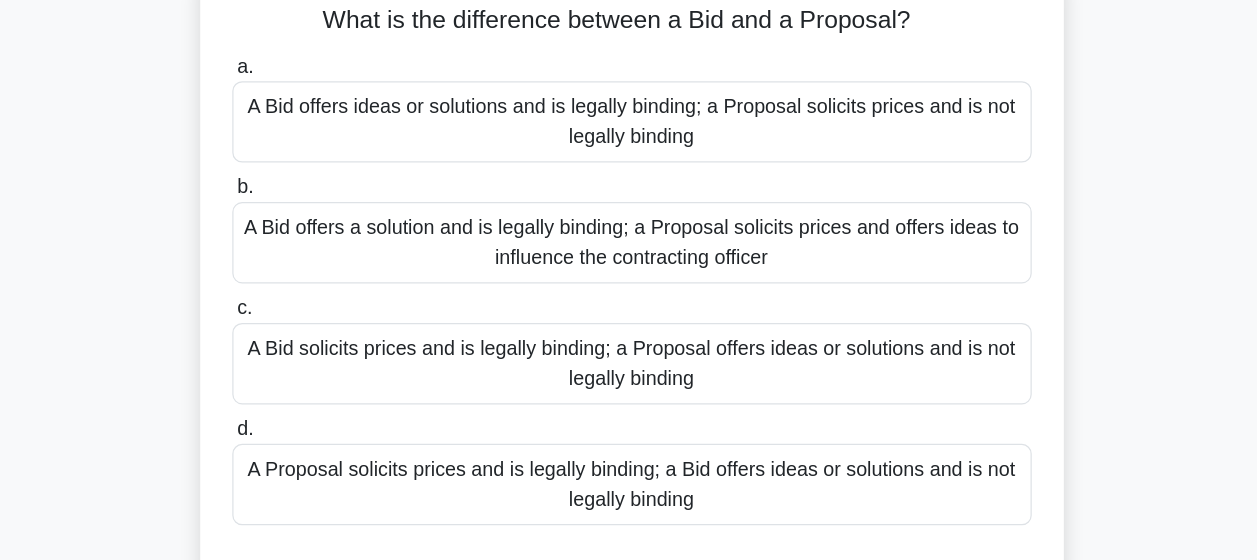 click on "A Bid solicits prices and is legally binding; a Proposal offers ideas or solutions and is not legally binding" at bounding box center (629, 371) 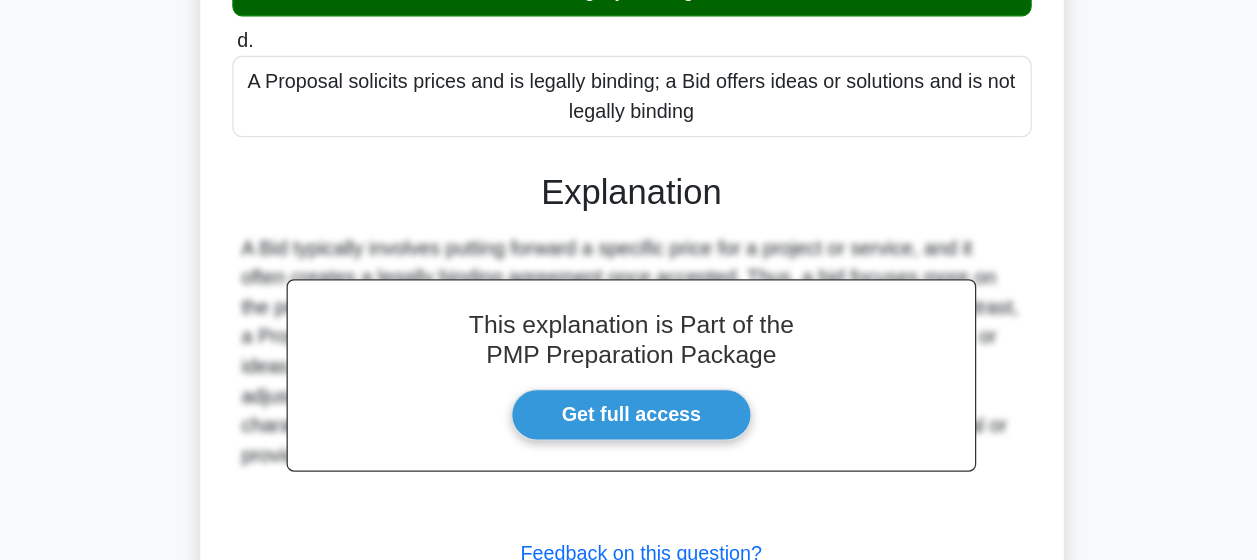 scroll, scrollTop: 520, scrollLeft: 0, axis: vertical 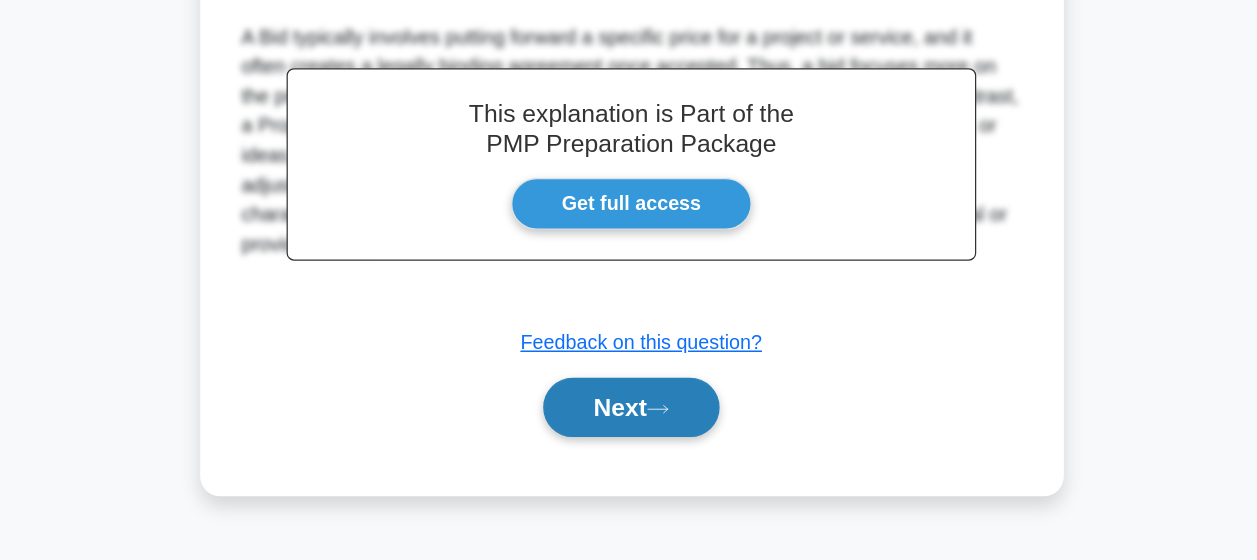 click on "Next" at bounding box center (628, 436) 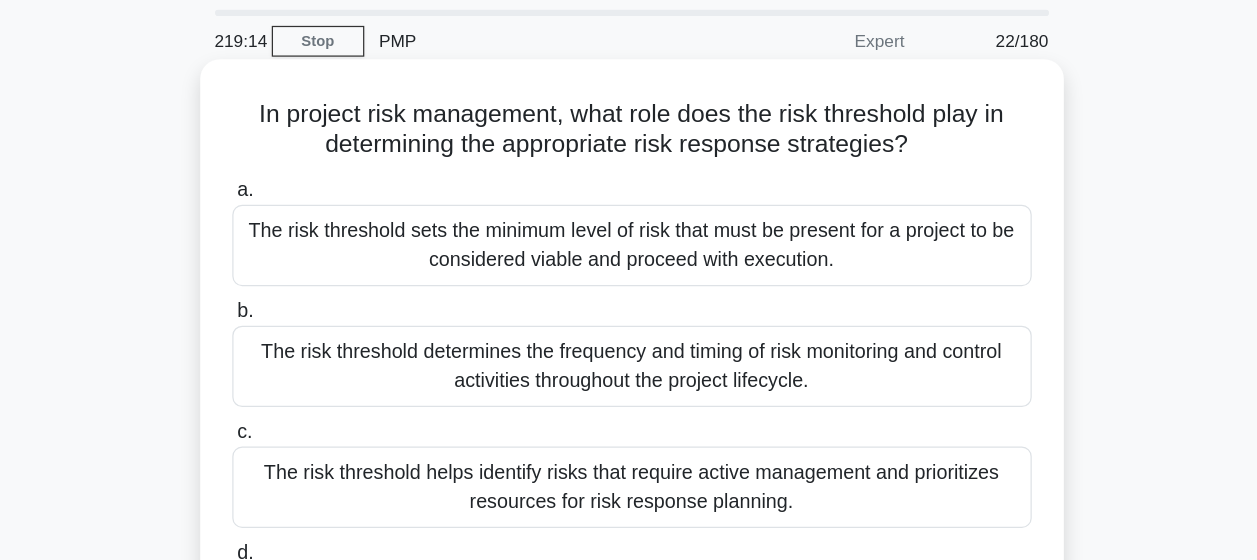 scroll, scrollTop: 63, scrollLeft: 0, axis: vertical 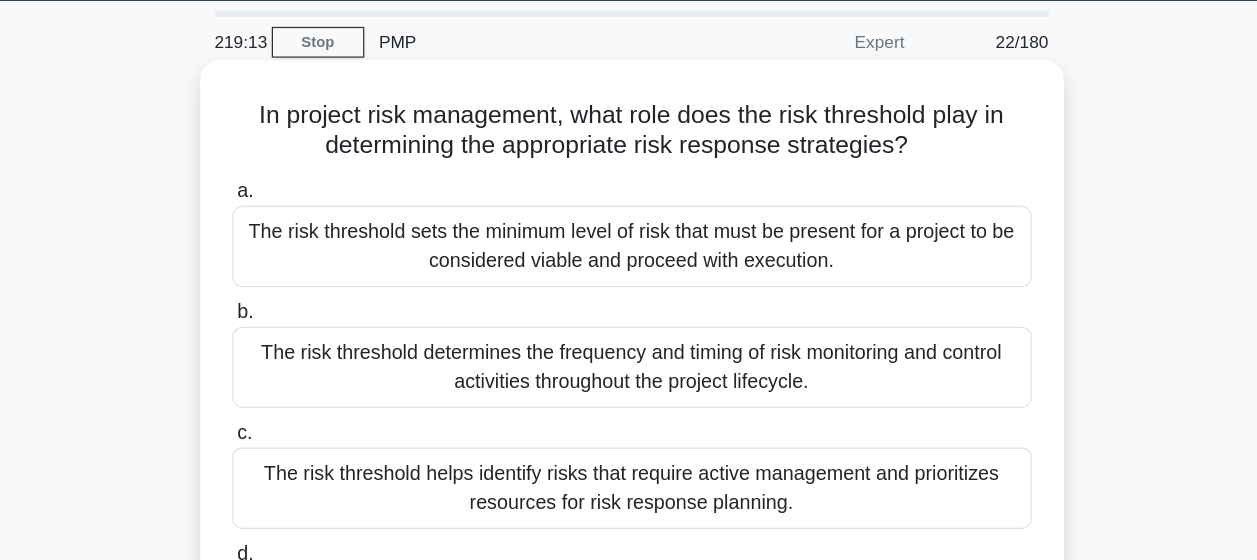 click on "The risk threshold sets the minimum level of risk that must be present for a project to be considered viable and proceed with execution." at bounding box center [629, 200] 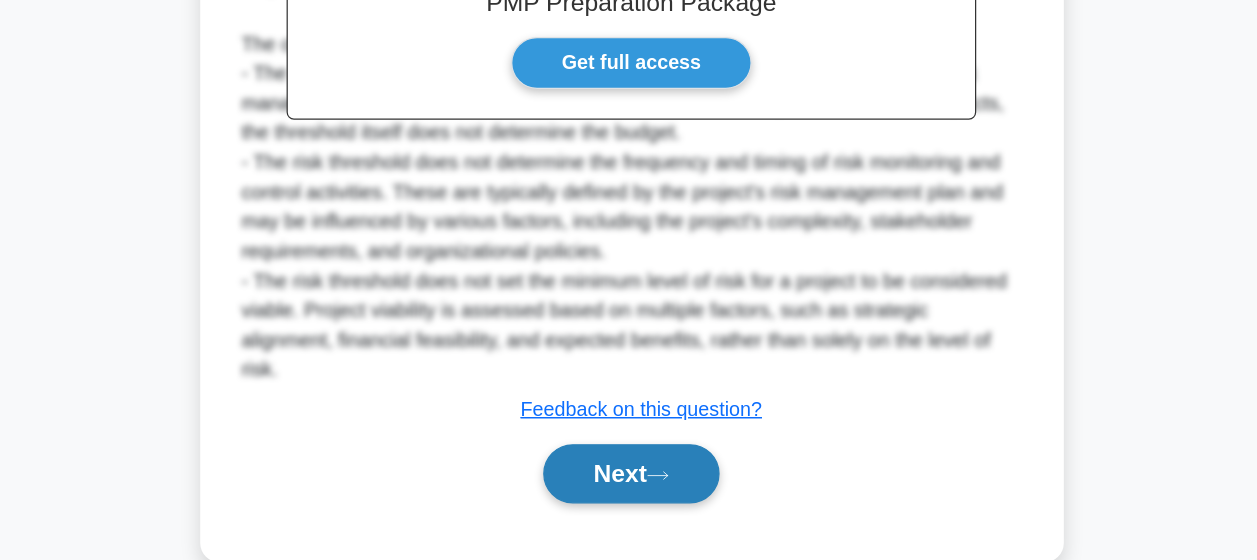 scroll, scrollTop: 661, scrollLeft: 0, axis: vertical 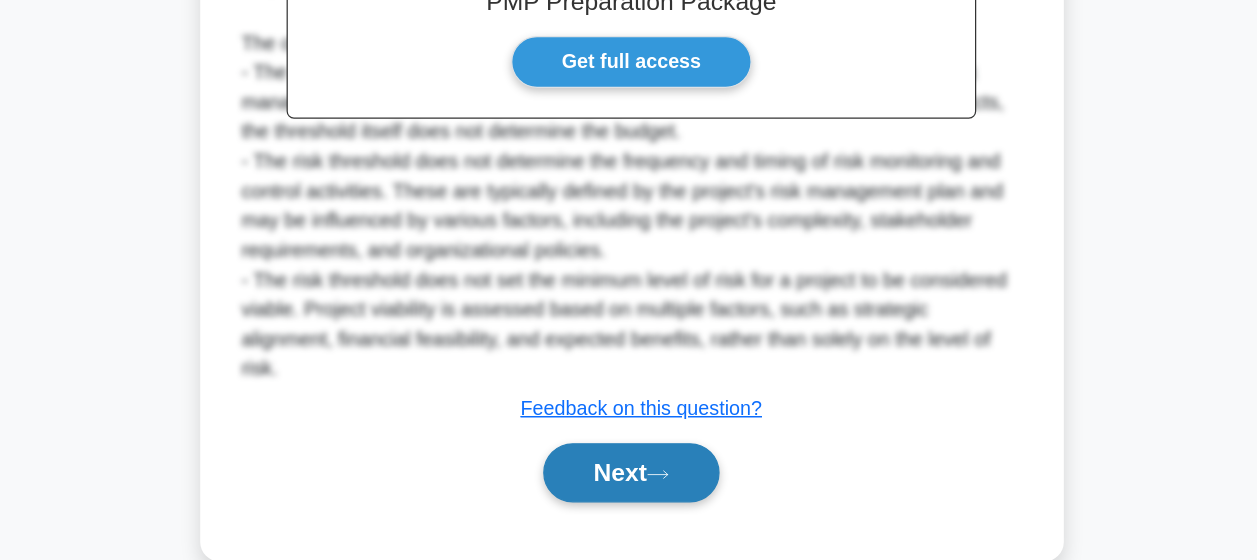 click on "Next" at bounding box center [628, 489] 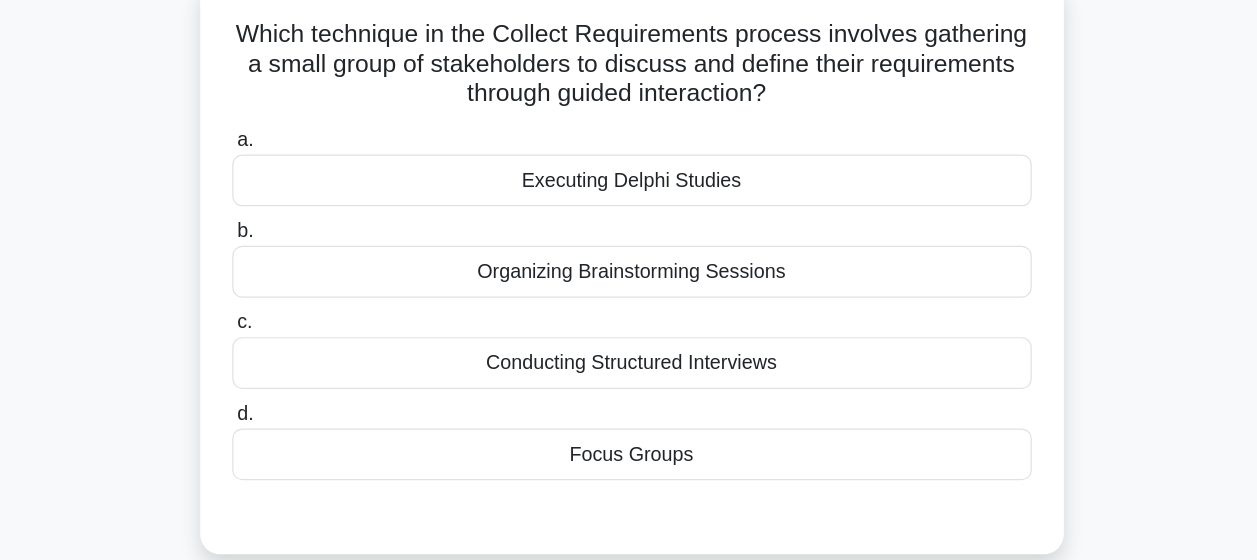 scroll, scrollTop: 32, scrollLeft: 0, axis: vertical 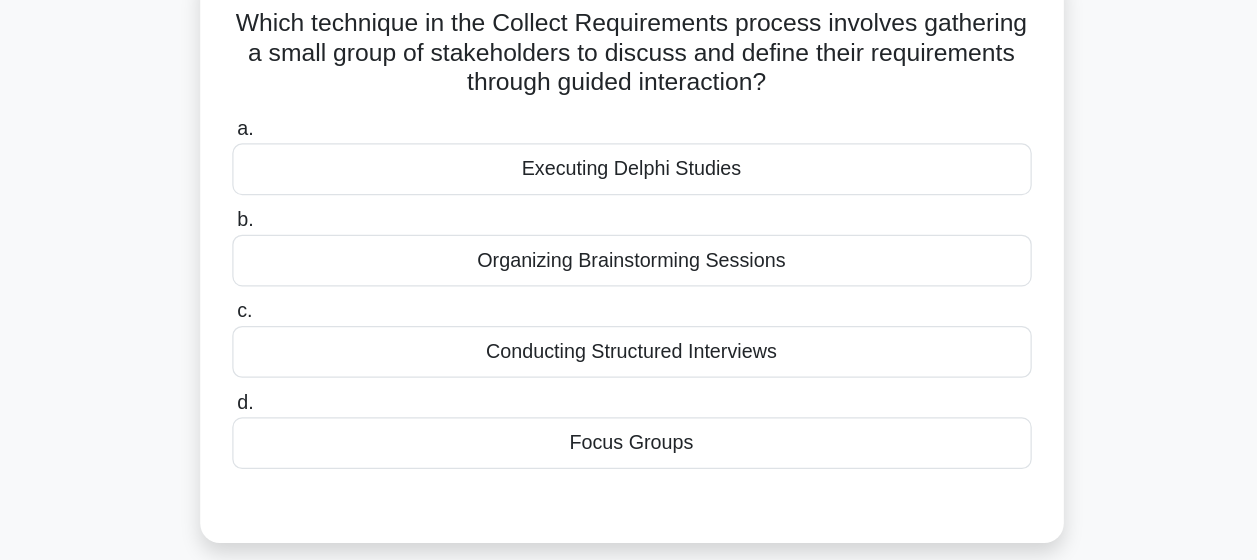 click on "Organizing Brainstorming Sessions" at bounding box center [629, 317] 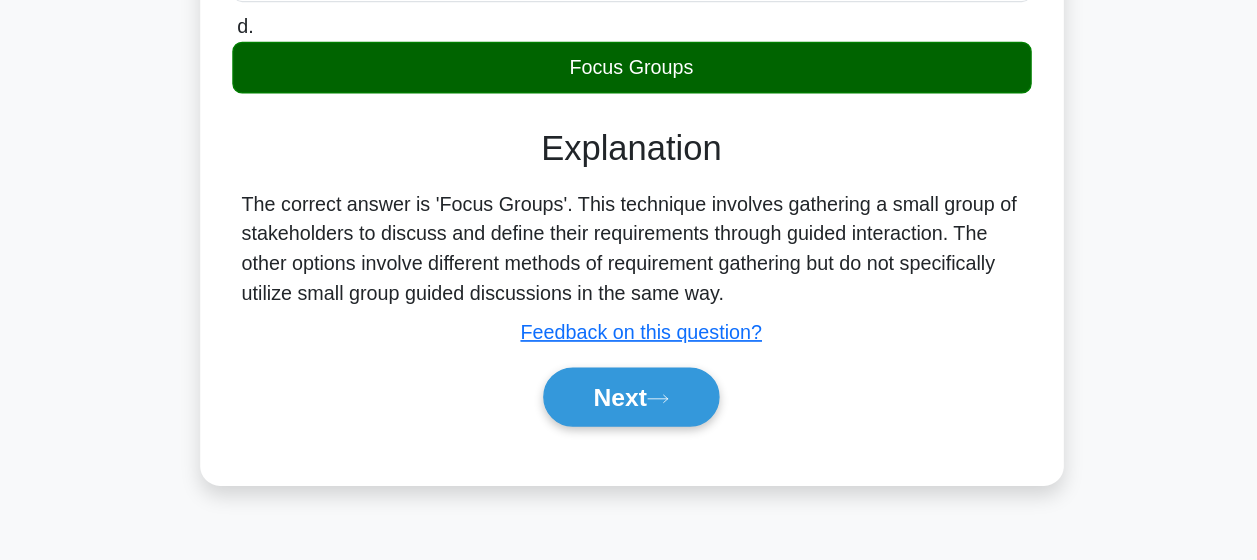 scroll, scrollTop: 339, scrollLeft: 0, axis: vertical 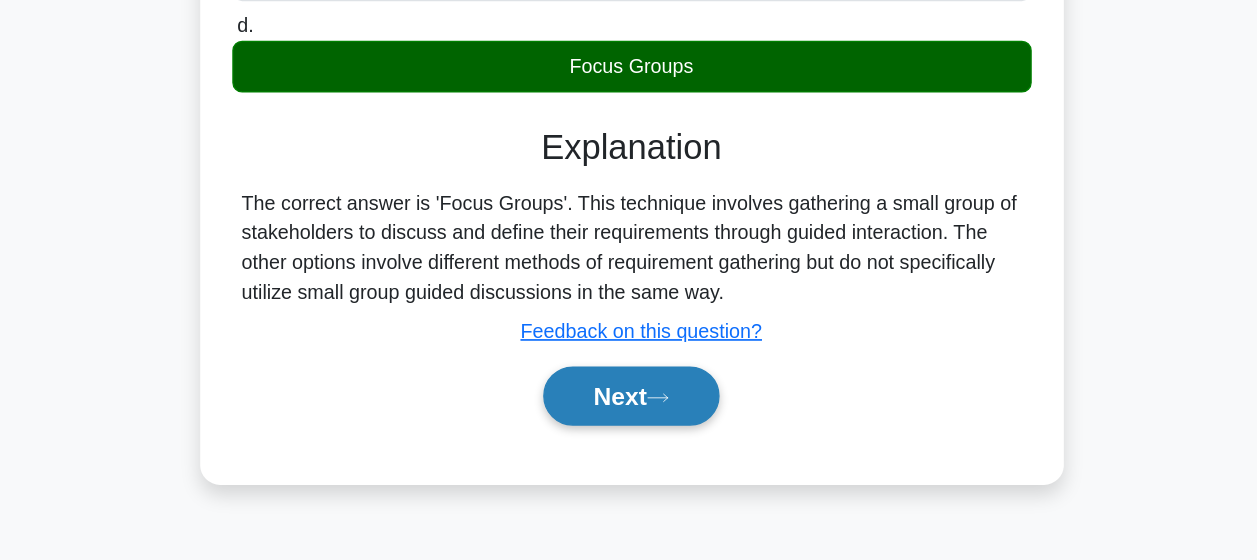click on "Next" at bounding box center (628, 427) 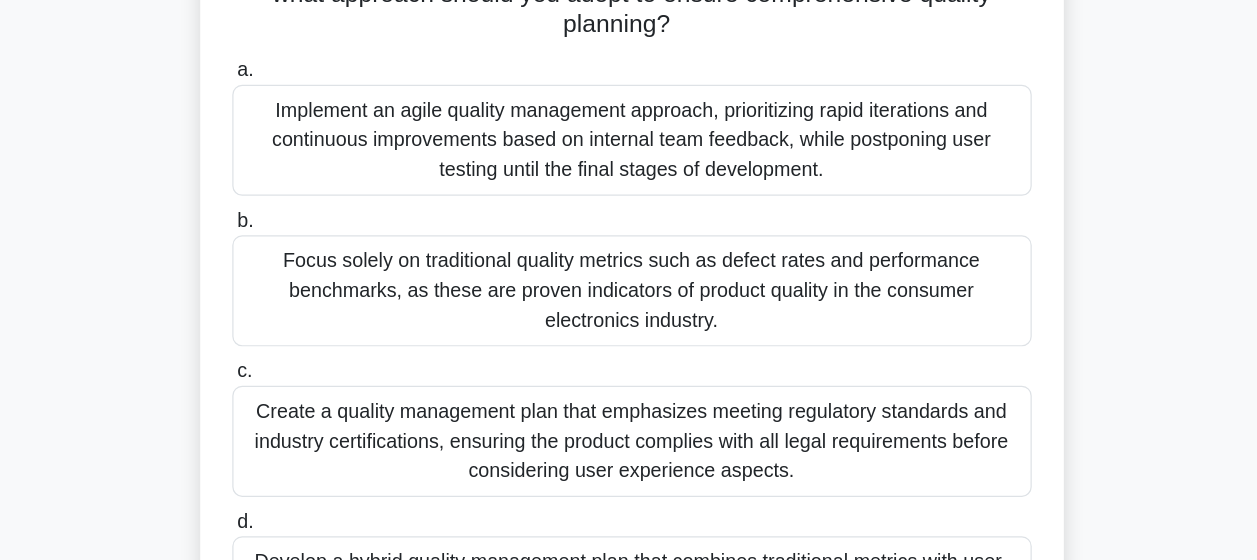 scroll, scrollTop: 280, scrollLeft: 0, axis: vertical 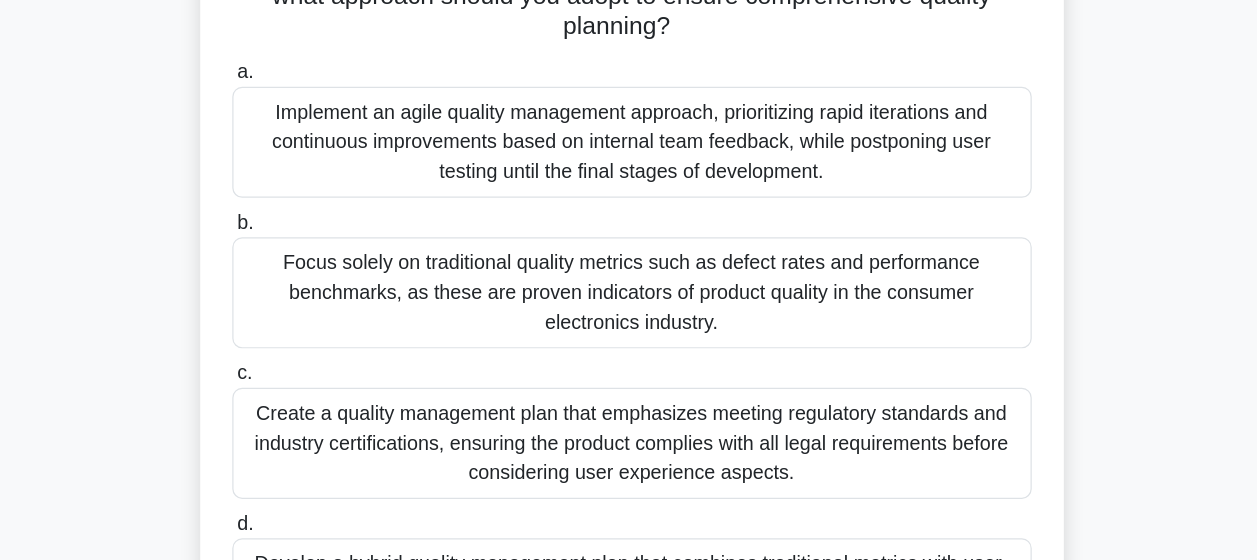 click on "Implement an agile quality management approach, prioritizing rapid iterations and continuous improvements based on internal team feedback, while postponing user testing until the final stages of development." at bounding box center [629, 115] 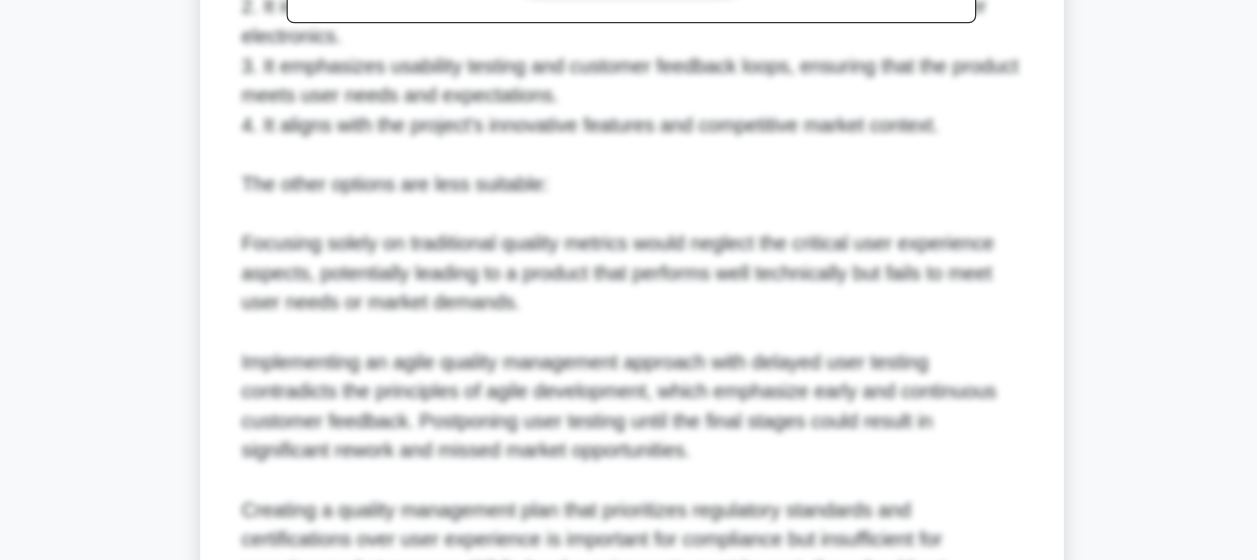 scroll, scrollTop: 1201, scrollLeft: 0, axis: vertical 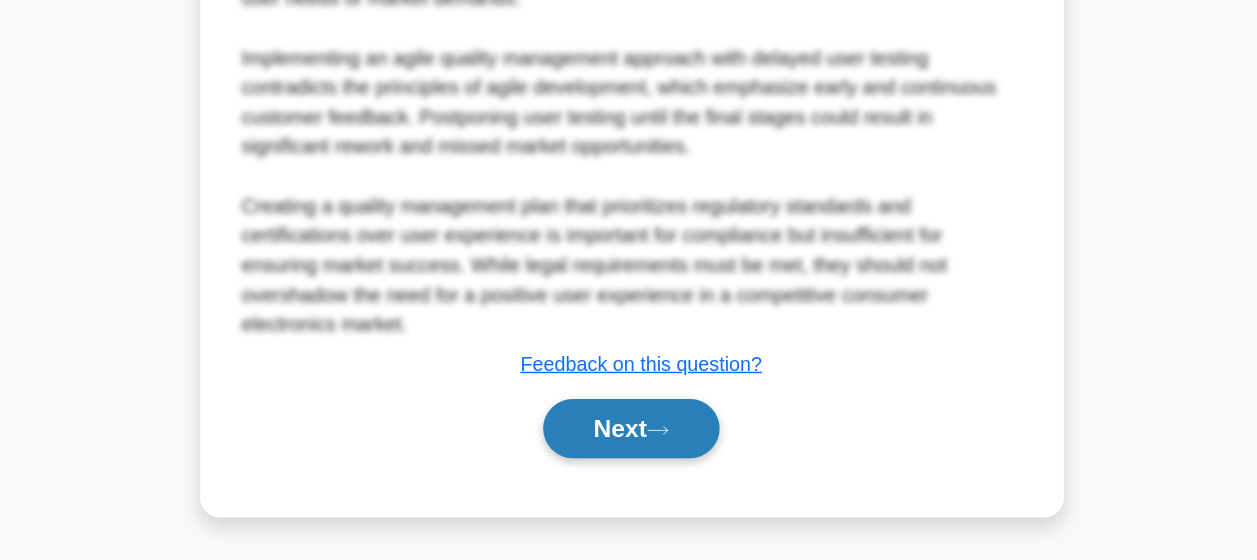 click on "Next" at bounding box center (628, 453) 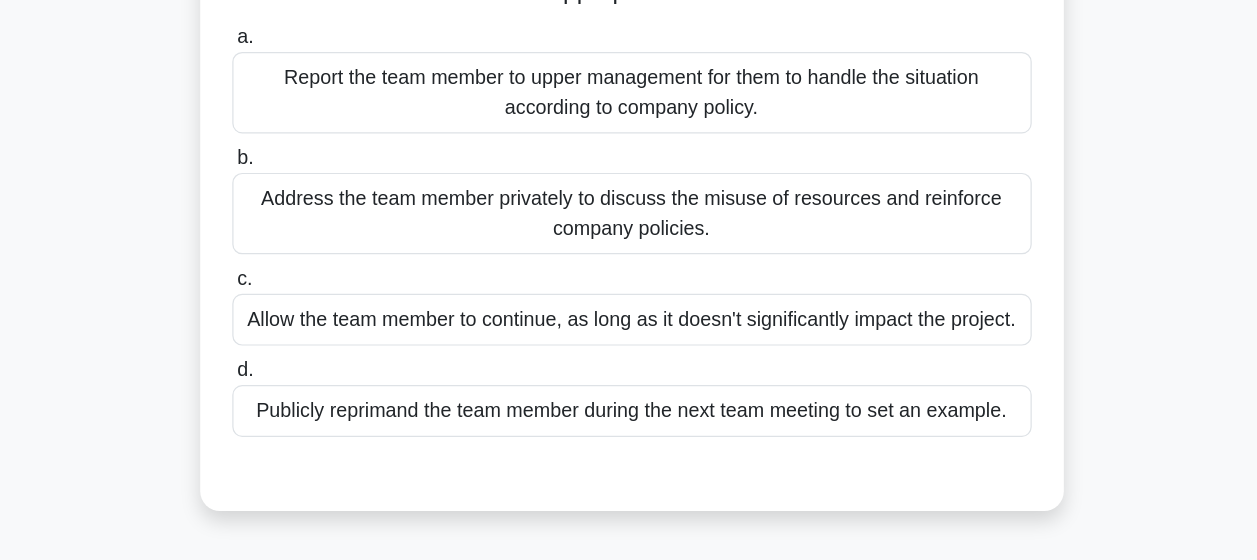 scroll, scrollTop: 134, scrollLeft: 0, axis: vertical 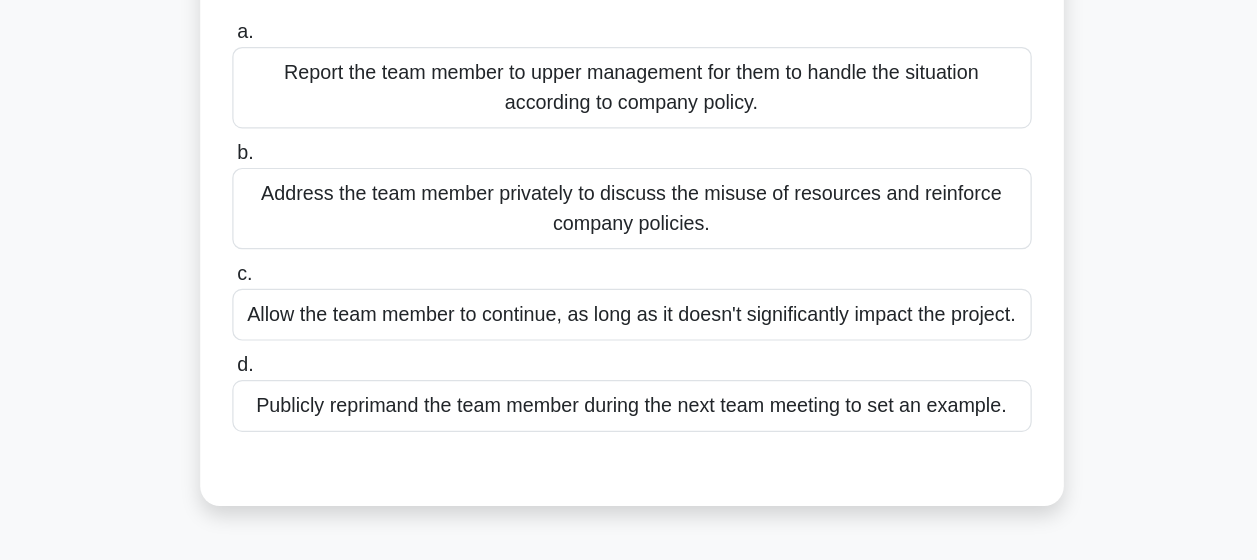 click on "Address the team member privately to discuss the misuse of resources and reinforce company policies." at bounding box center [629, 275] 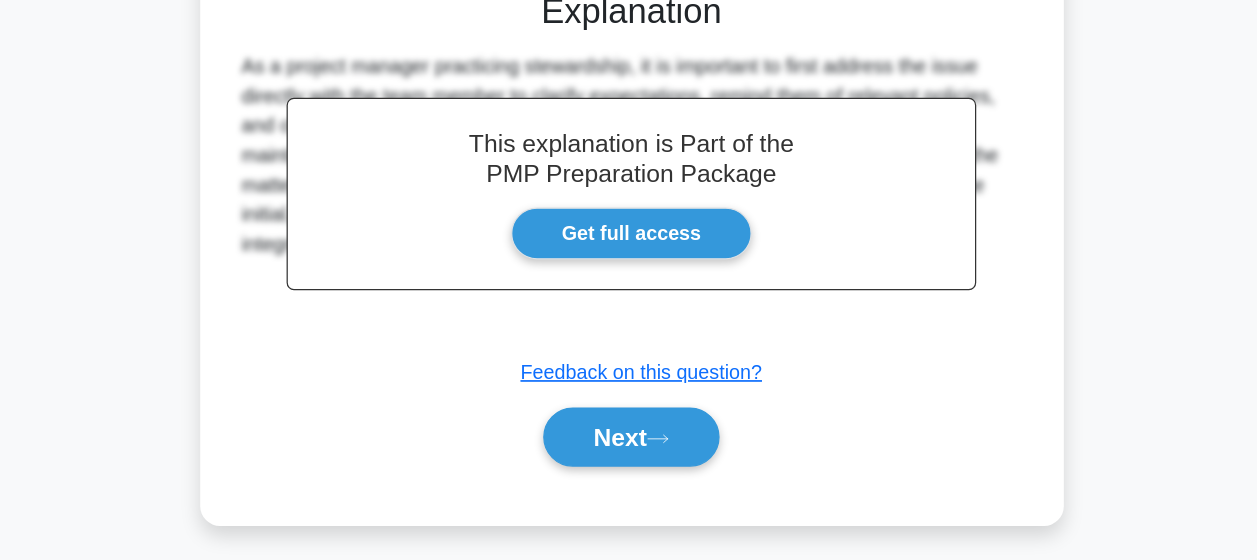 scroll, scrollTop: 523, scrollLeft: 0, axis: vertical 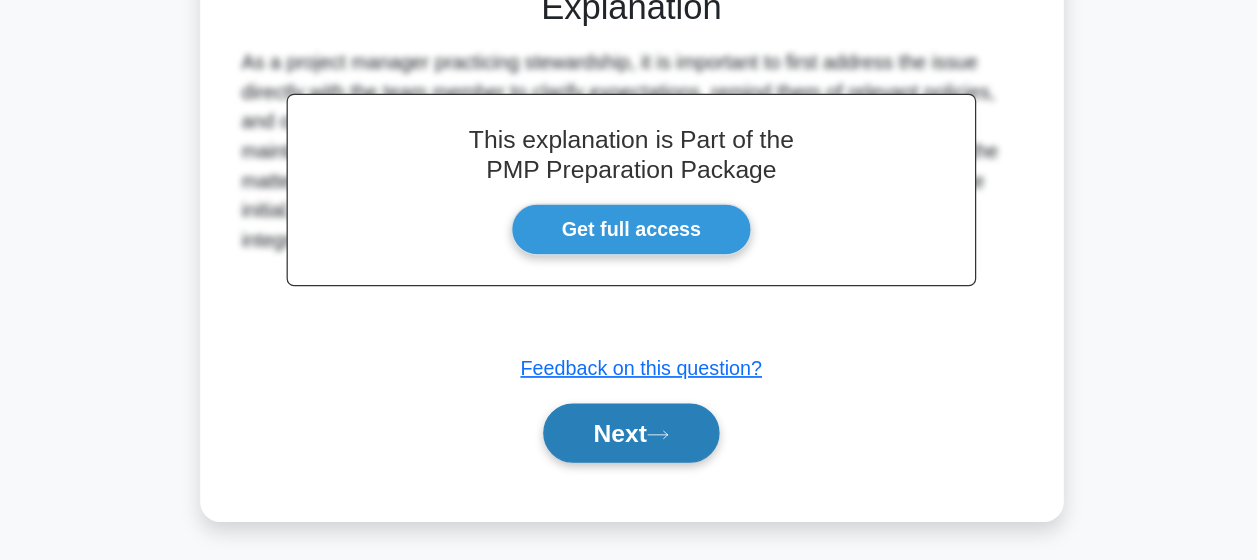 click on "Next" at bounding box center [628, 457] 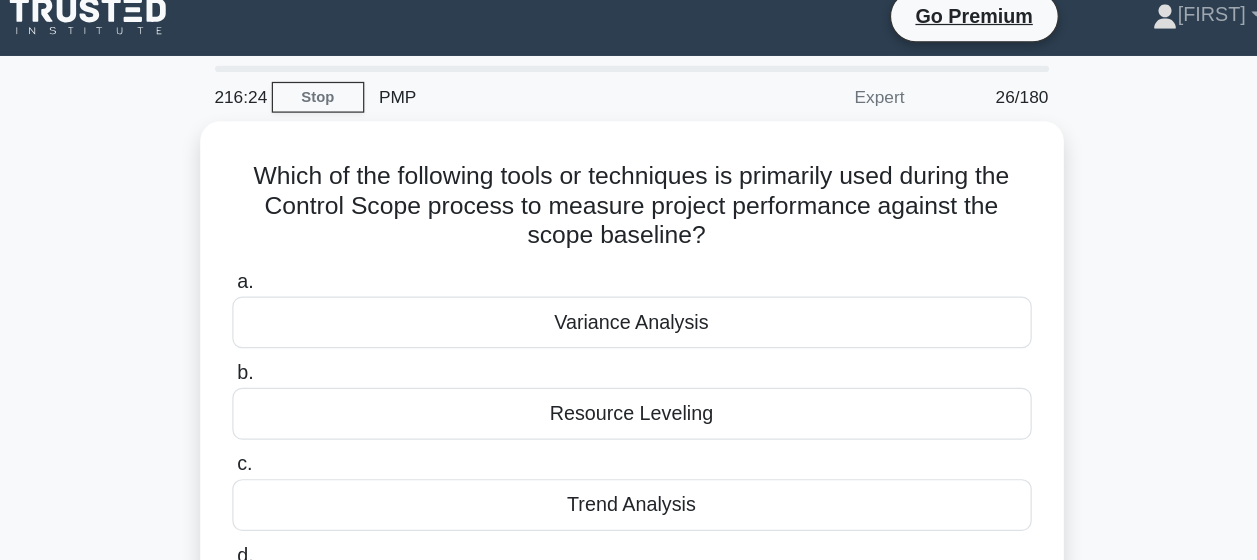scroll, scrollTop: 8, scrollLeft: 0, axis: vertical 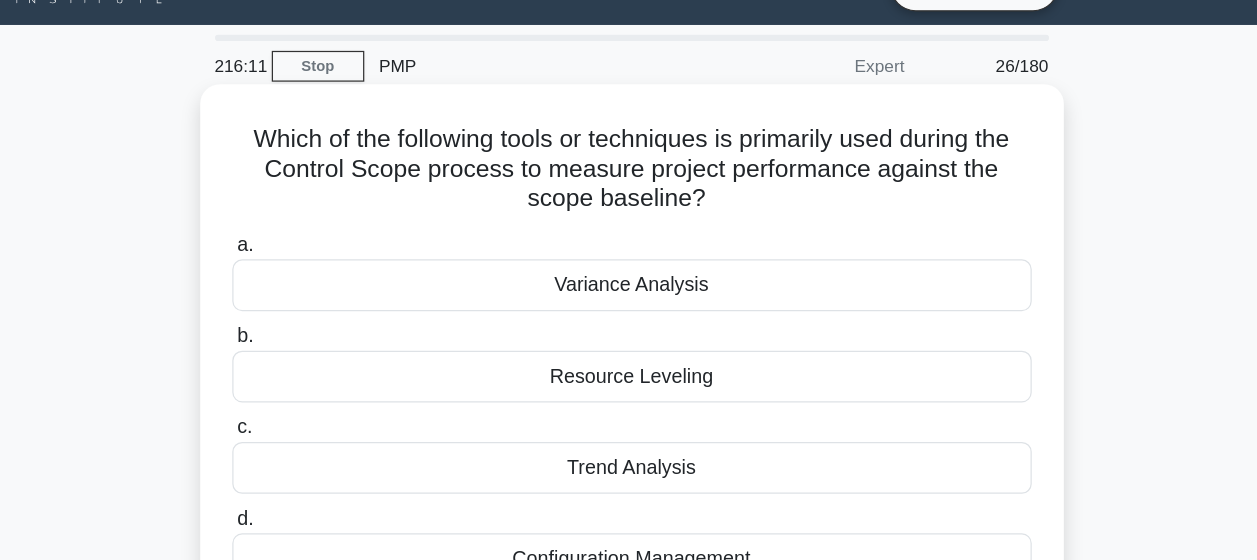 click on "Variance Analysis" at bounding box center (629, 267) 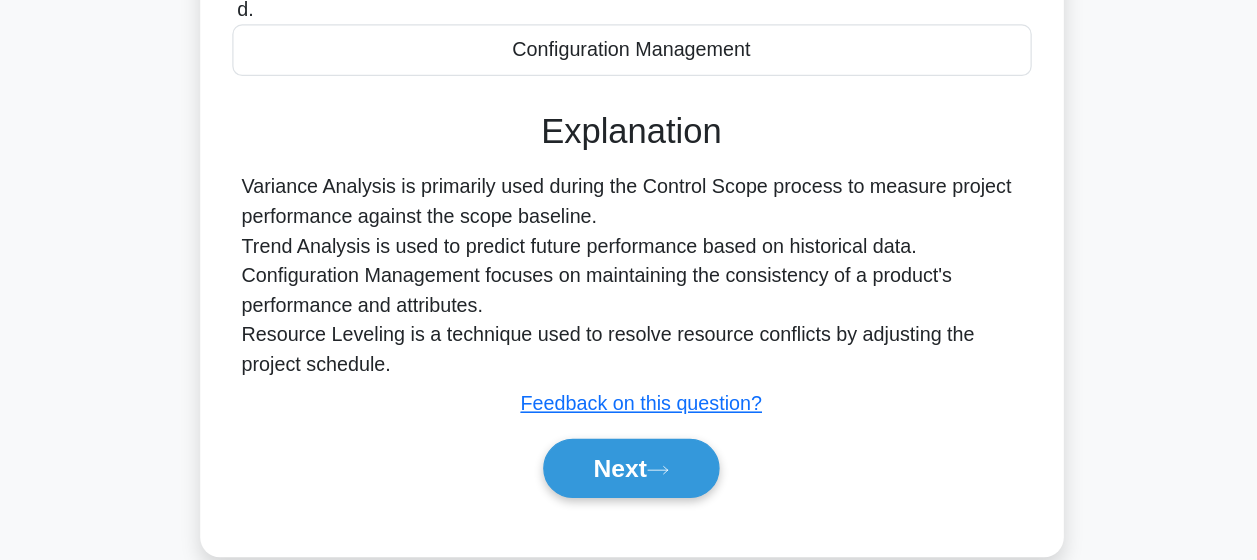 scroll, scrollTop: 352, scrollLeft: 0, axis: vertical 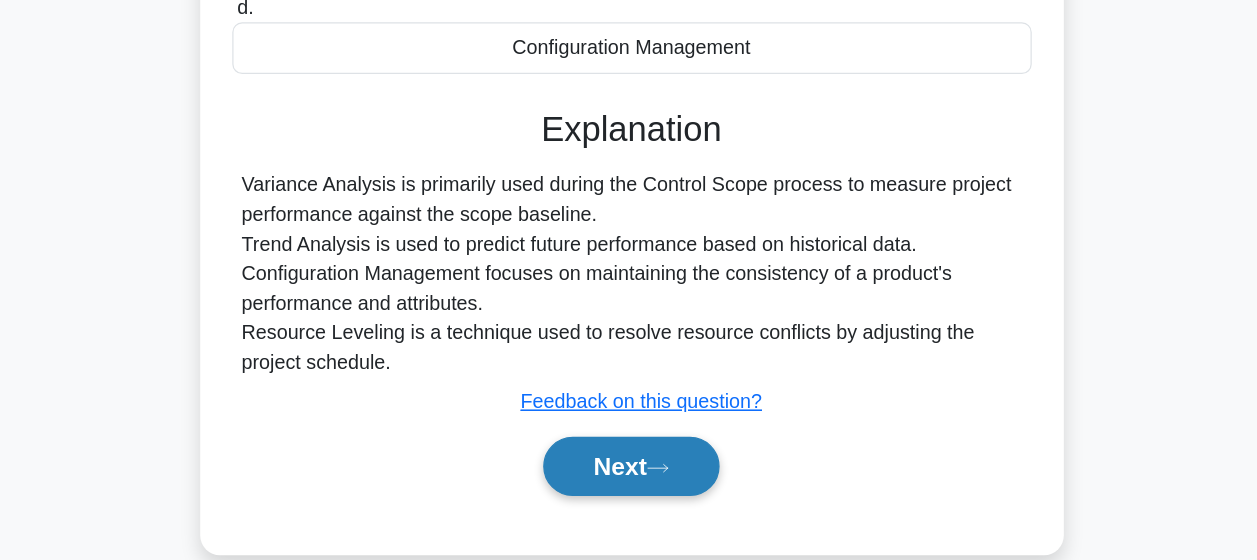 click on "Next" at bounding box center [628, 484] 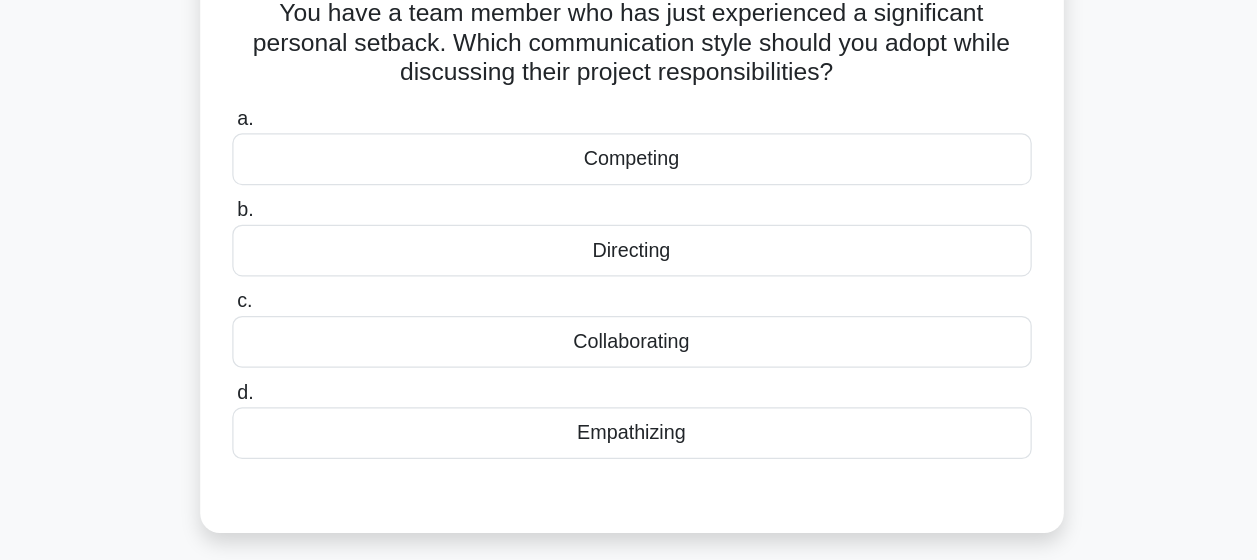 scroll, scrollTop: 44, scrollLeft: 0, axis: vertical 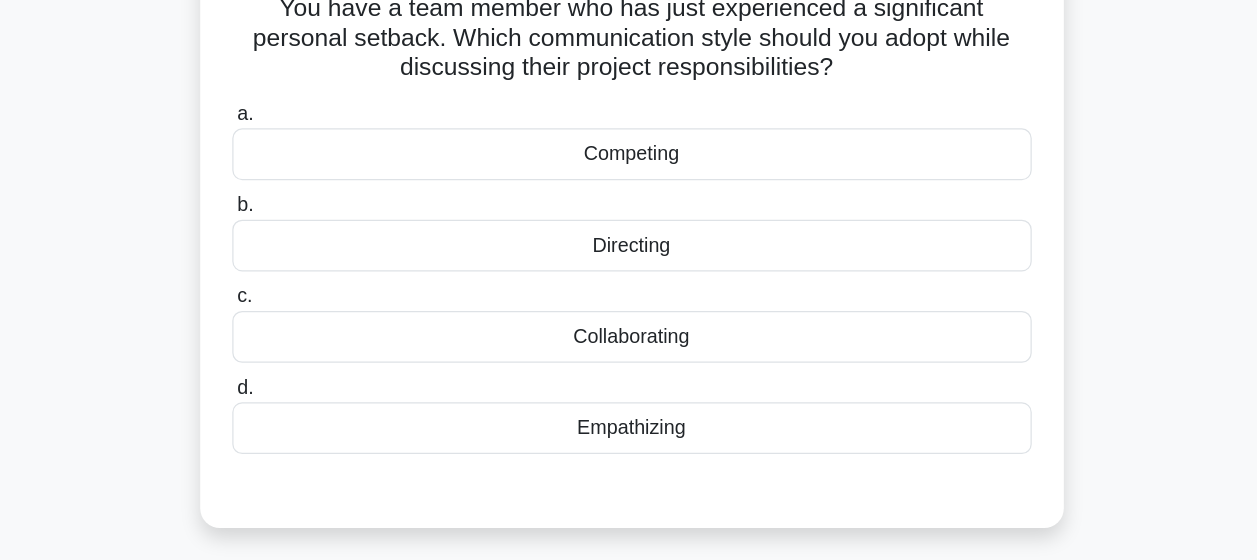 click on "Empathizing" at bounding box center (629, 453) 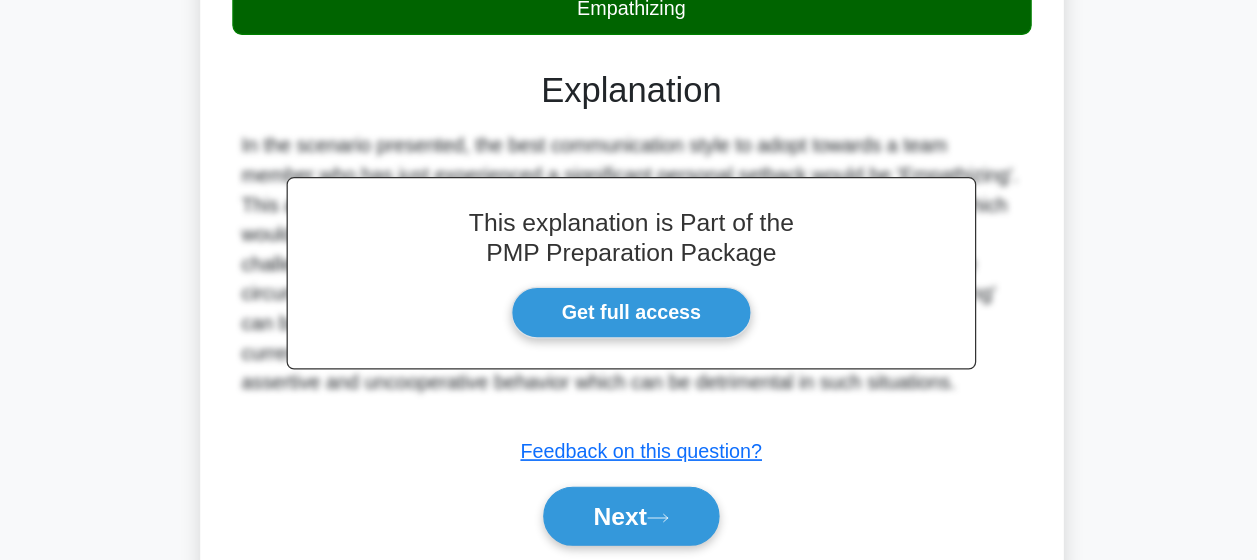 scroll, scrollTop: 392, scrollLeft: 0, axis: vertical 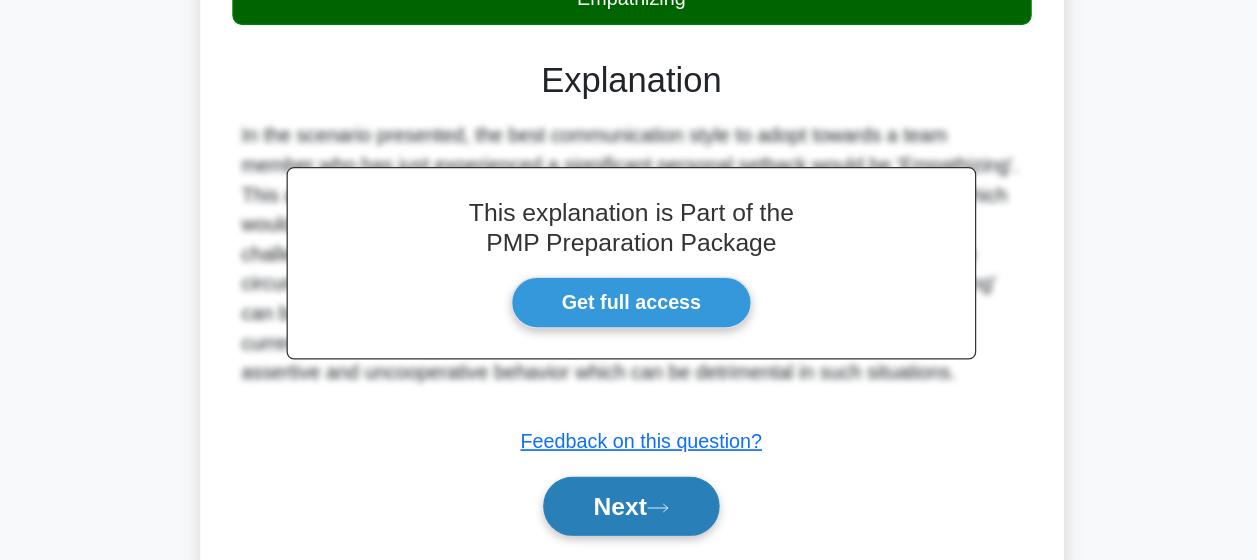 click on "Next" at bounding box center [628, 516] 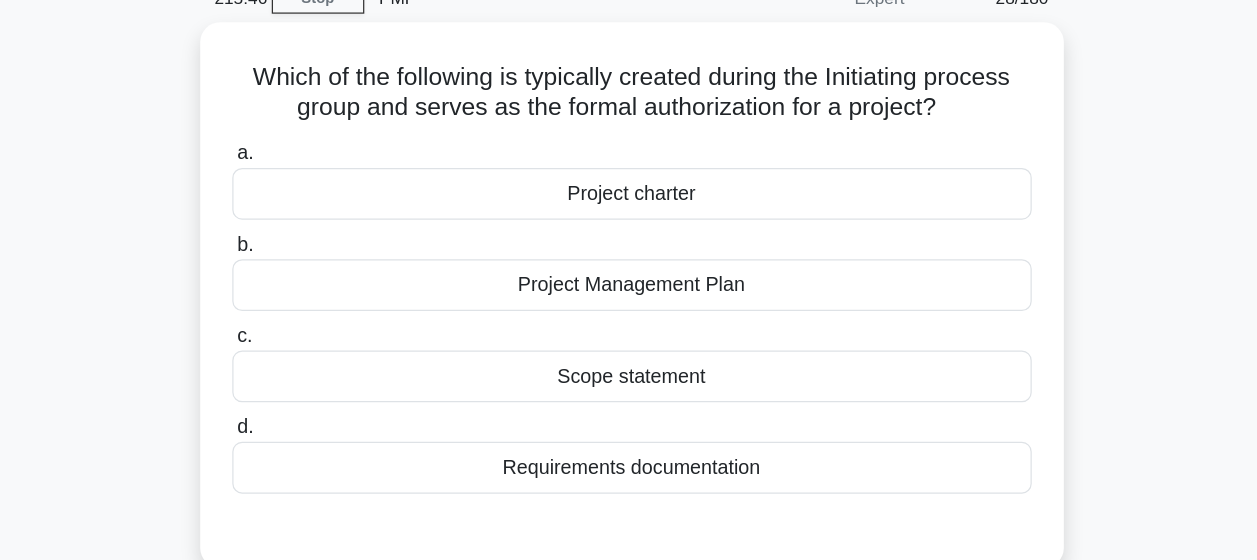 scroll, scrollTop: 98, scrollLeft: 0, axis: vertical 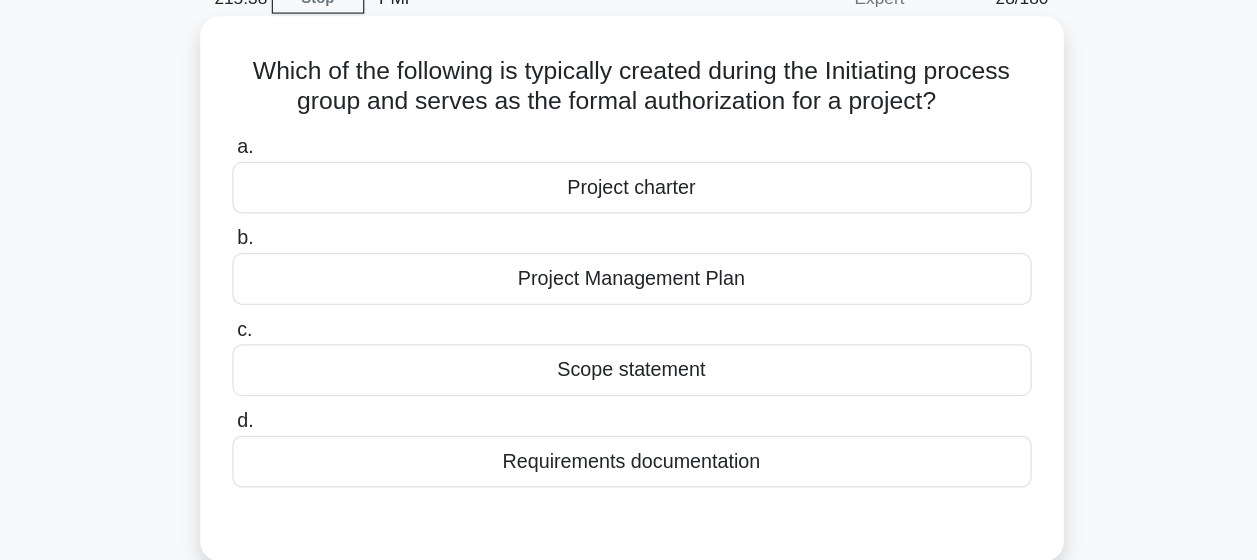 click on "Project charter" at bounding box center (629, 153) 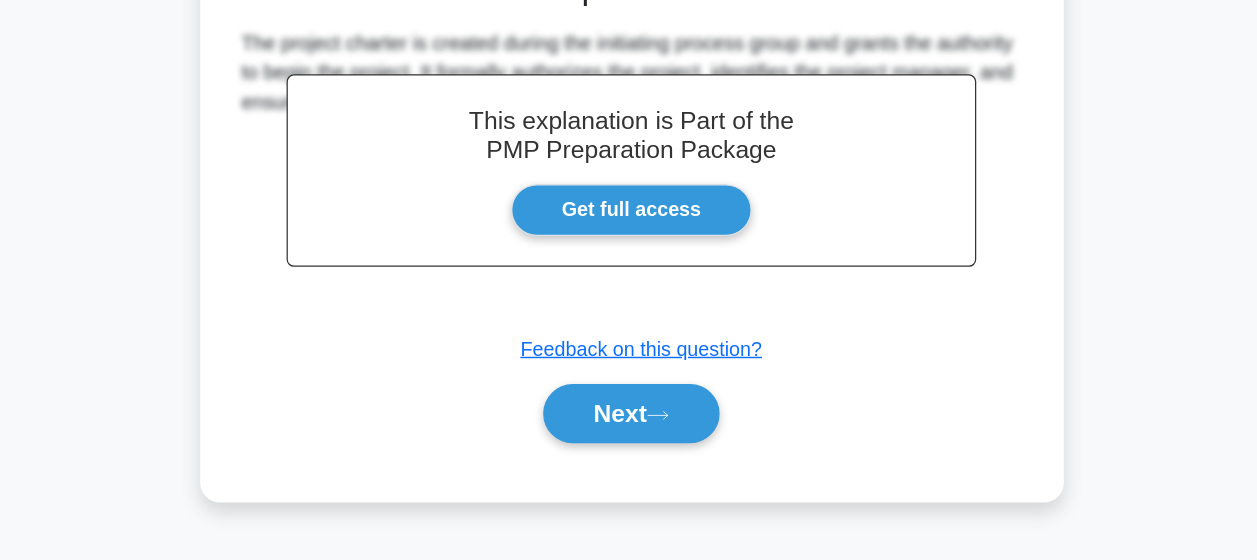 scroll, scrollTop: 501, scrollLeft: 0, axis: vertical 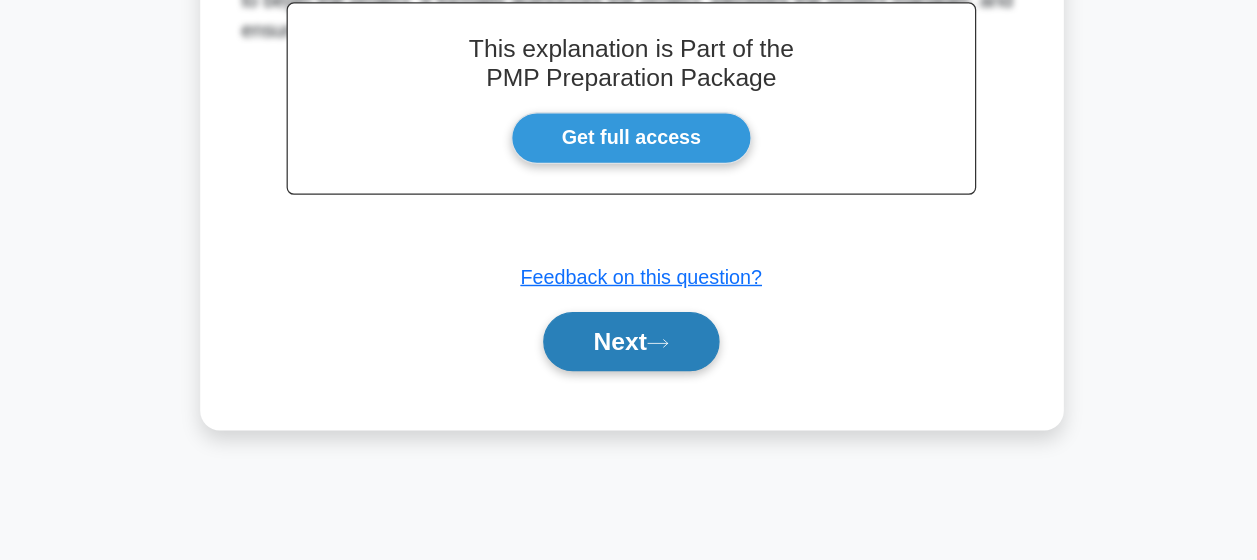 click on "Next" at bounding box center [628, 383] 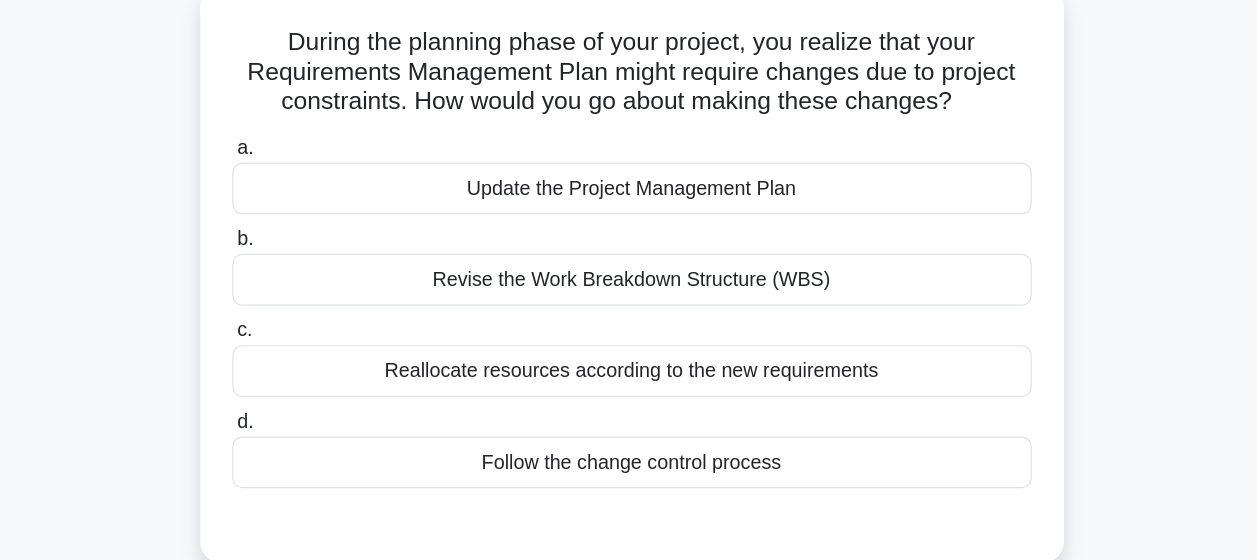 scroll, scrollTop: 22, scrollLeft: 0, axis: vertical 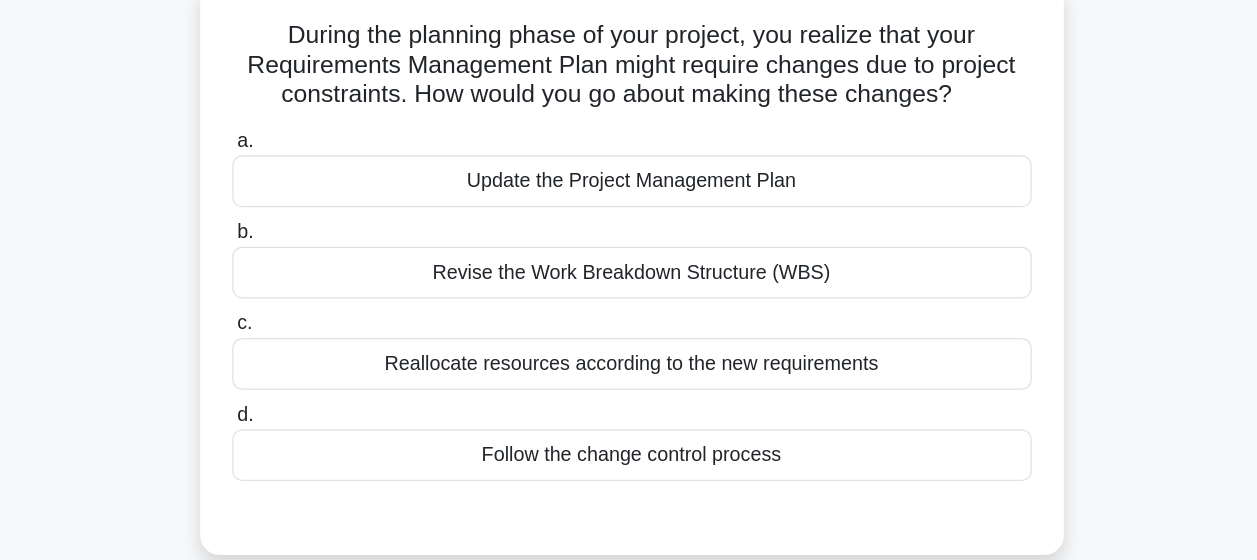 click on "Follow the change control process" at bounding box center (629, 475) 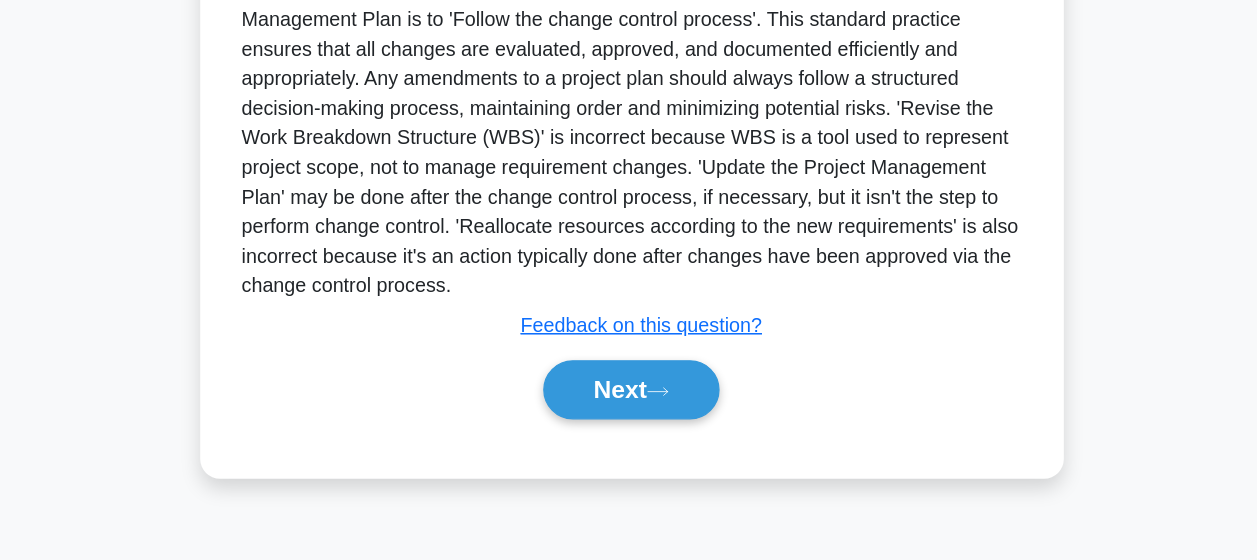 scroll, scrollTop: 512, scrollLeft: 0, axis: vertical 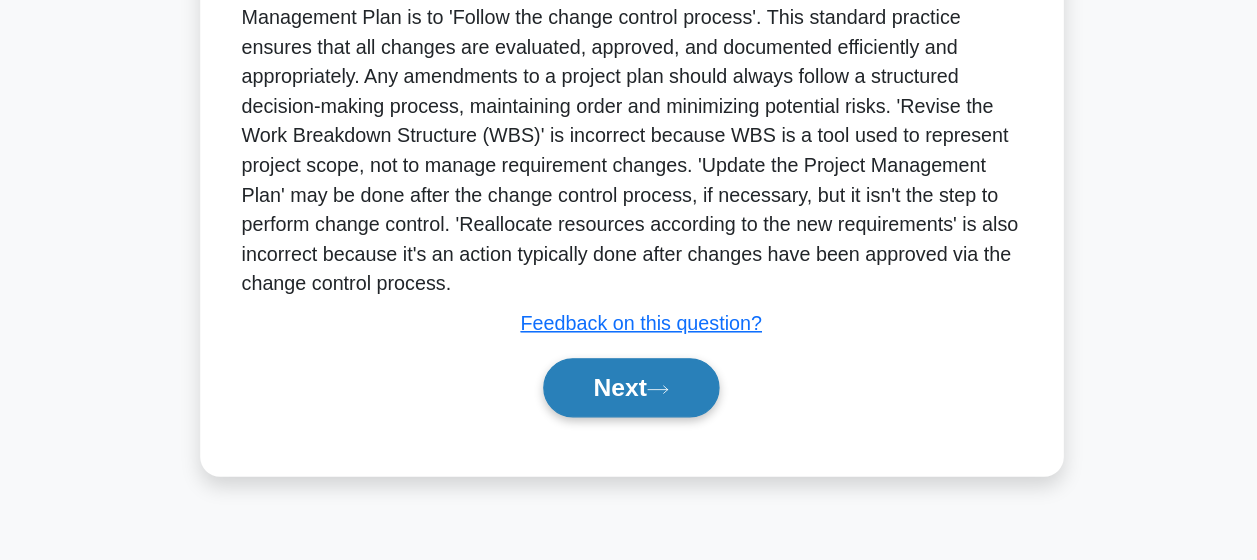 click on "Next" at bounding box center (628, 420) 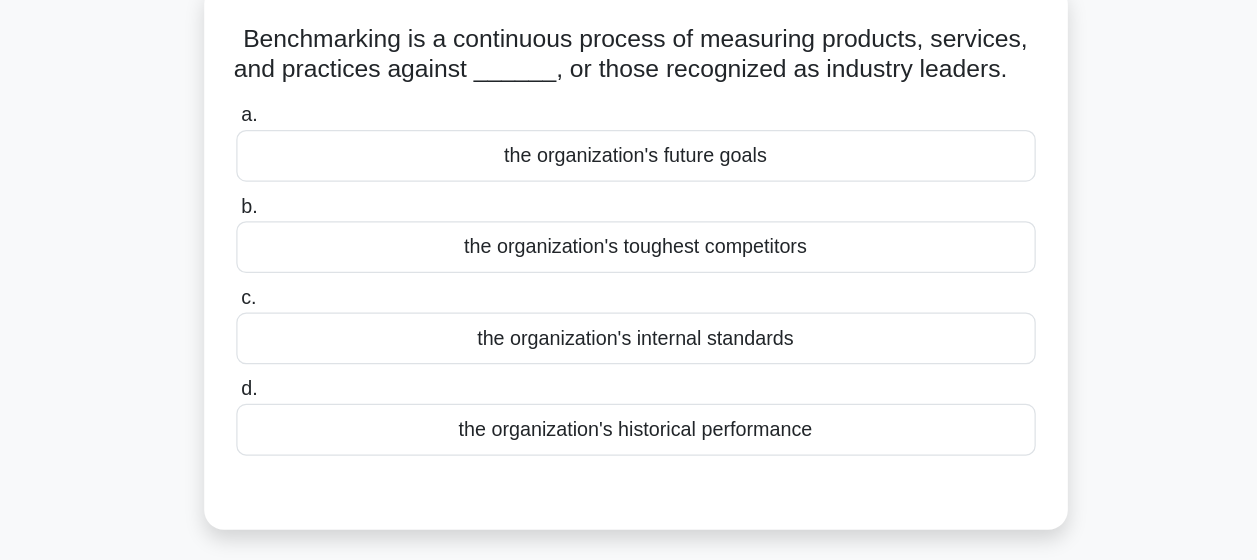 scroll, scrollTop: 24, scrollLeft: 0, axis: vertical 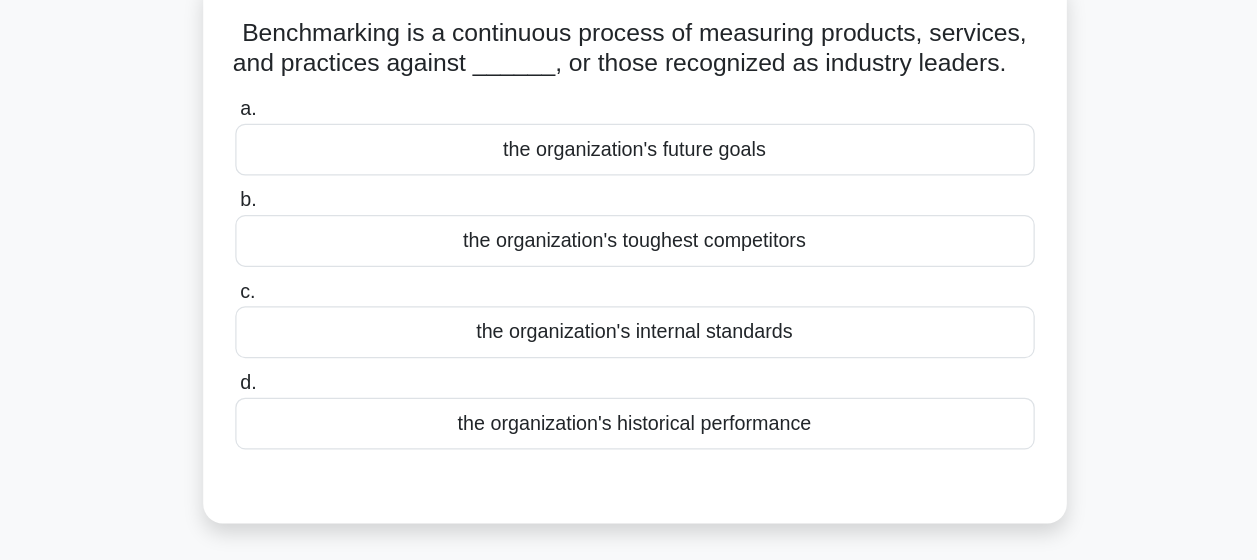 click on "the organization's toughest competitors" at bounding box center (629, 301) 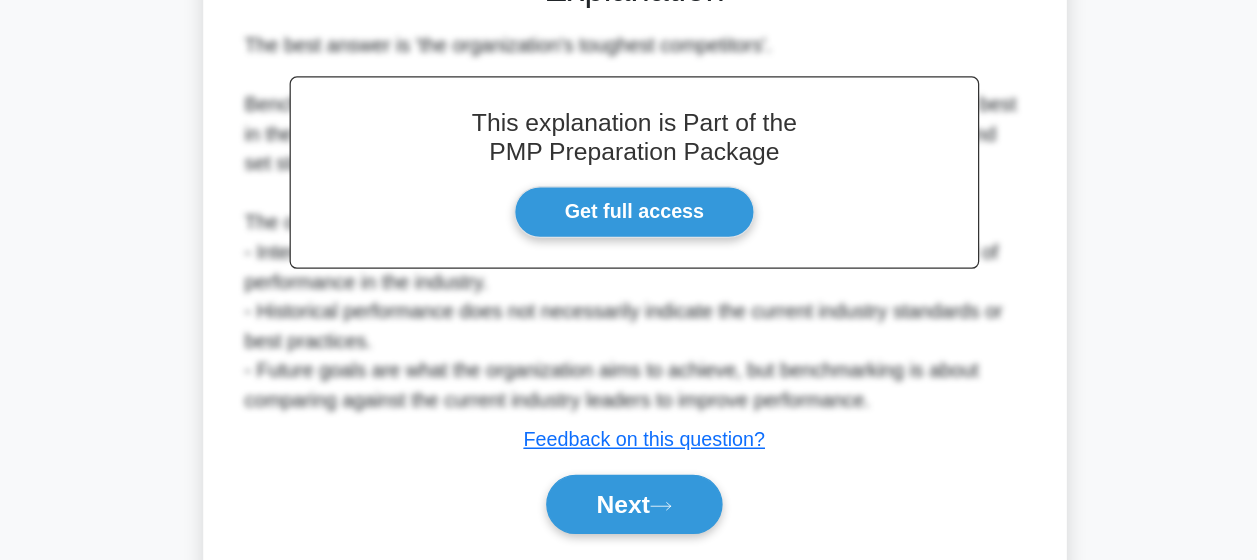 scroll, scrollTop: 445, scrollLeft: 0, axis: vertical 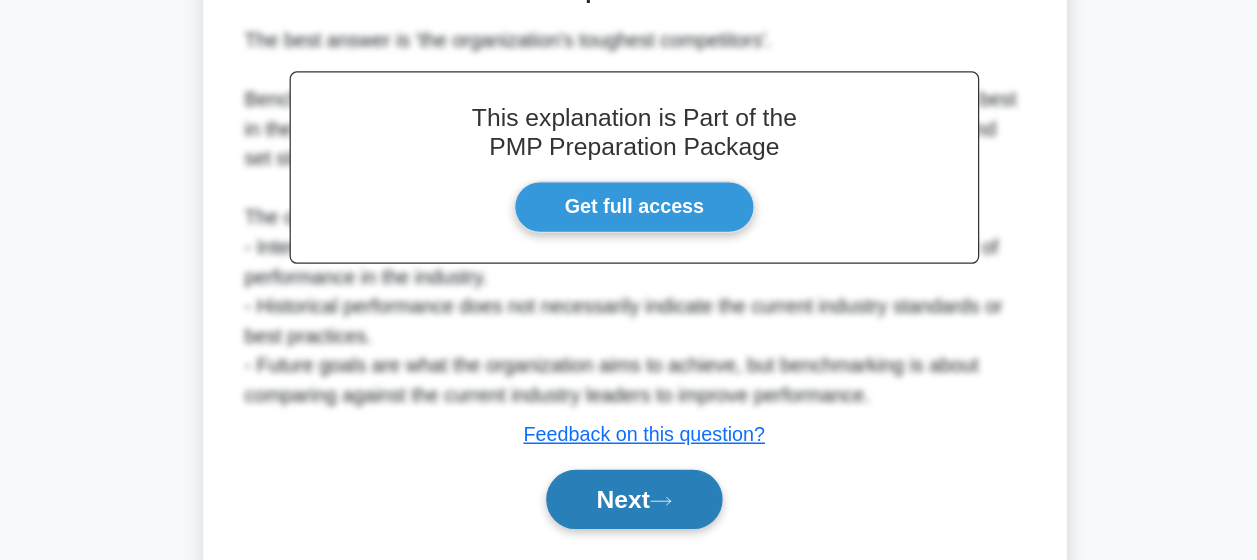 click on "Next" at bounding box center (628, 511) 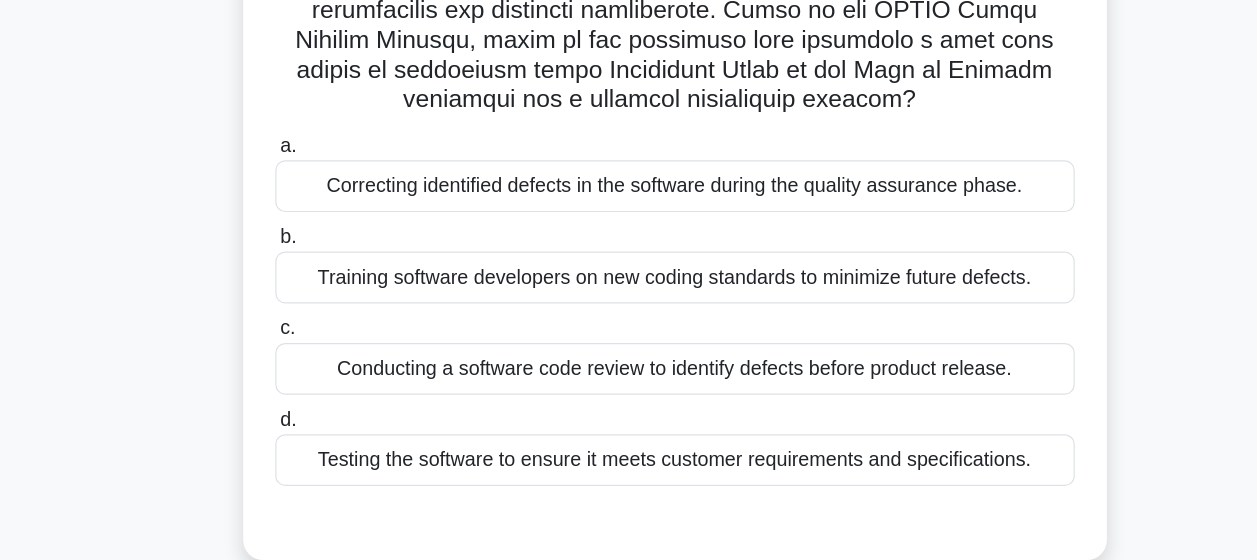 scroll, scrollTop: 333, scrollLeft: 0, axis: vertical 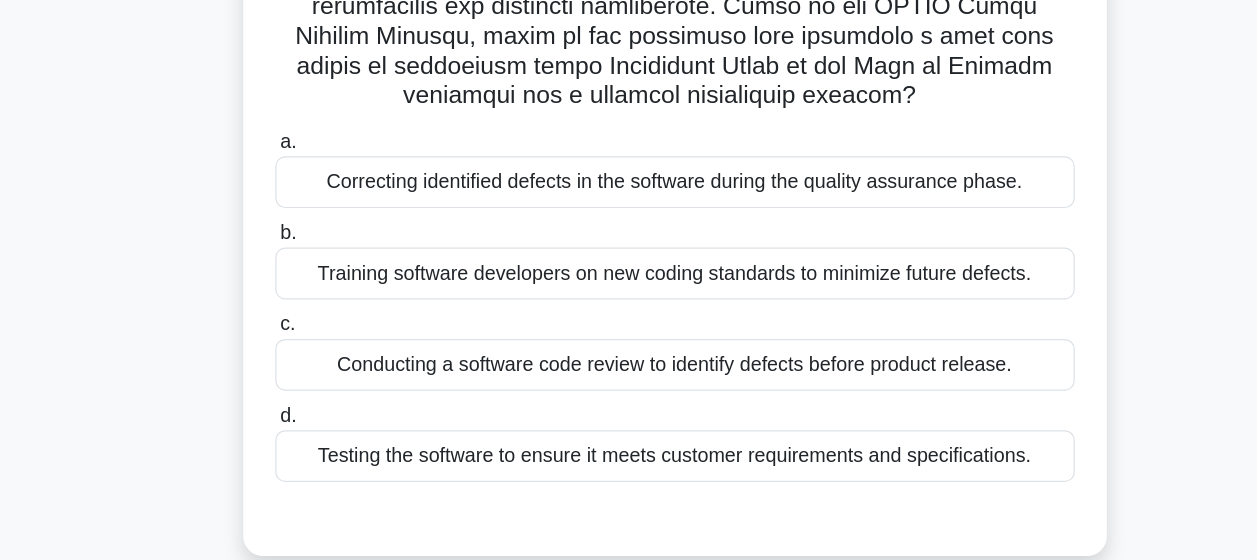 click on "Testing the software to ensure it meets customer requirements and specifications." at bounding box center (629, 476) 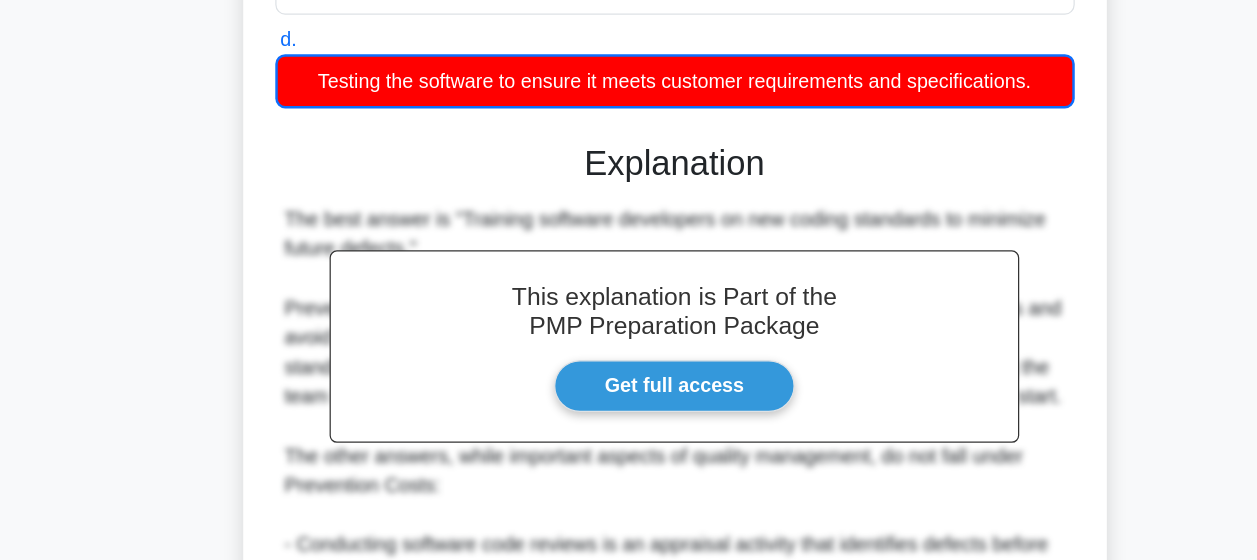 scroll, scrollTop: 937, scrollLeft: 0, axis: vertical 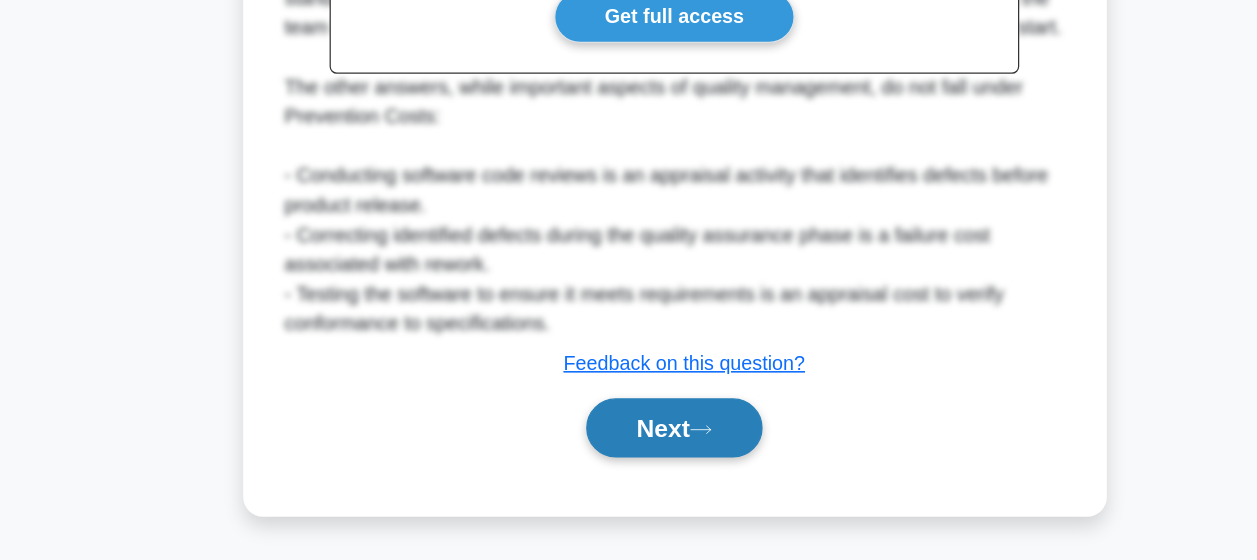 click on "Next" at bounding box center (628, 453) 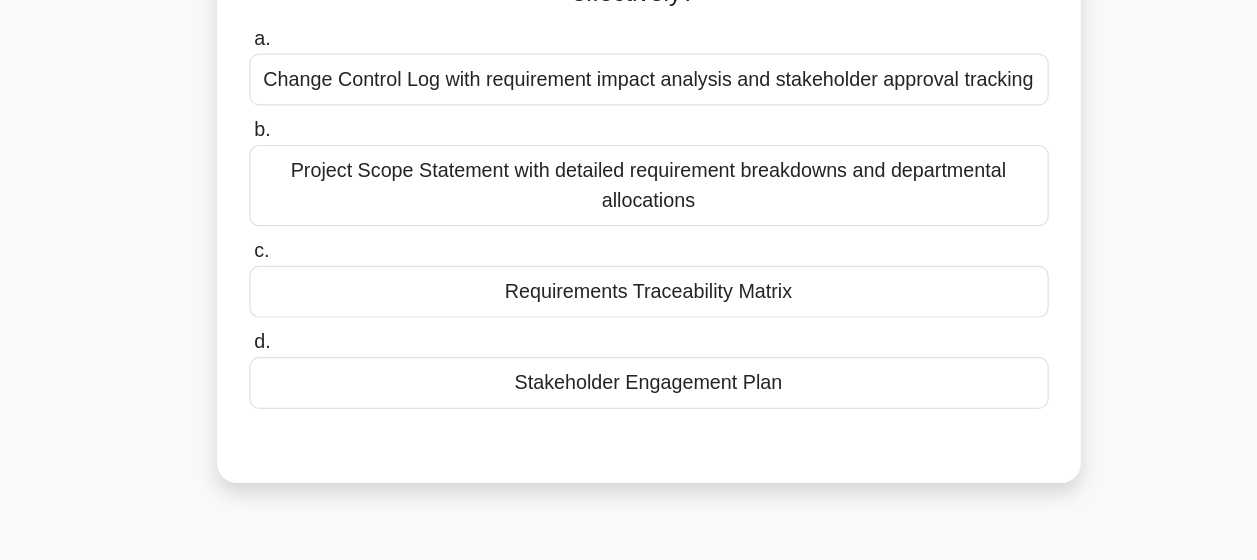 scroll, scrollTop: 232, scrollLeft: 0, axis: vertical 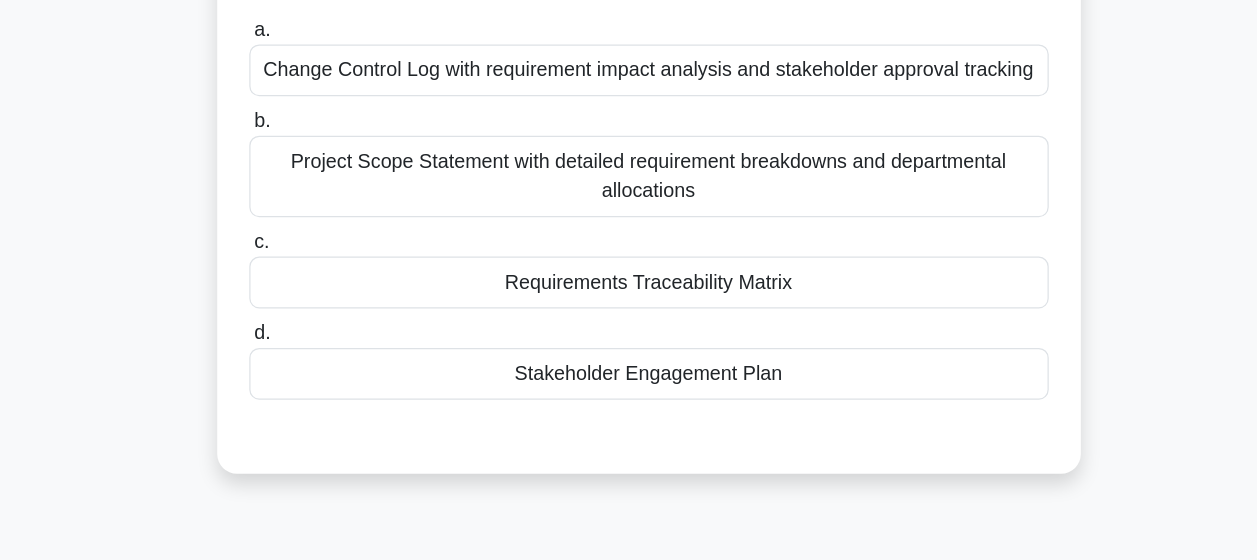 click on "Requirements Traceability Matrix" at bounding box center [629, 335] 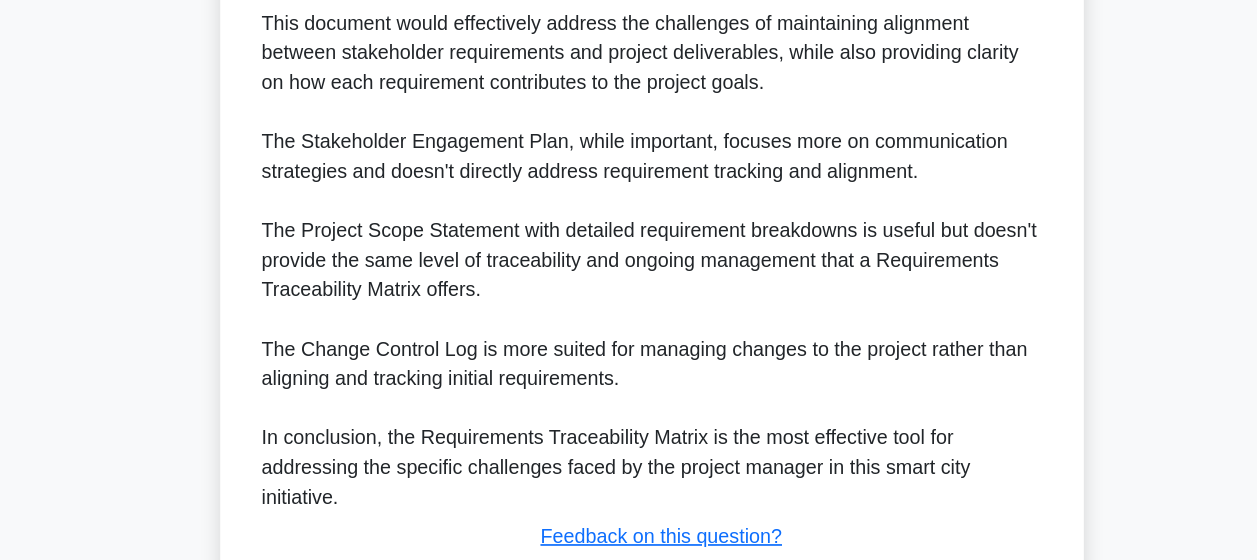 scroll, scrollTop: 1078, scrollLeft: 0, axis: vertical 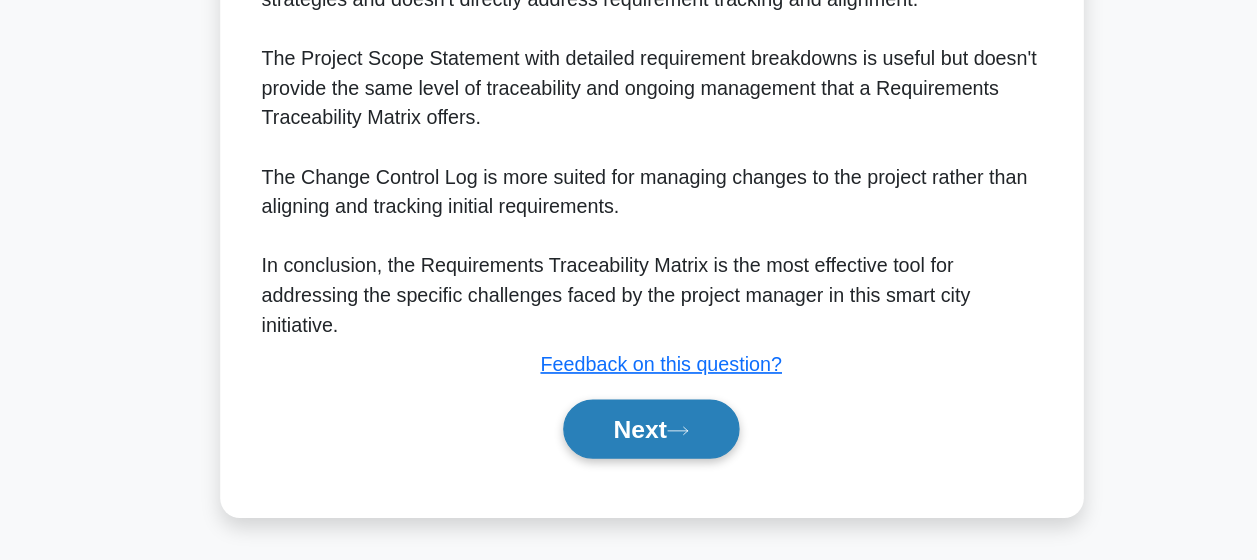click on "Next" at bounding box center (628, 454) 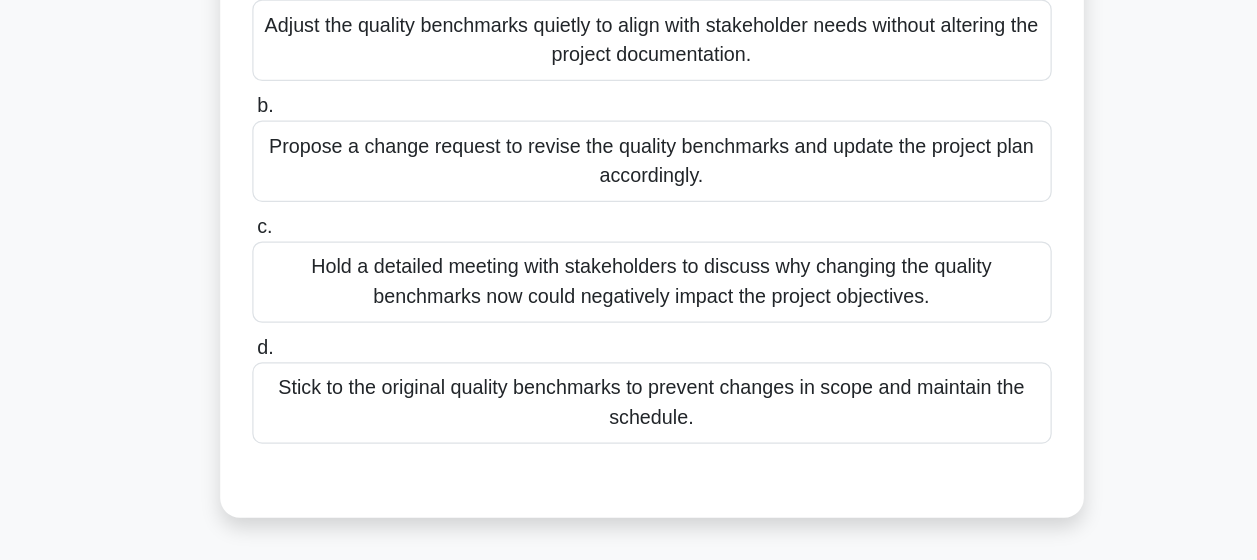 scroll, scrollTop: 198, scrollLeft: 0, axis: vertical 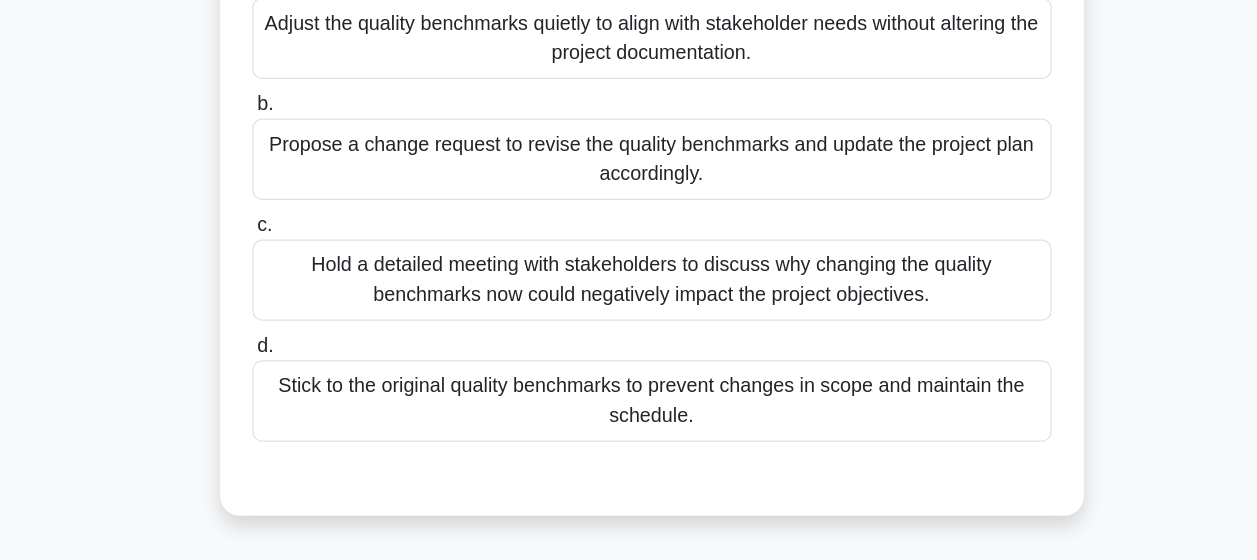 click on "Propose a change request to revise the quality benchmarks and update the project plan accordingly." at bounding box center [629, 235] 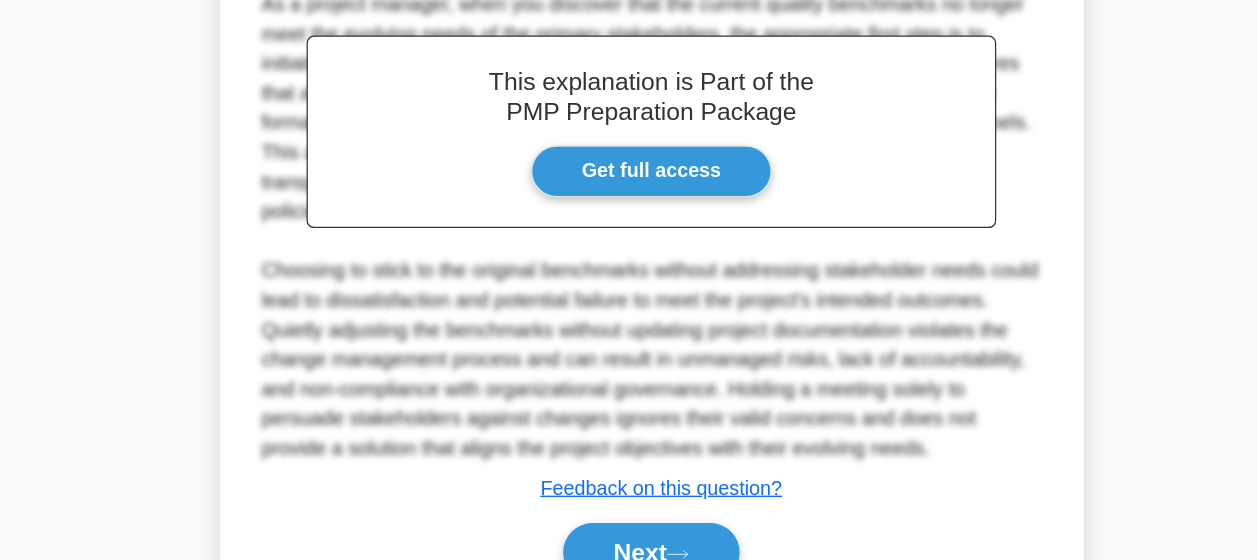 scroll, scrollTop: 646, scrollLeft: 0, axis: vertical 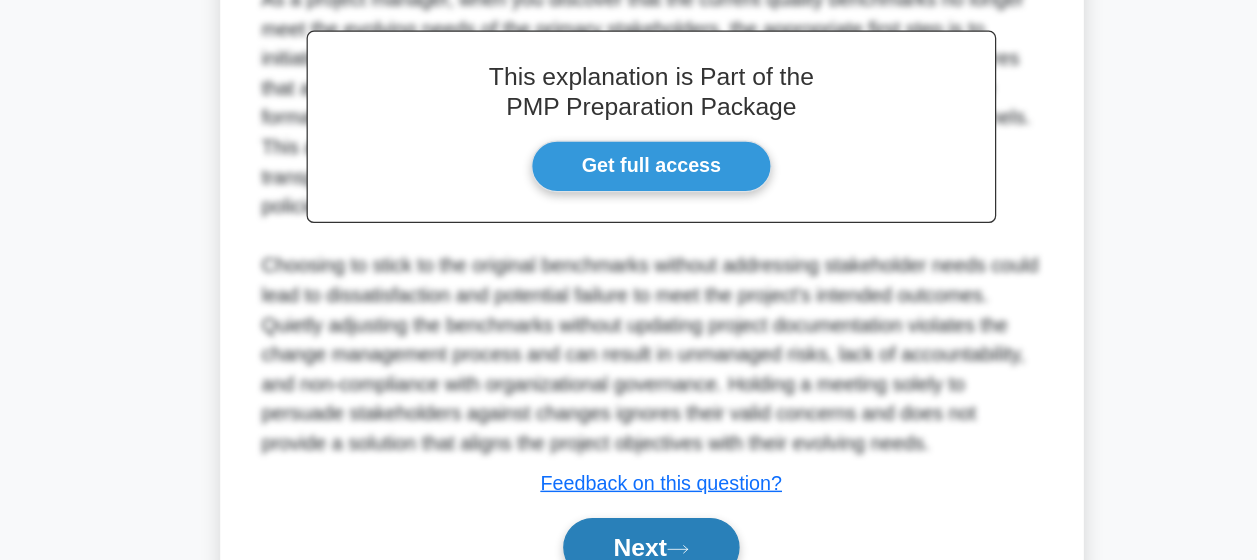 click on "Next" at bounding box center (628, 550) 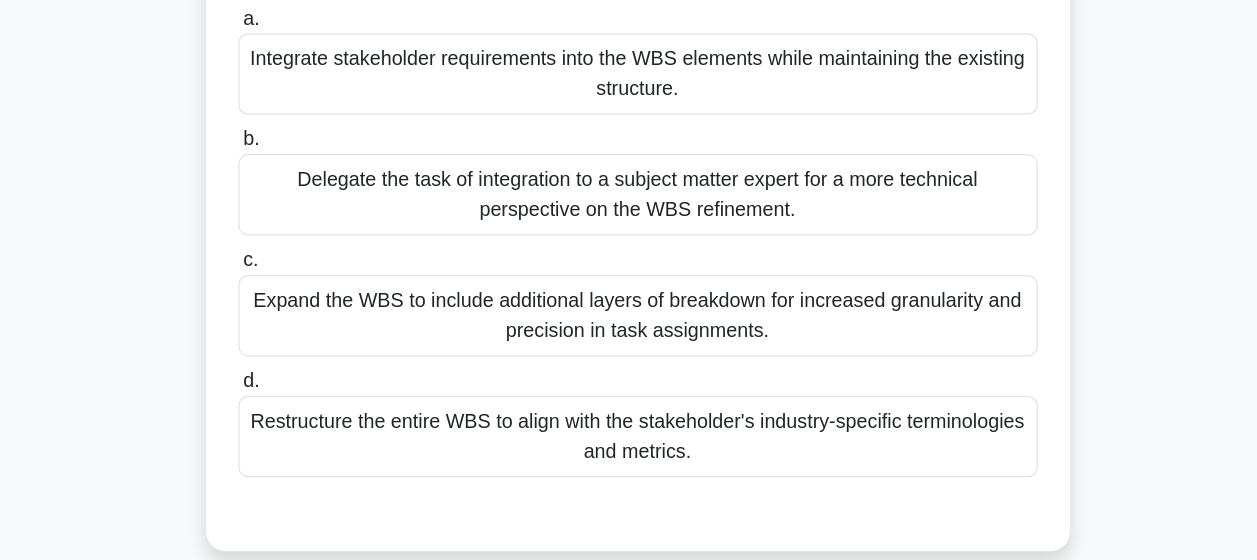 scroll, scrollTop: 195, scrollLeft: 0, axis: vertical 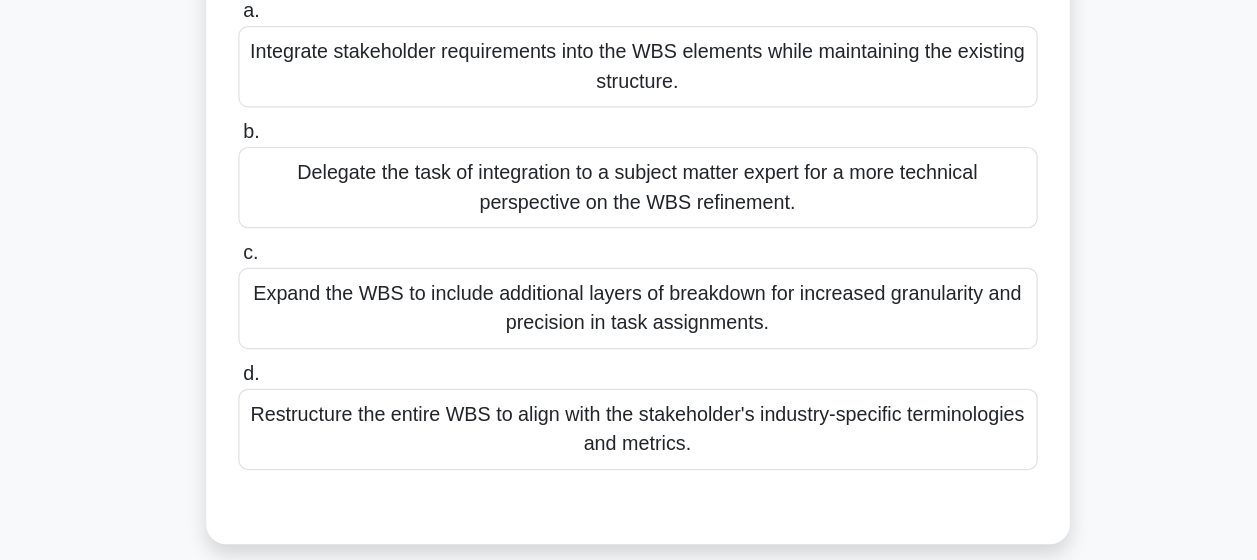 click on "Restructure the entire WBS to align with the stakeholder's industry-specific terminologies and metrics." at bounding box center [629, 410] 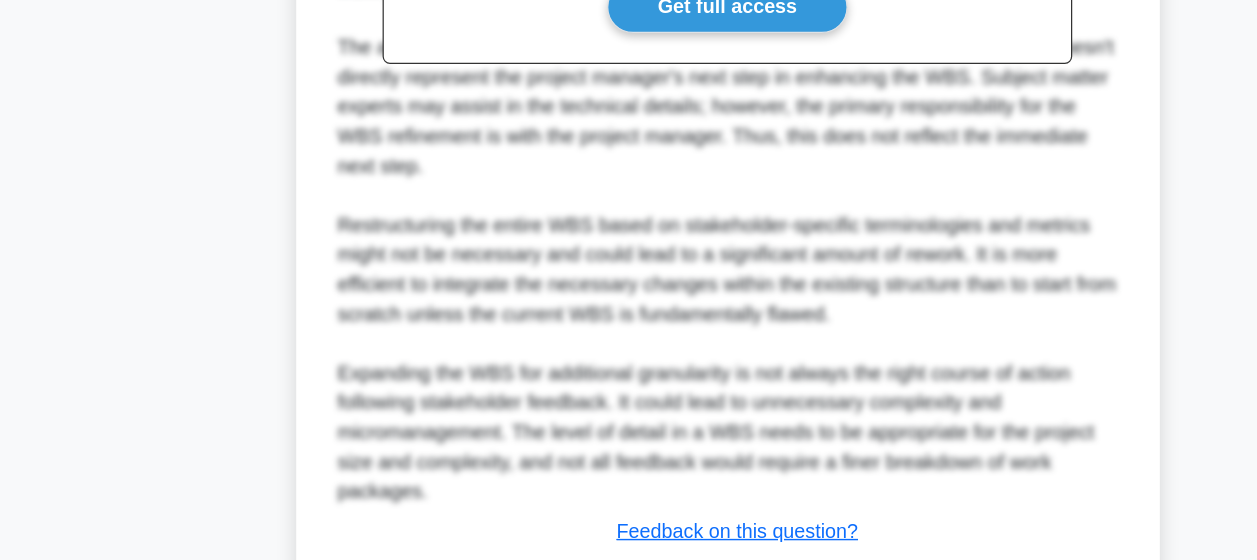 scroll, scrollTop: 889, scrollLeft: 0, axis: vertical 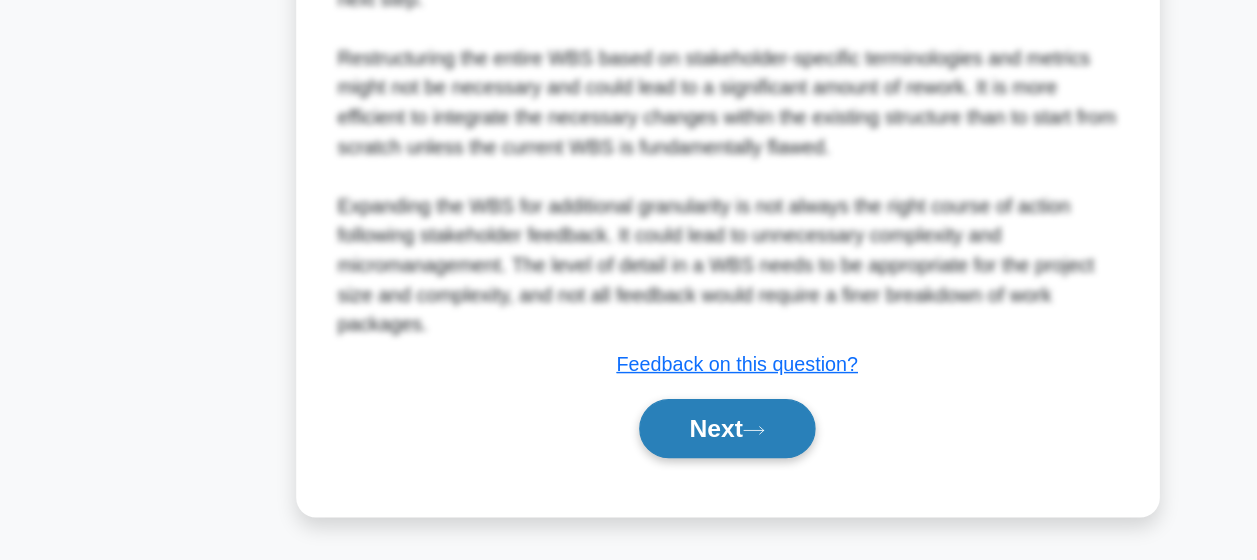 click on "Next" at bounding box center [628, 453] 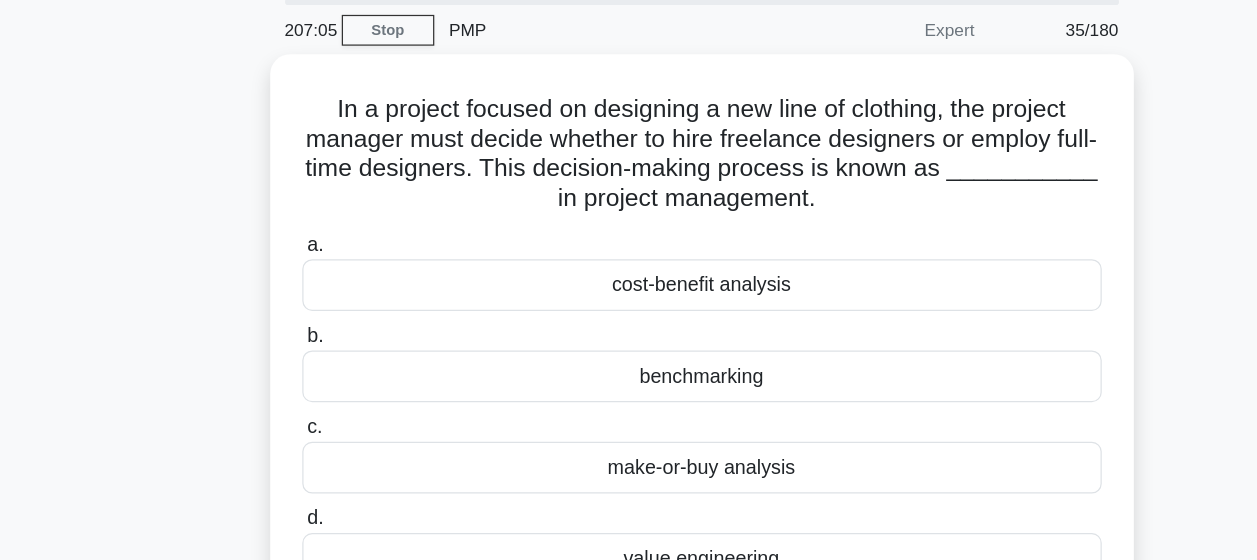 scroll, scrollTop: 14, scrollLeft: 0, axis: vertical 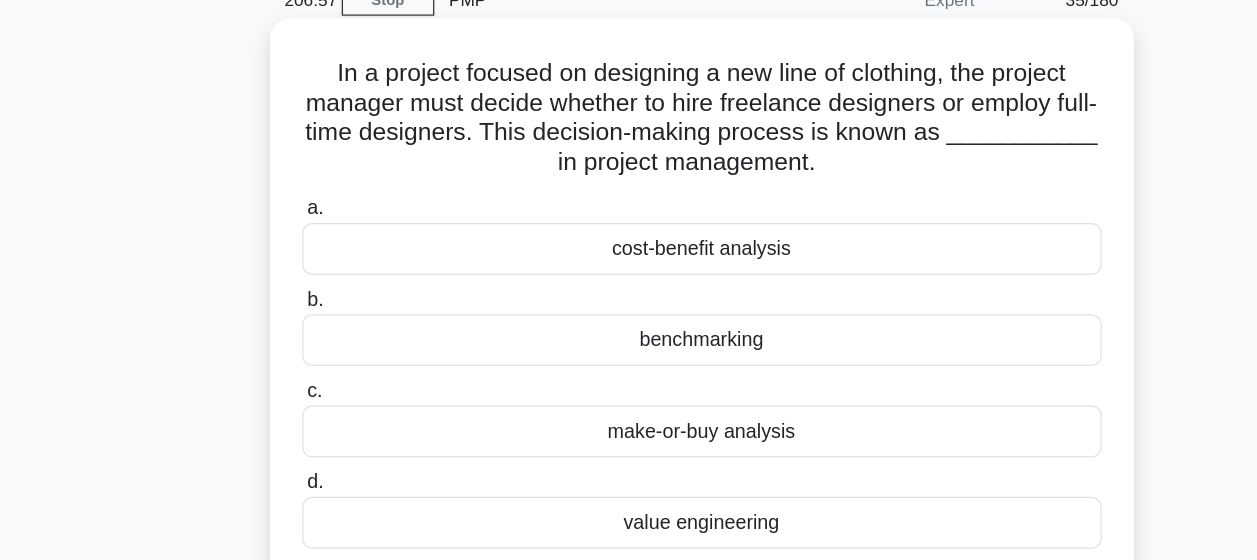 click on "make-or-buy analysis" at bounding box center [629, 433] 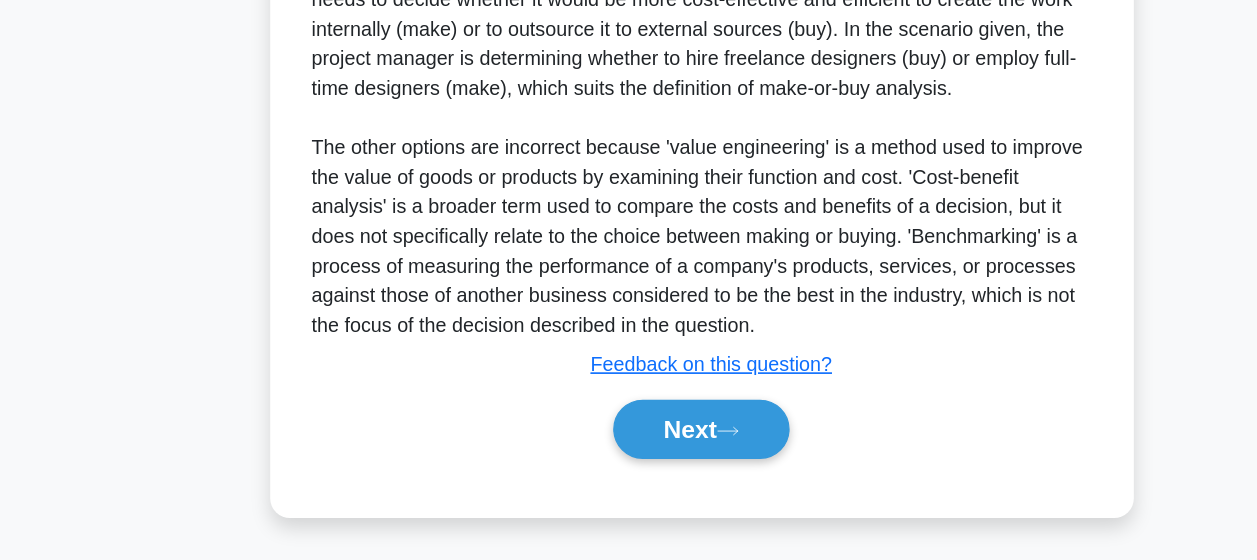 scroll, scrollTop: 574, scrollLeft: 0, axis: vertical 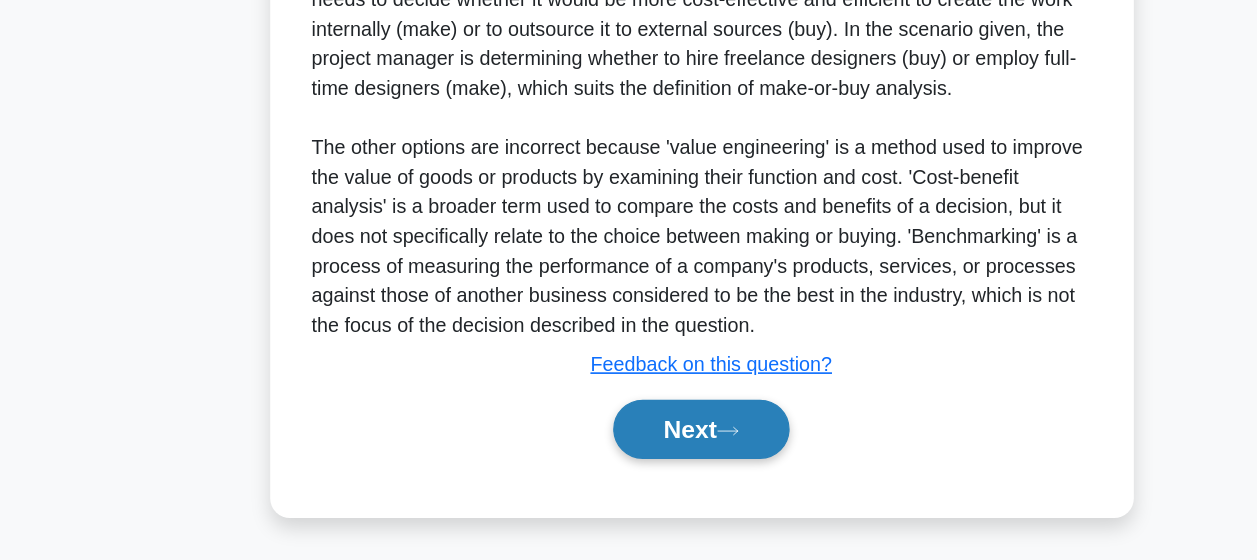 click on "Next" at bounding box center (628, 454) 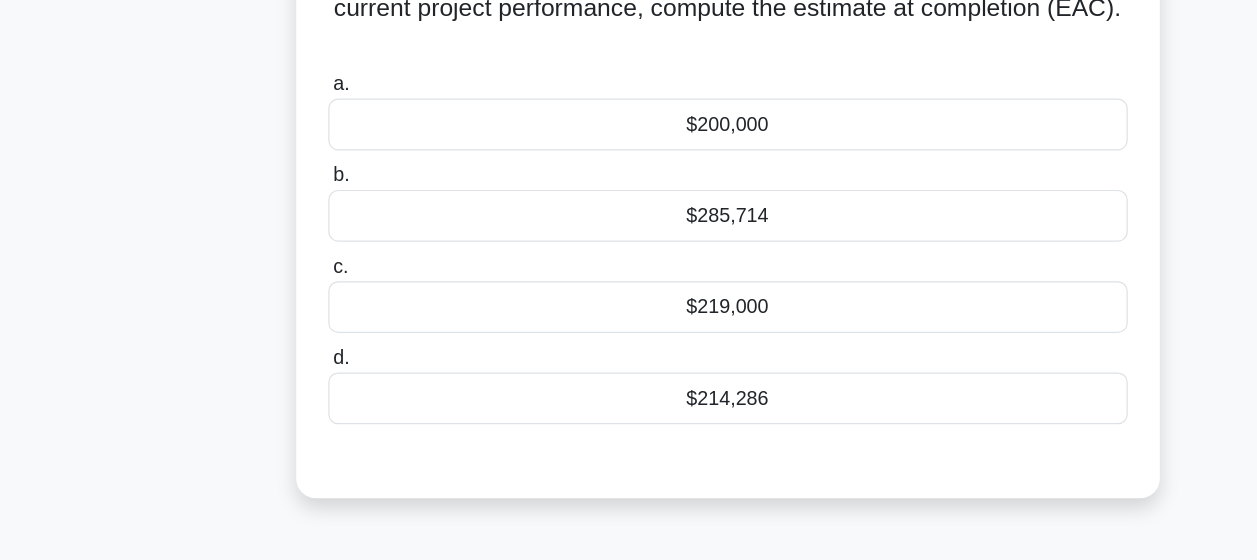 scroll, scrollTop: 115, scrollLeft: 0, axis: vertical 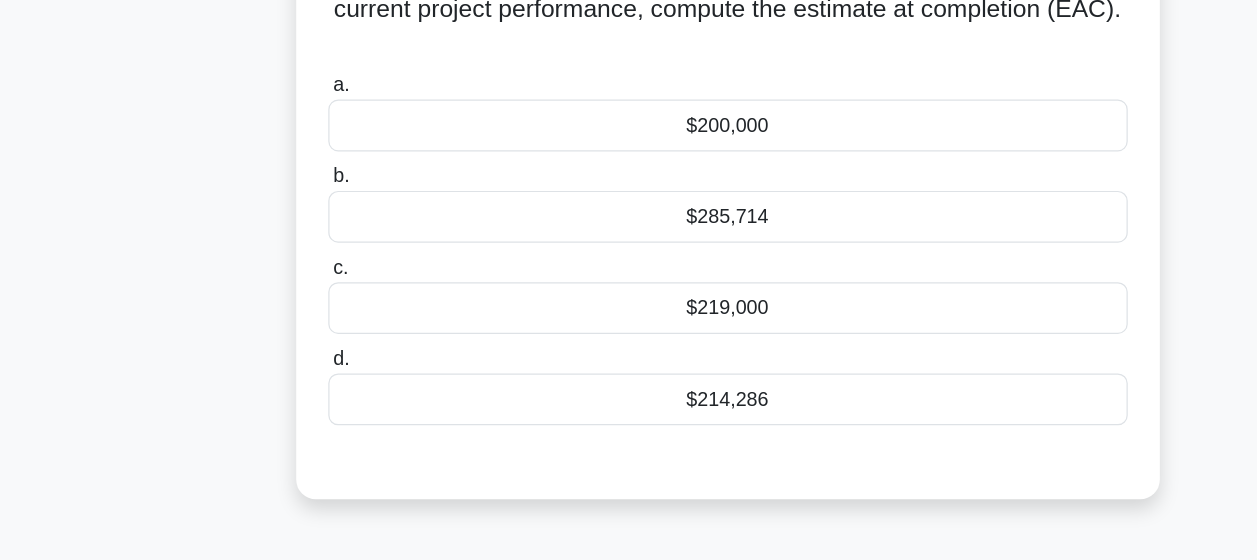 click on "$214,286" at bounding box center (629, 430) 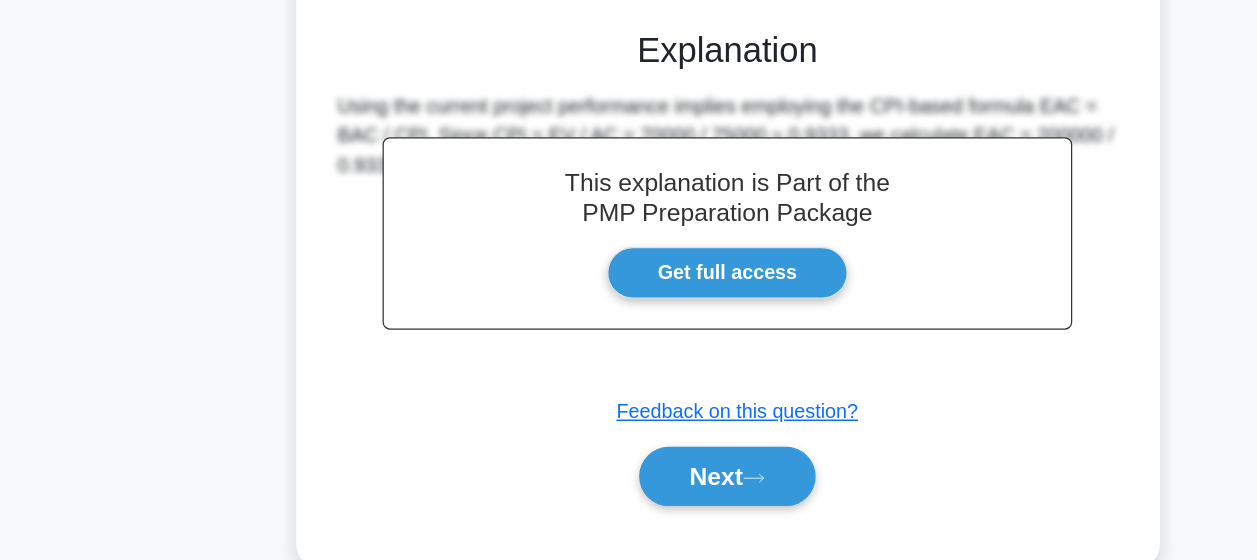 scroll, scrollTop: 520, scrollLeft: 0, axis: vertical 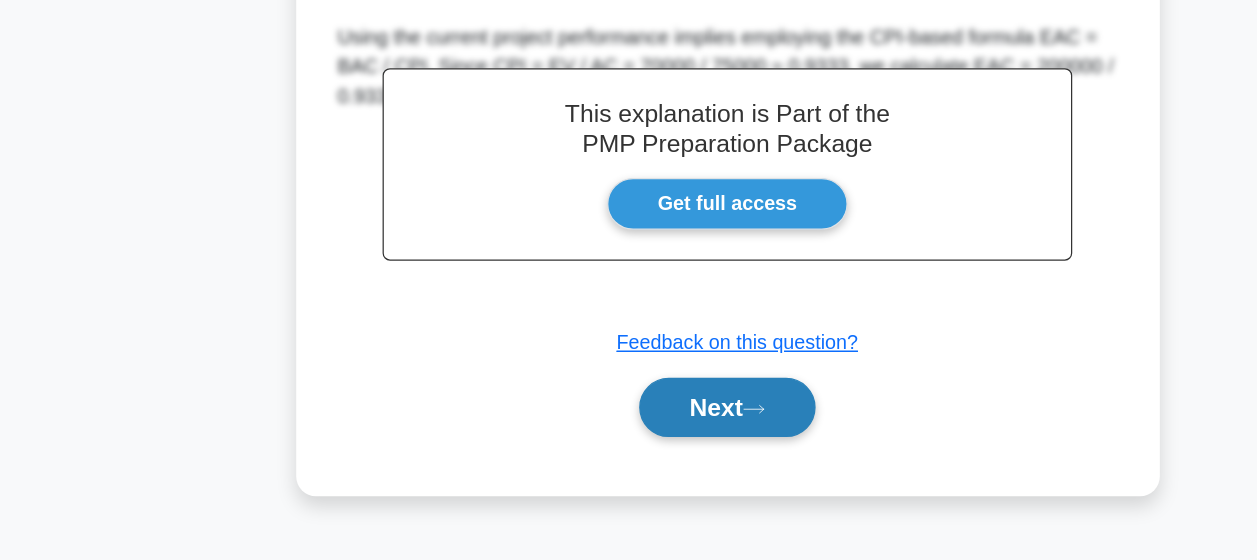 click on "Next" at bounding box center (628, 436) 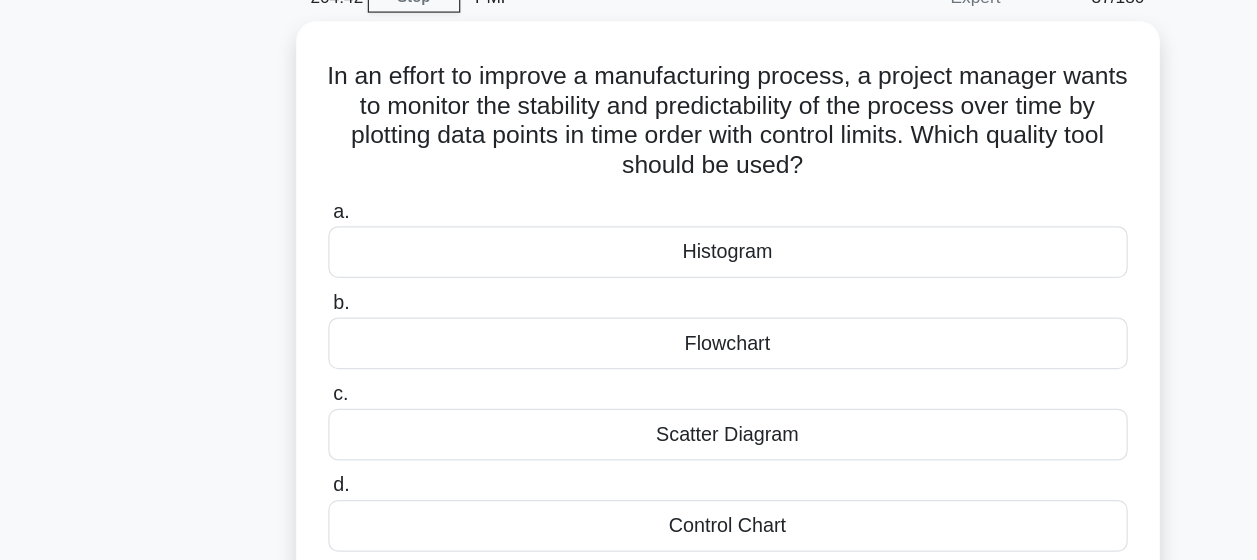 scroll, scrollTop: 45, scrollLeft: 0, axis: vertical 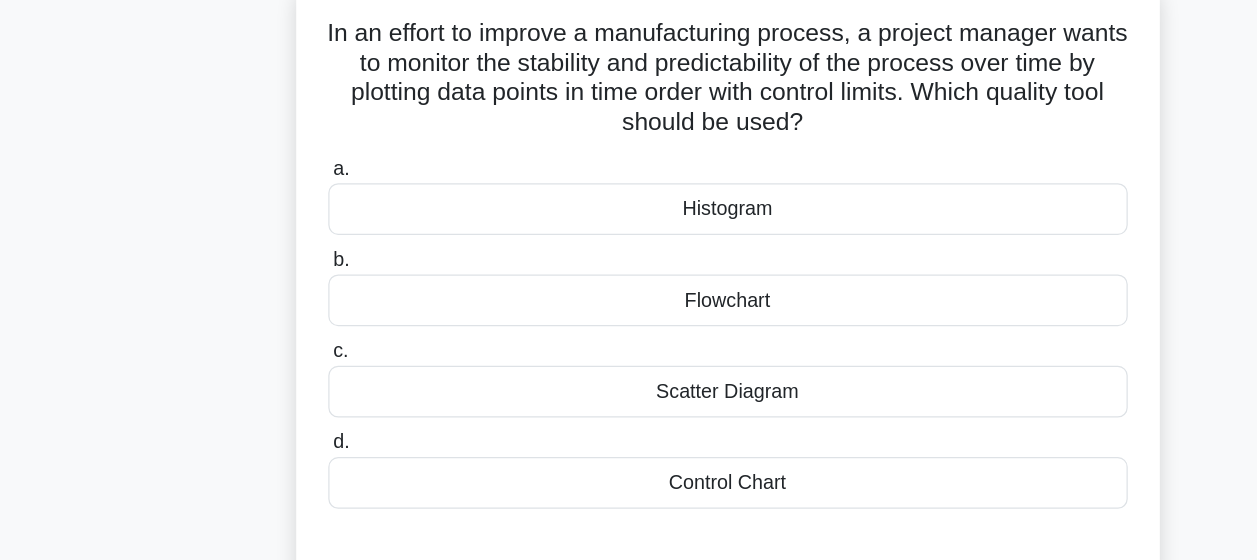 click on "Scatter Diagram" at bounding box center (629, 407) 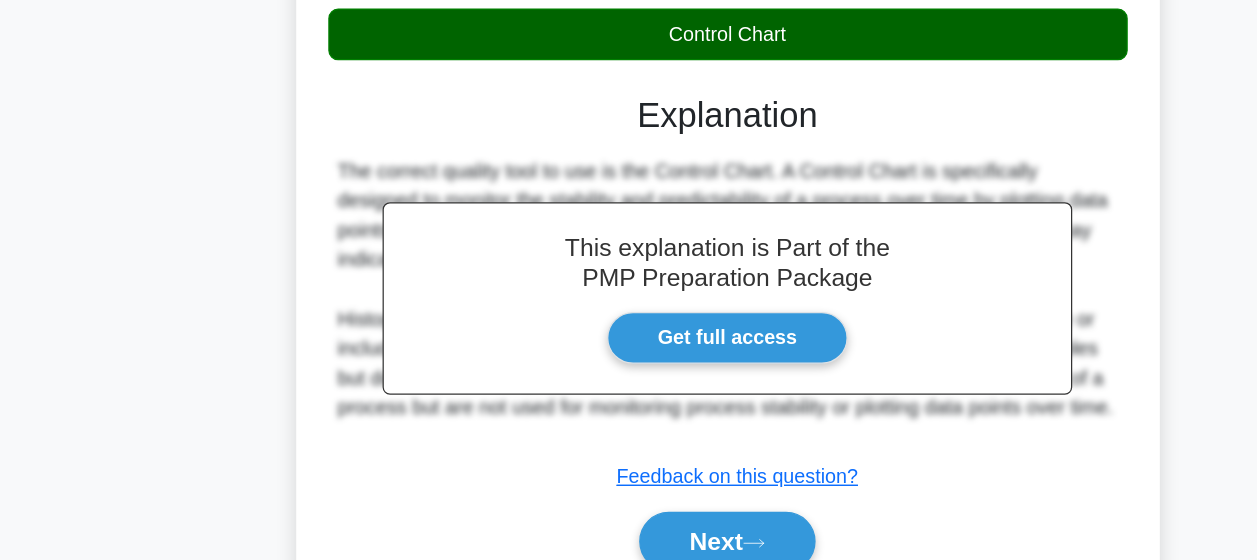 scroll, scrollTop: 520, scrollLeft: 0, axis: vertical 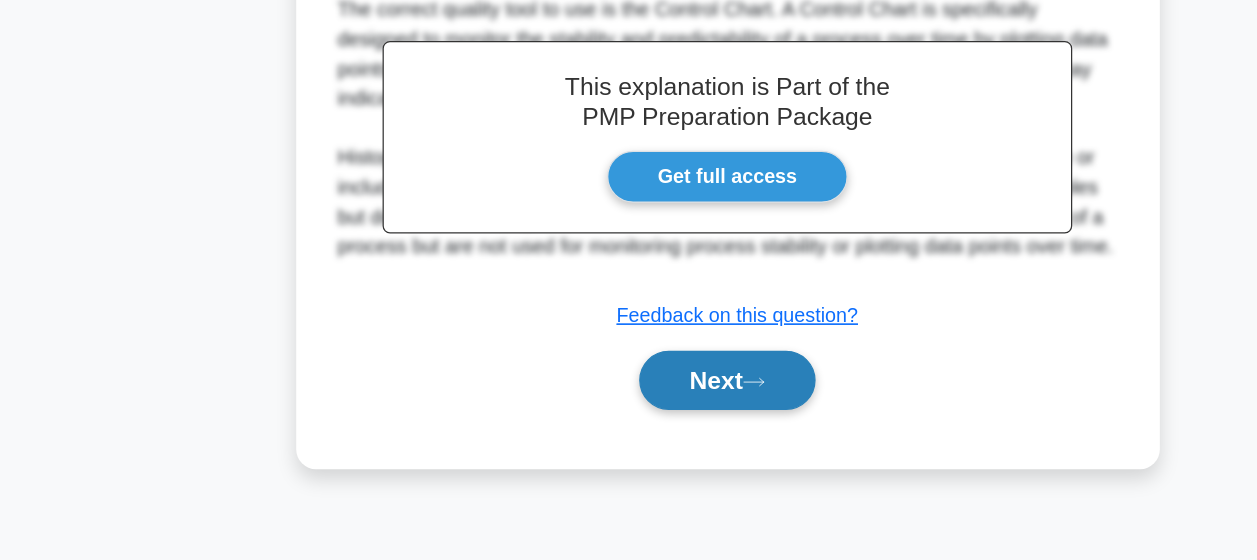 click on "Next" at bounding box center [628, 414] 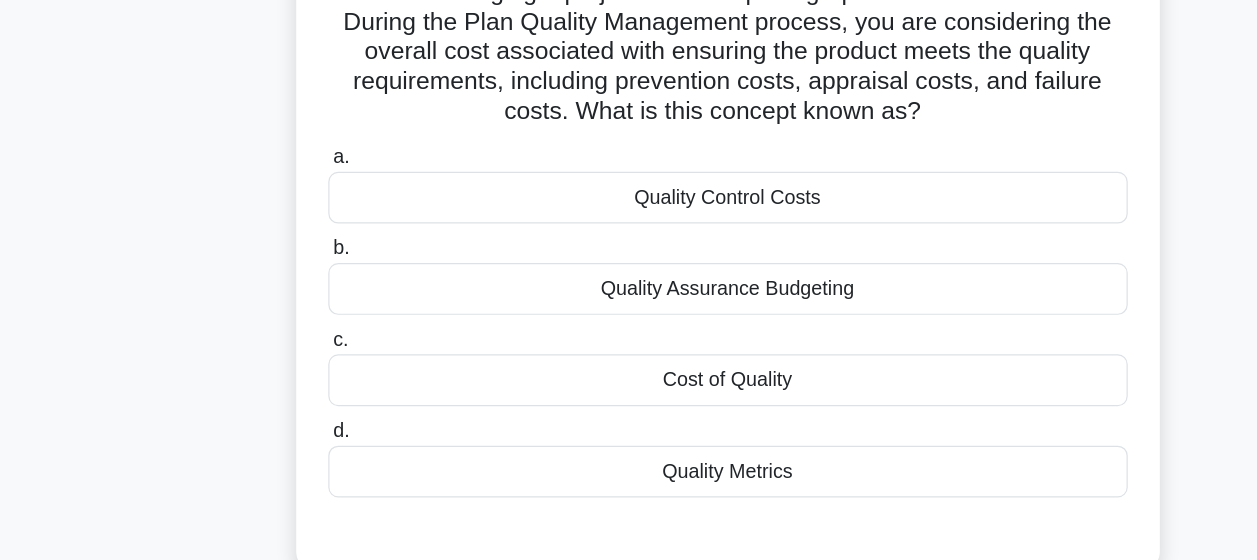 scroll, scrollTop: 168, scrollLeft: 0, axis: vertical 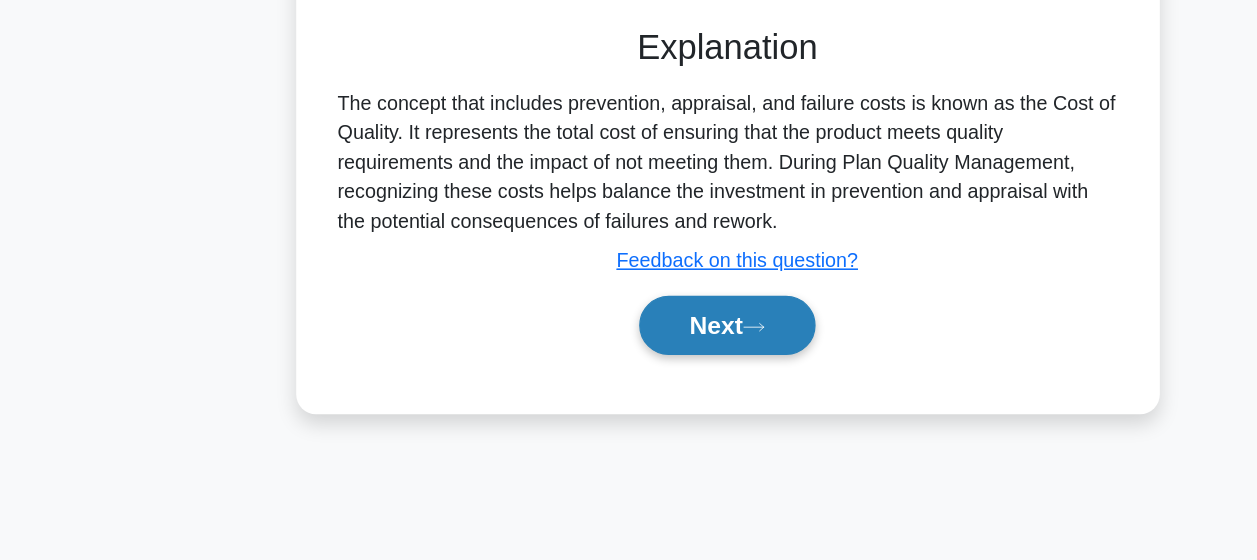 click on "Next" at bounding box center [628, 370] 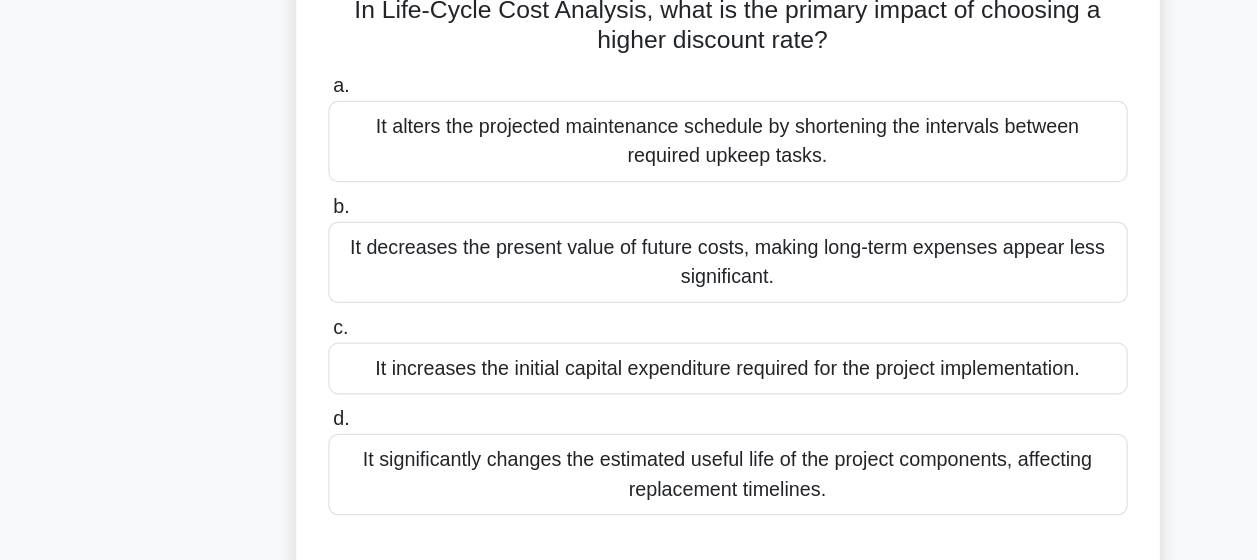 scroll, scrollTop: 147, scrollLeft: 0, axis: vertical 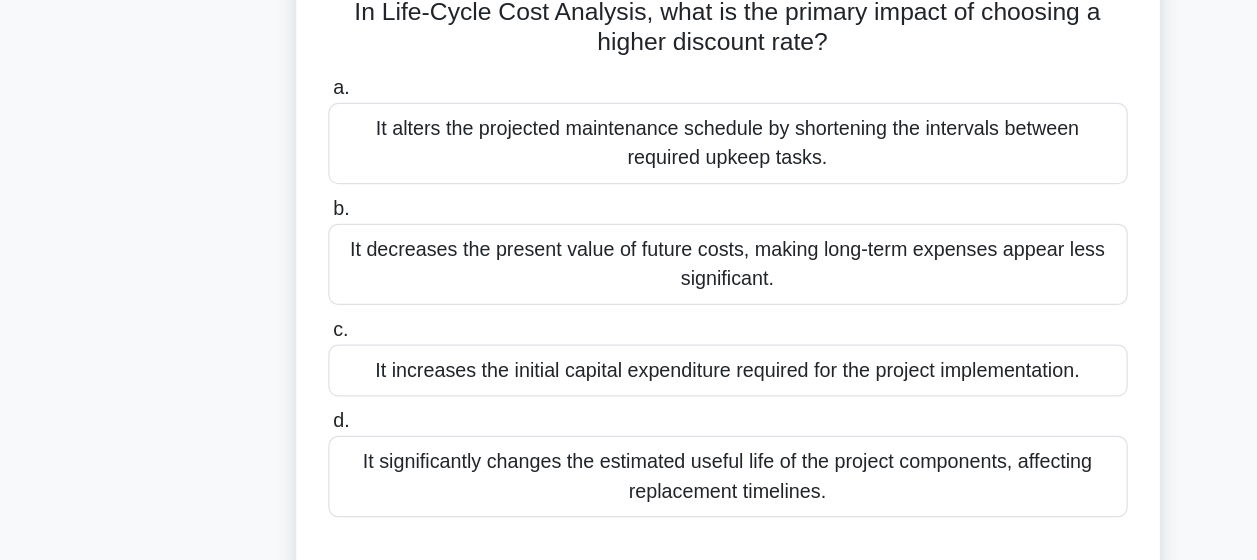 click on "It decreases the present value of future costs, making long-term expenses appear less significant." at bounding box center (629, 214) 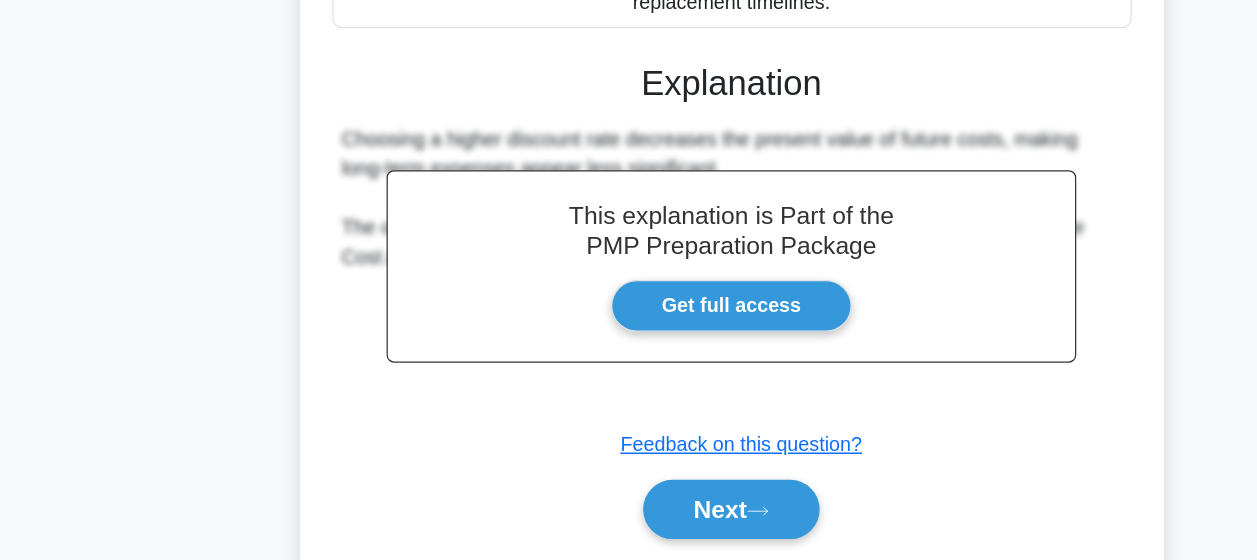 scroll, scrollTop: 520, scrollLeft: 0, axis: vertical 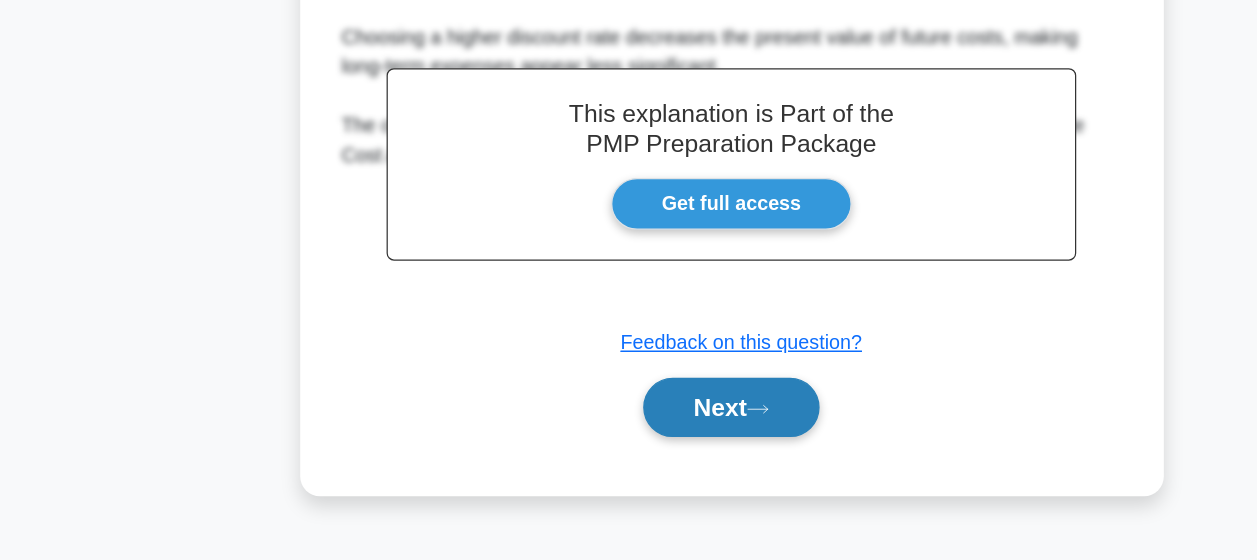 click on "Next" at bounding box center [628, 436] 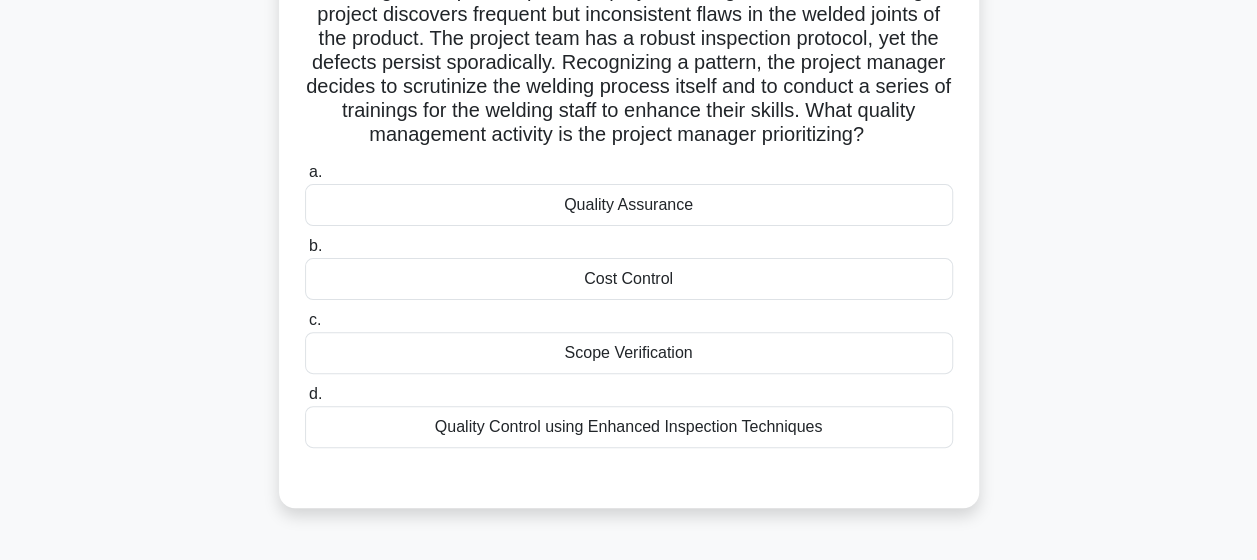 scroll, scrollTop: 172, scrollLeft: 0, axis: vertical 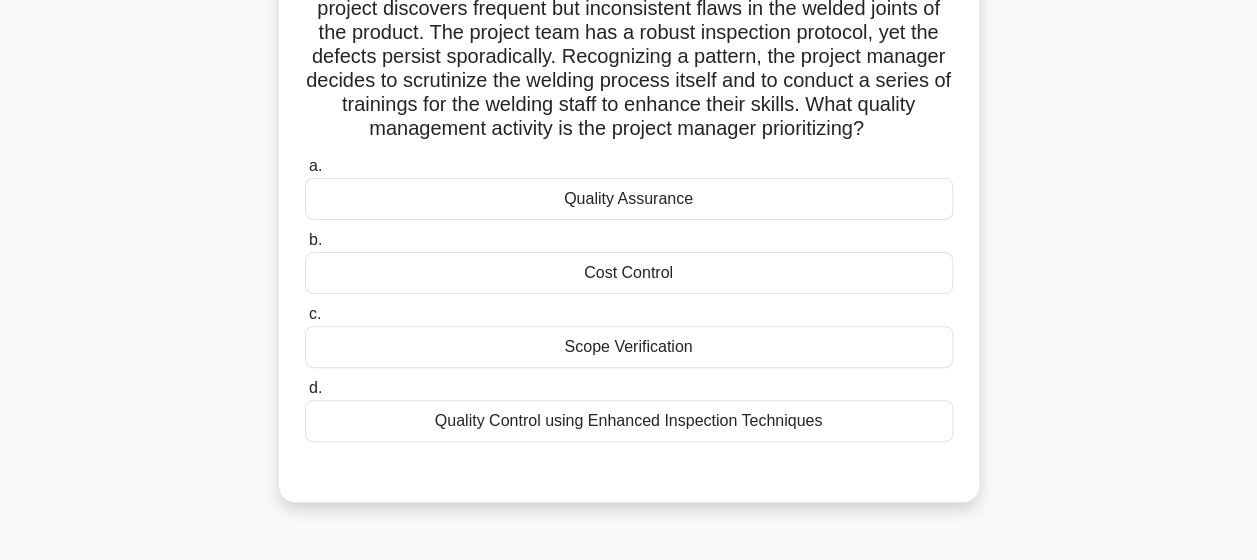 click on "Quality Control using Enhanced Inspection Techniques" at bounding box center [629, 421] 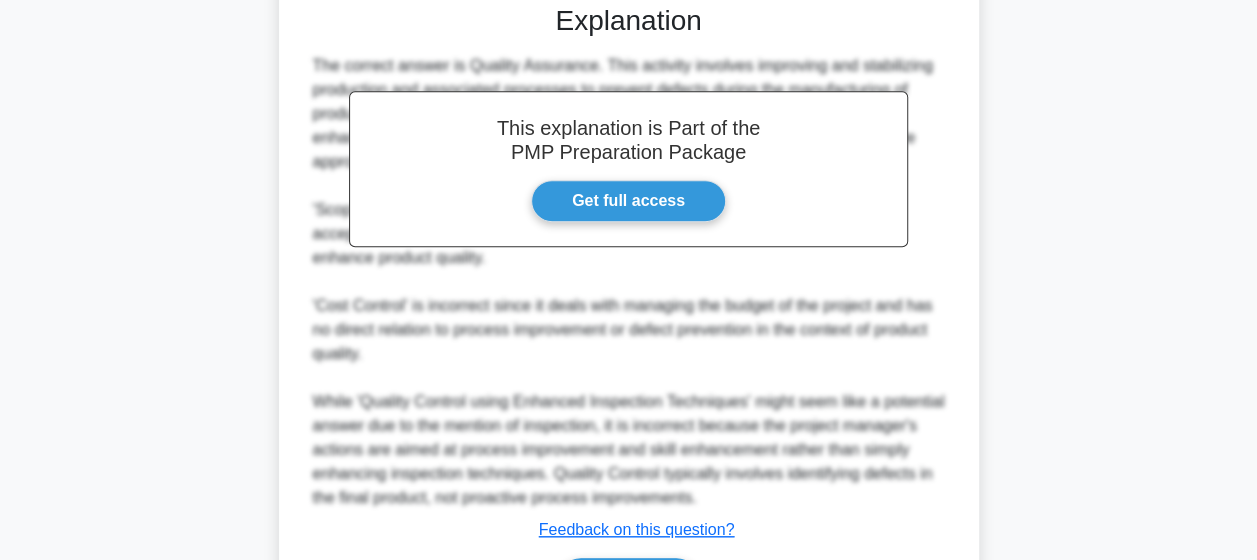scroll, scrollTop: 769, scrollLeft: 0, axis: vertical 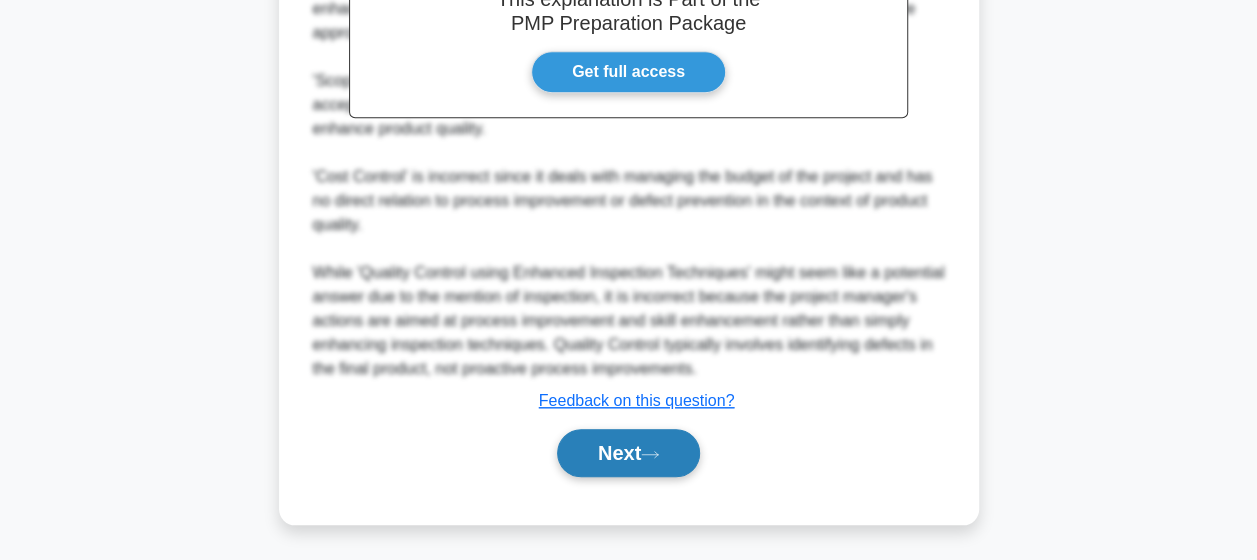 click on "Next" at bounding box center [628, 453] 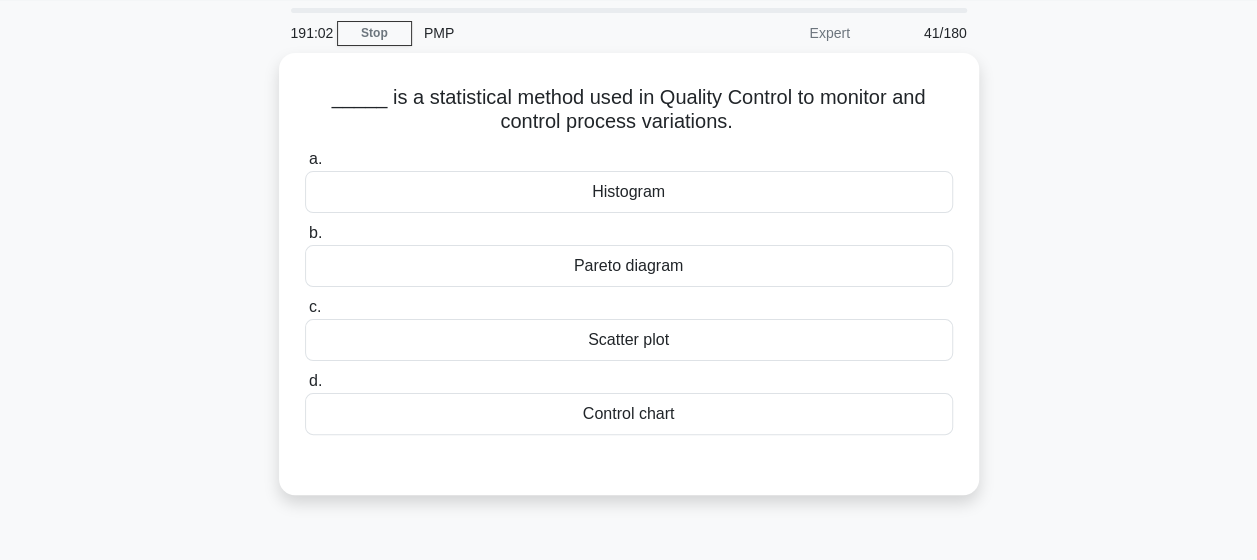 scroll, scrollTop: 65, scrollLeft: 0, axis: vertical 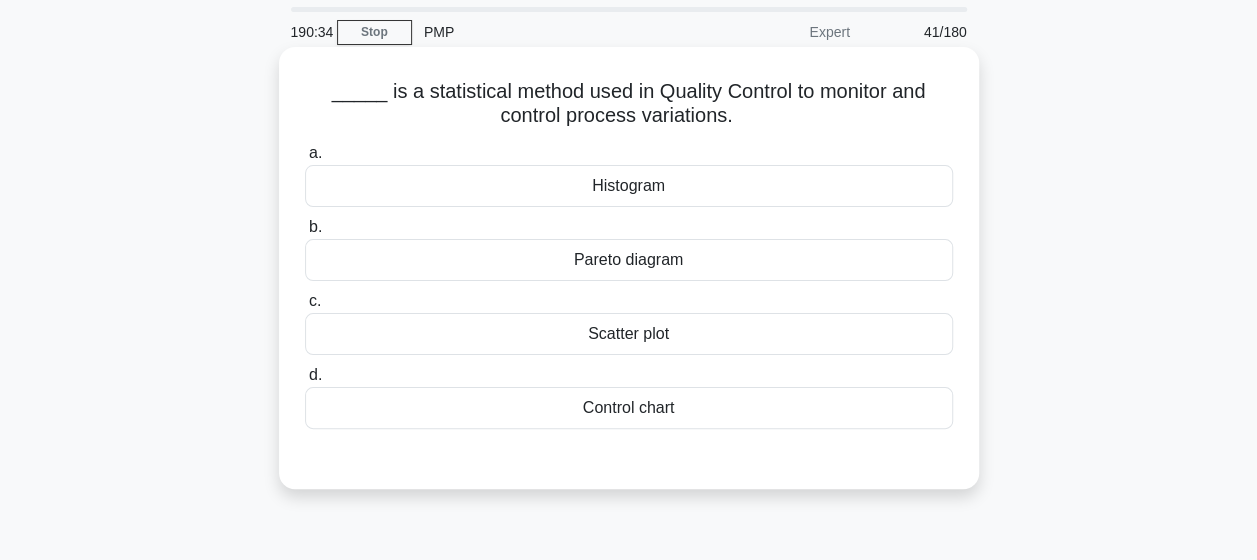 click on "Control chart" at bounding box center [629, 408] 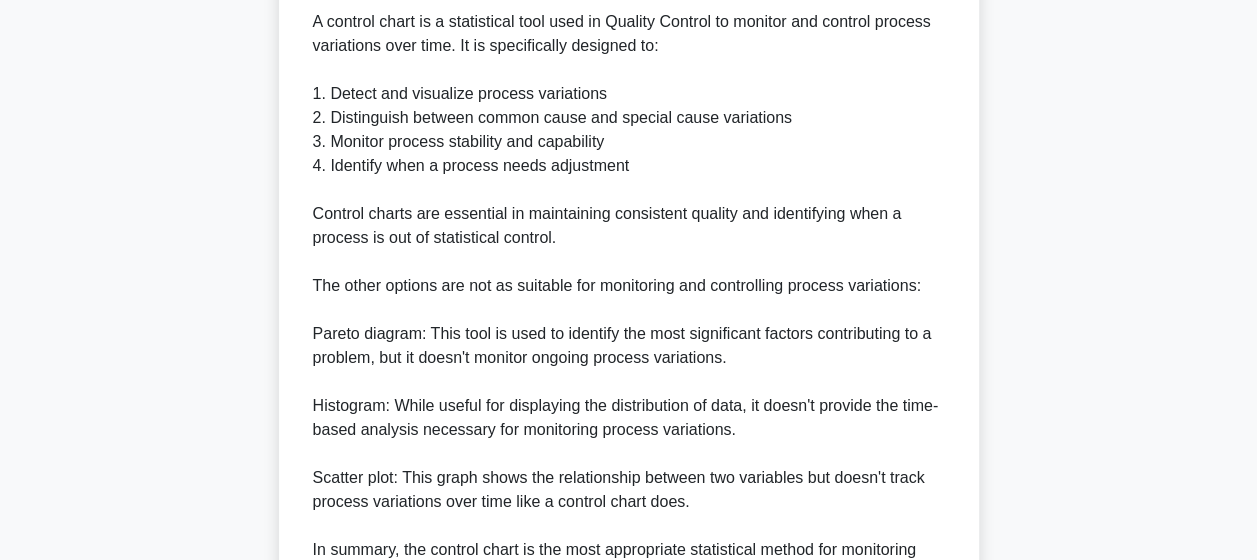 scroll, scrollTop: 814, scrollLeft: 0, axis: vertical 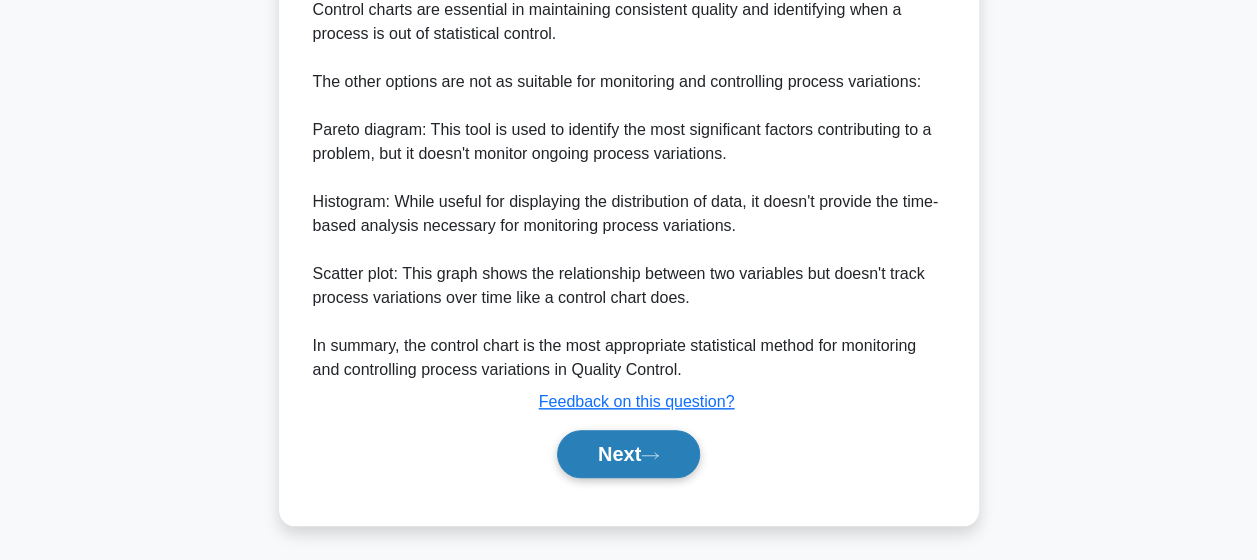 click on "Next" at bounding box center (628, 454) 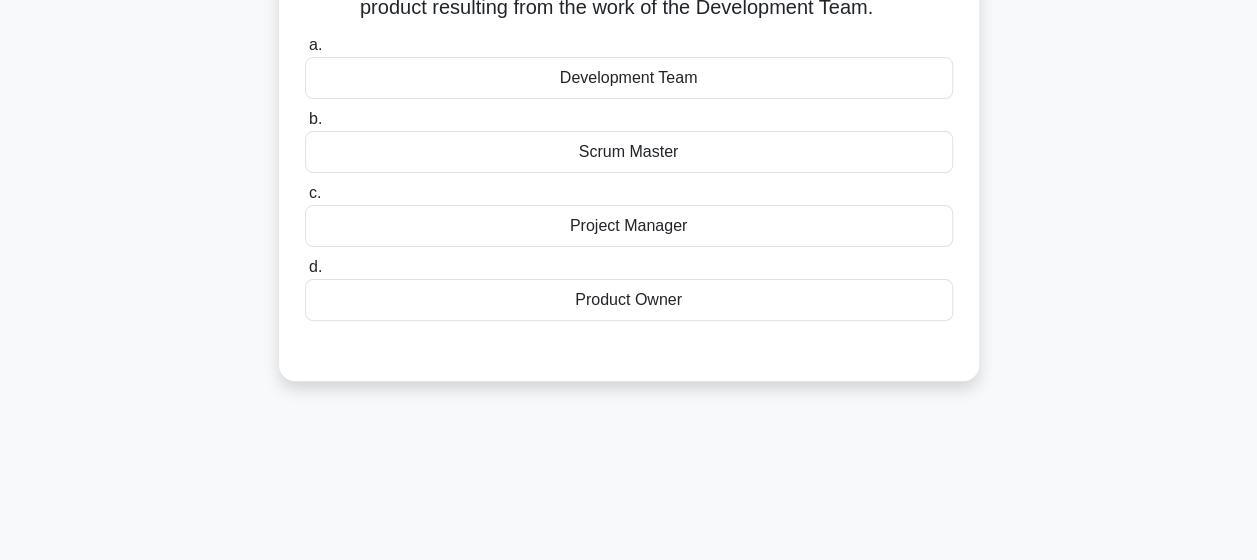 scroll, scrollTop: 54, scrollLeft: 0, axis: vertical 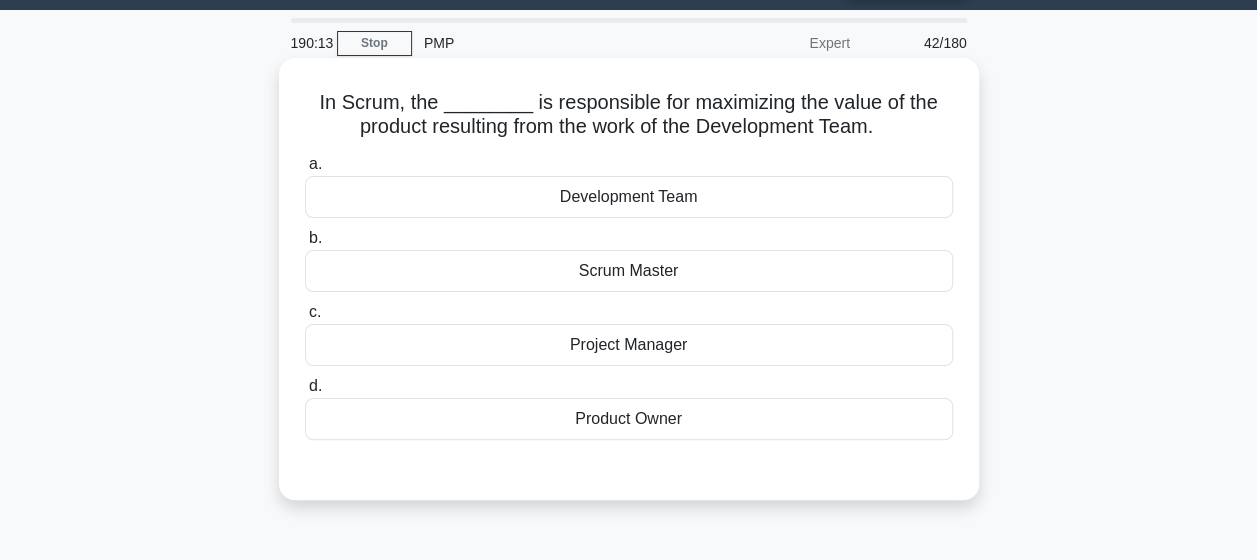 click on "Scrum Master" at bounding box center (629, 271) 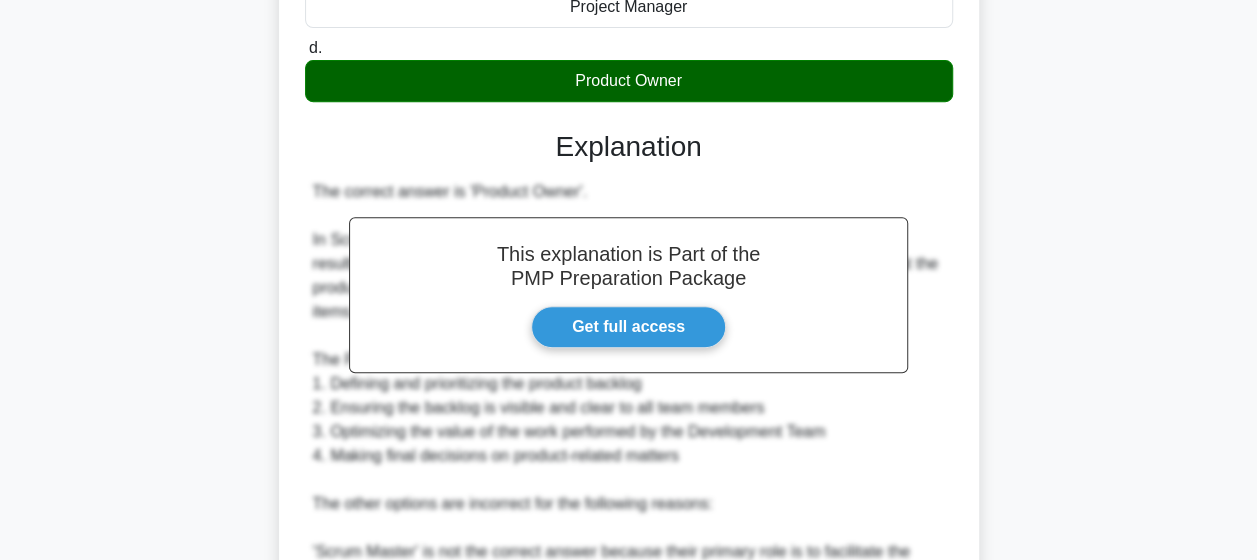 scroll, scrollTop: 793, scrollLeft: 0, axis: vertical 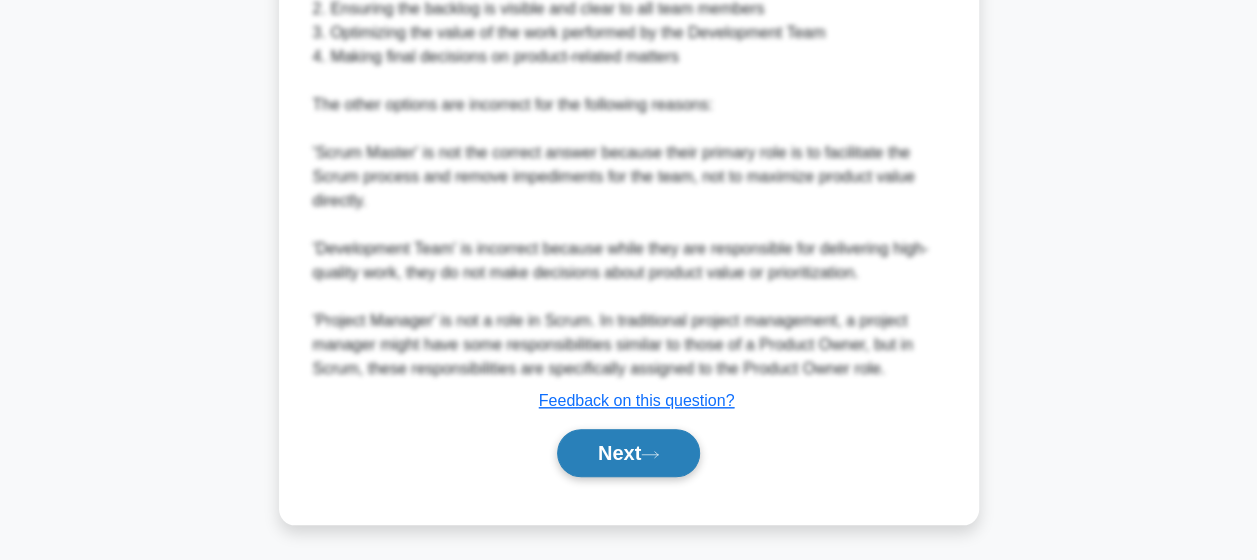 click on "Next" at bounding box center (628, 453) 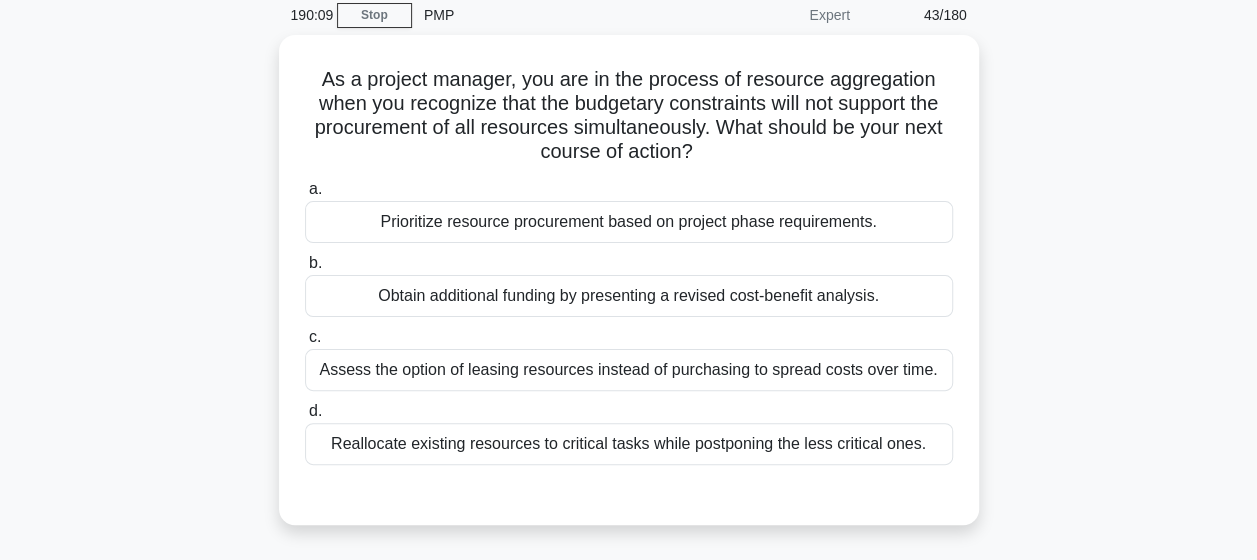 scroll, scrollTop: 68, scrollLeft: 0, axis: vertical 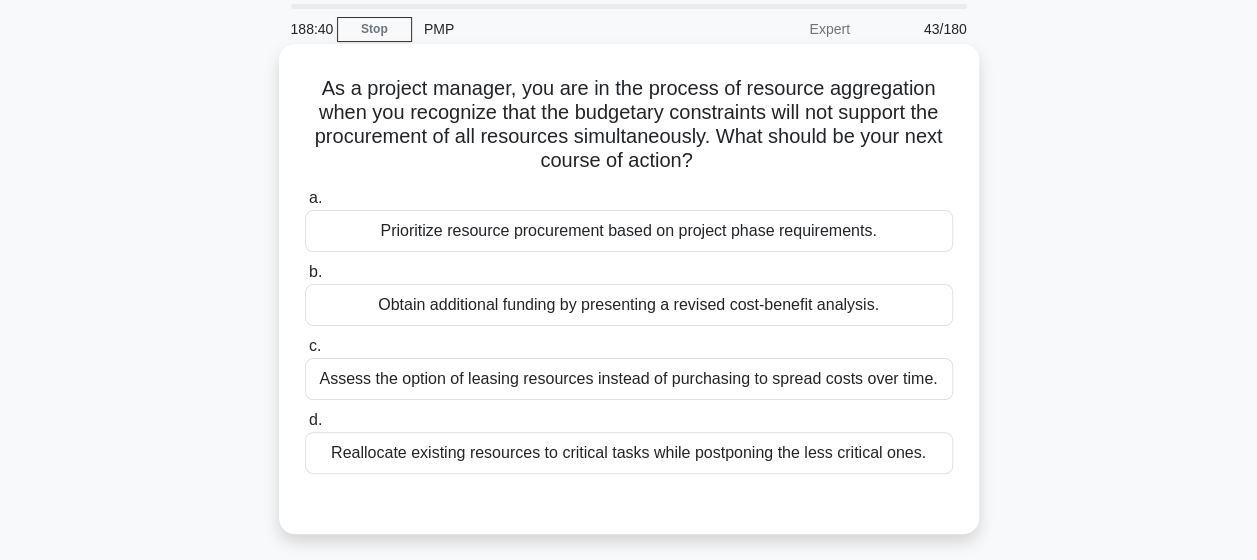 click on "Prioritize resource procurement based on project phase requirements." at bounding box center [629, 231] 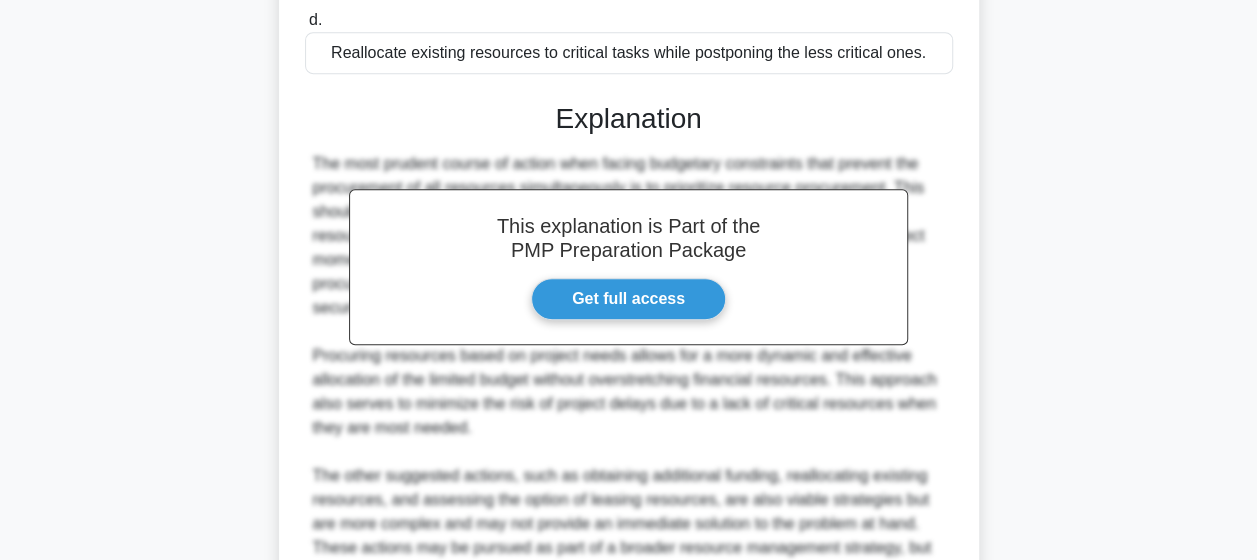 scroll, scrollTop: 670, scrollLeft: 0, axis: vertical 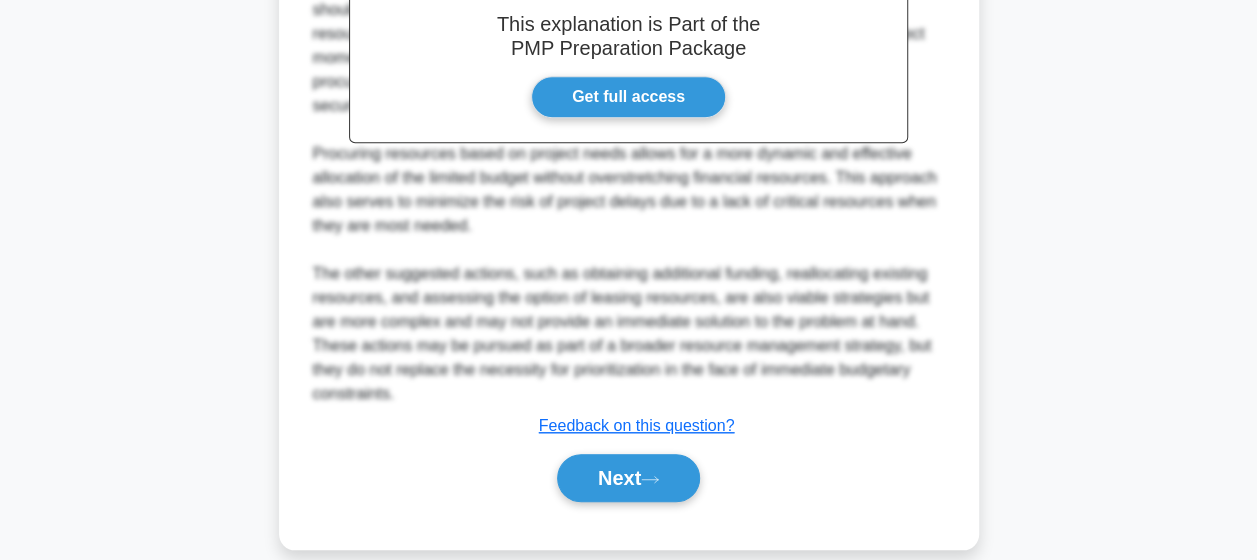 click on "Next" at bounding box center [629, 478] 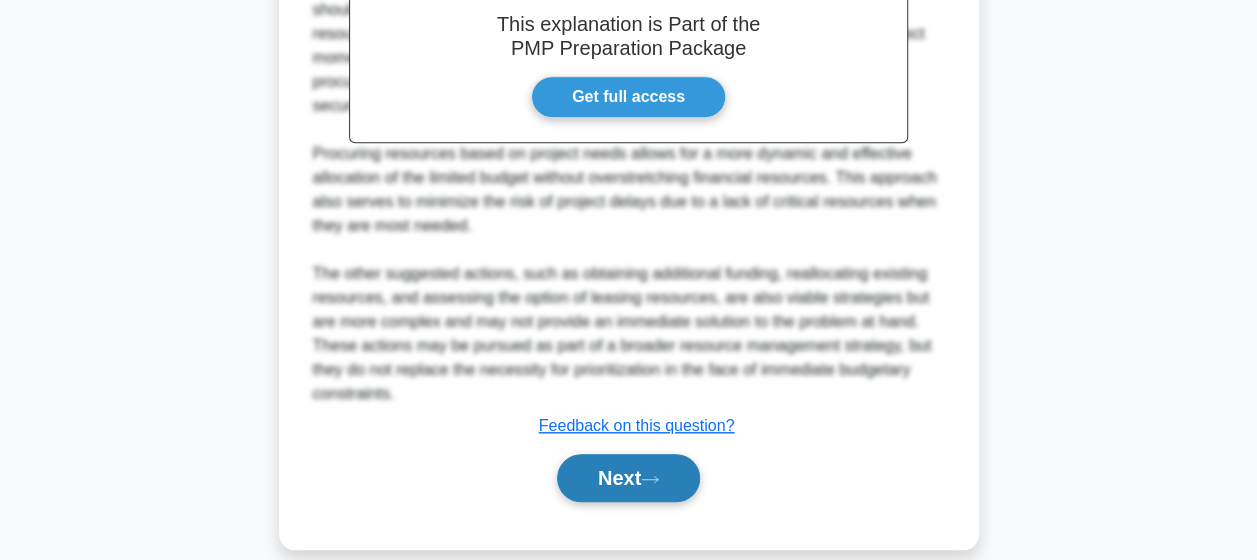 click 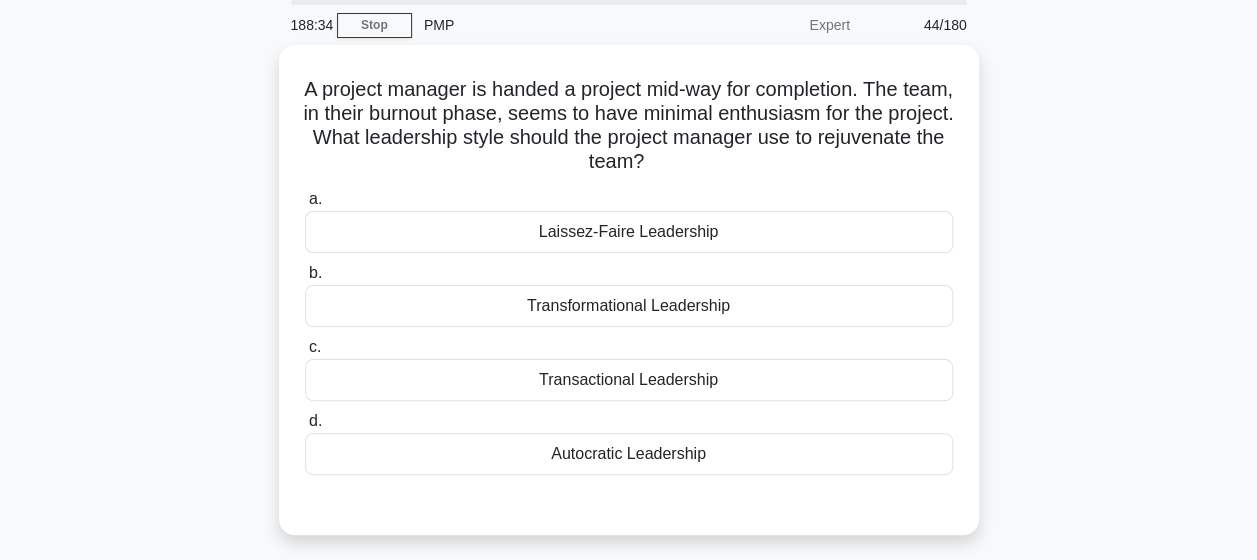 scroll, scrollTop: 68, scrollLeft: 0, axis: vertical 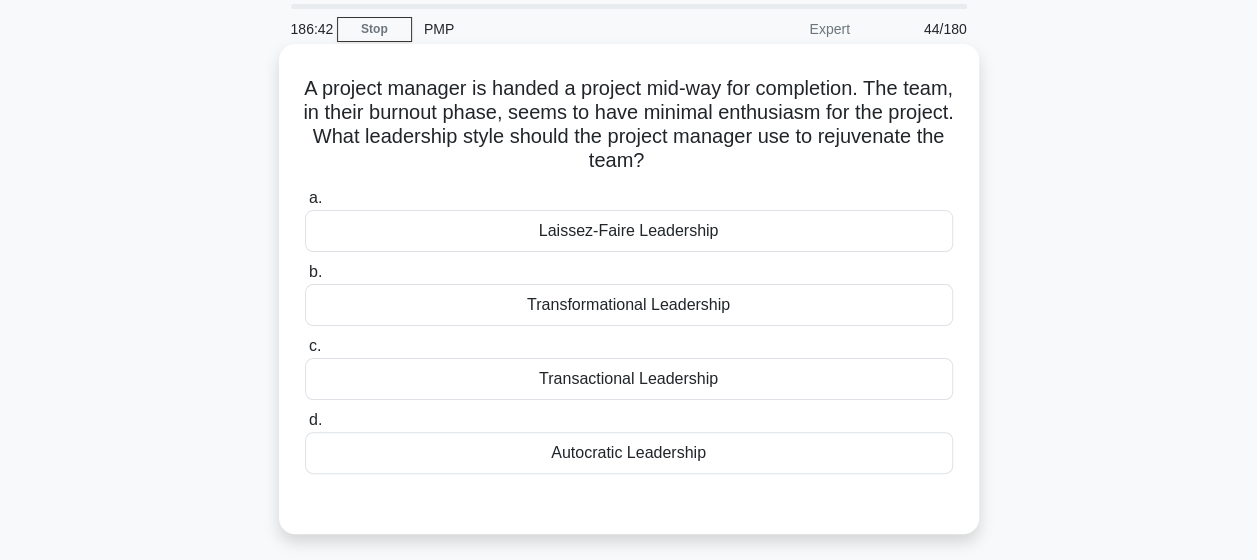 click on "Transformational Leadership" at bounding box center (629, 305) 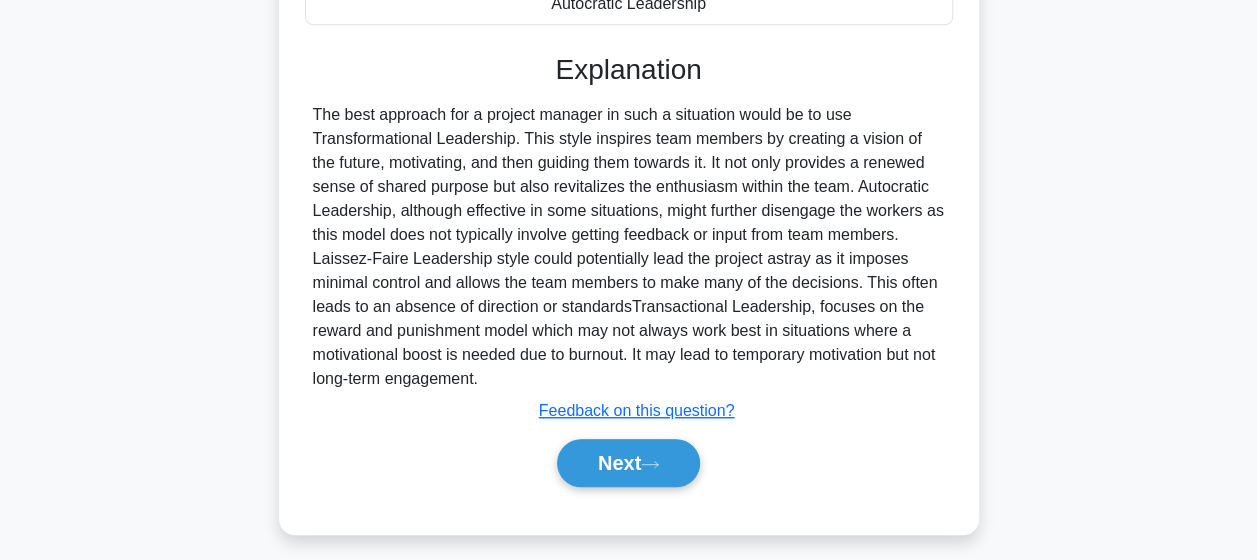scroll, scrollTop: 526, scrollLeft: 0, axis: vertical 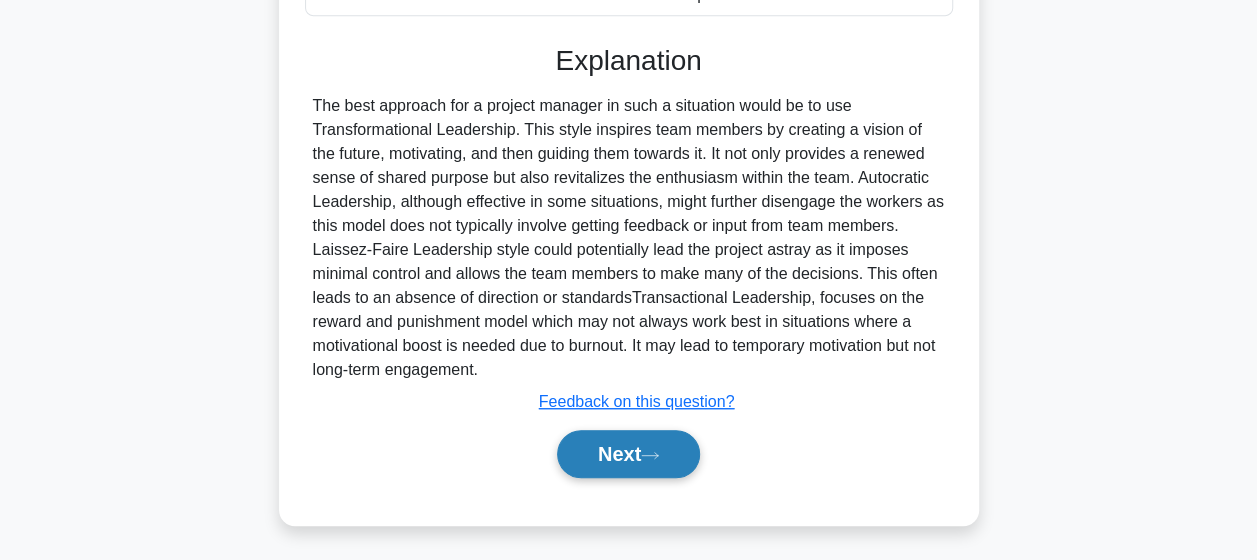 click on "Next" at bounding box center [628, 454] 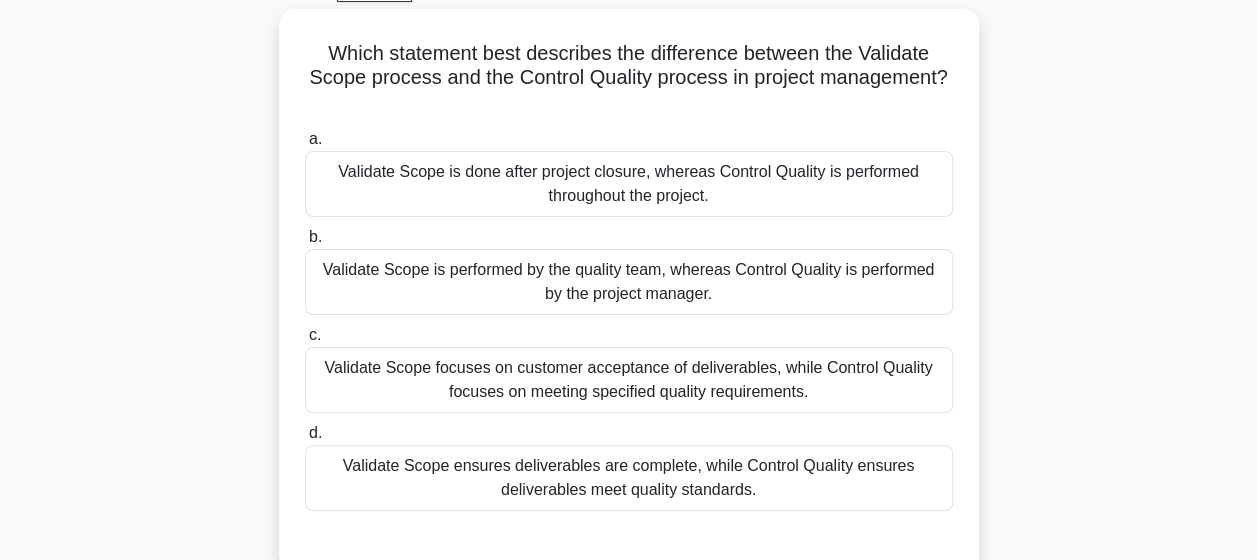 scroll, scrollTop: 110, scrollLeft: 0, axis: vertical 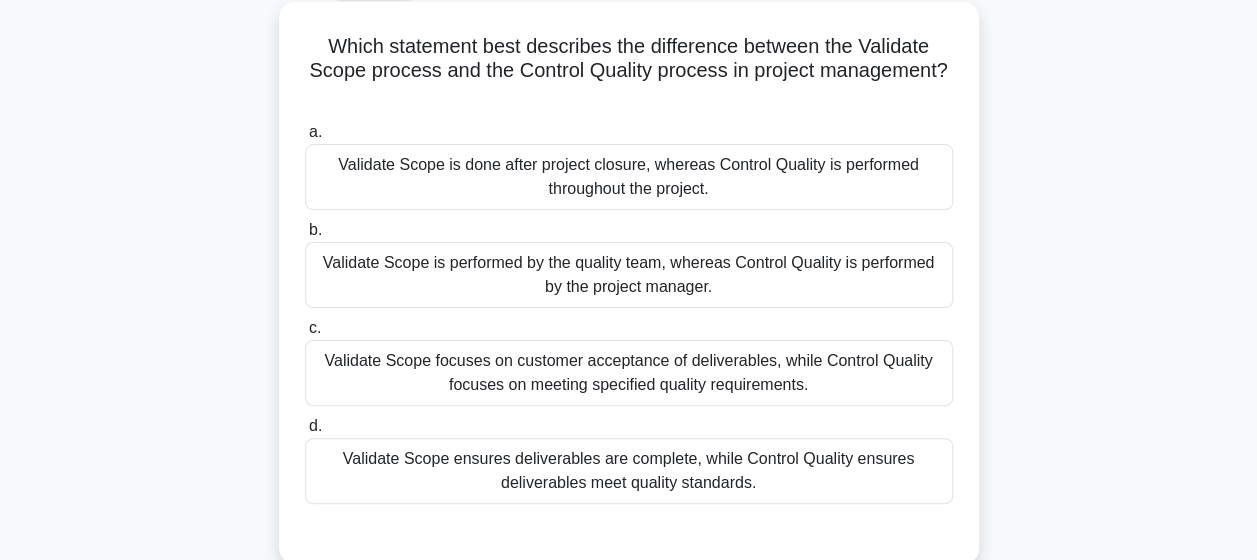 click on "Validate Scope is done after project closure, whereas Control Quality is performed throughout the project." at bounding box center [629, 177] 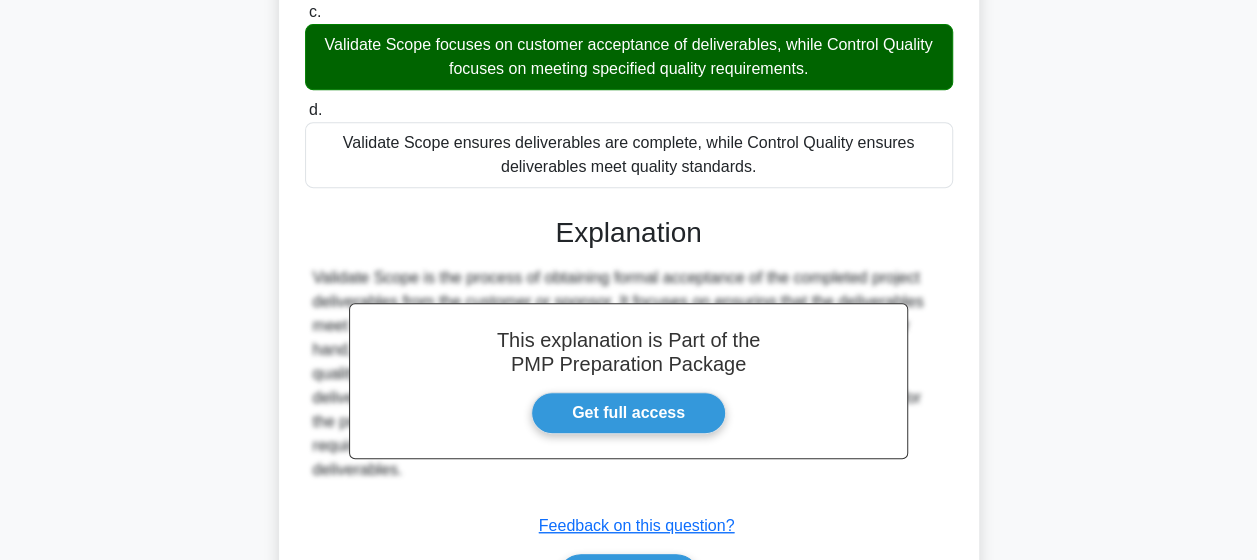 scroll, scrollTop: 553, scrollLeft: 0, axis: vertical 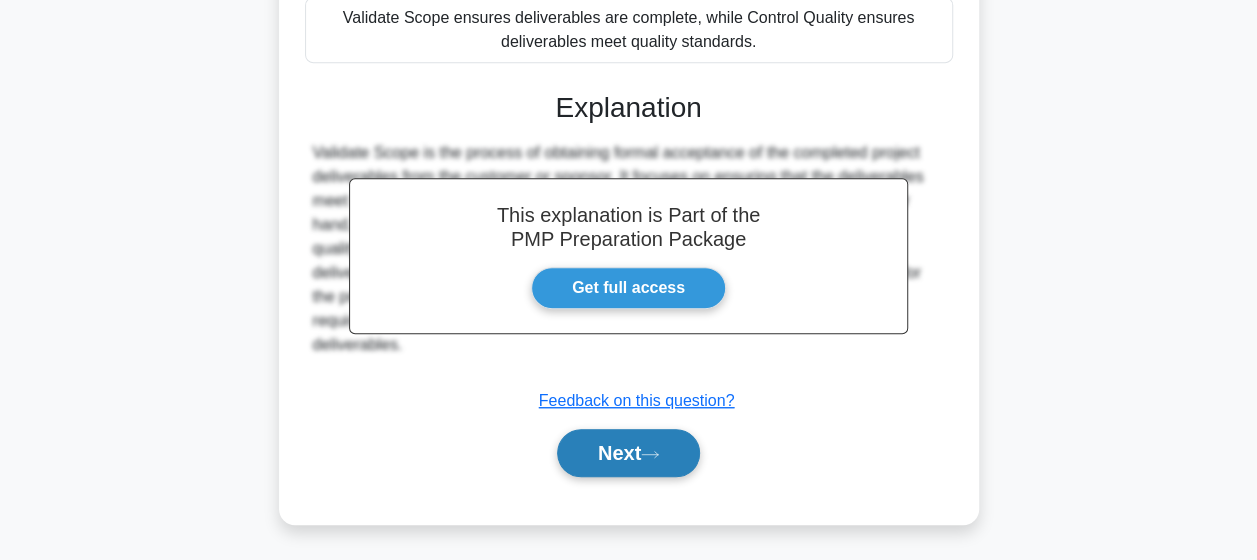 click on "Next" at bounding box center (628, 453) 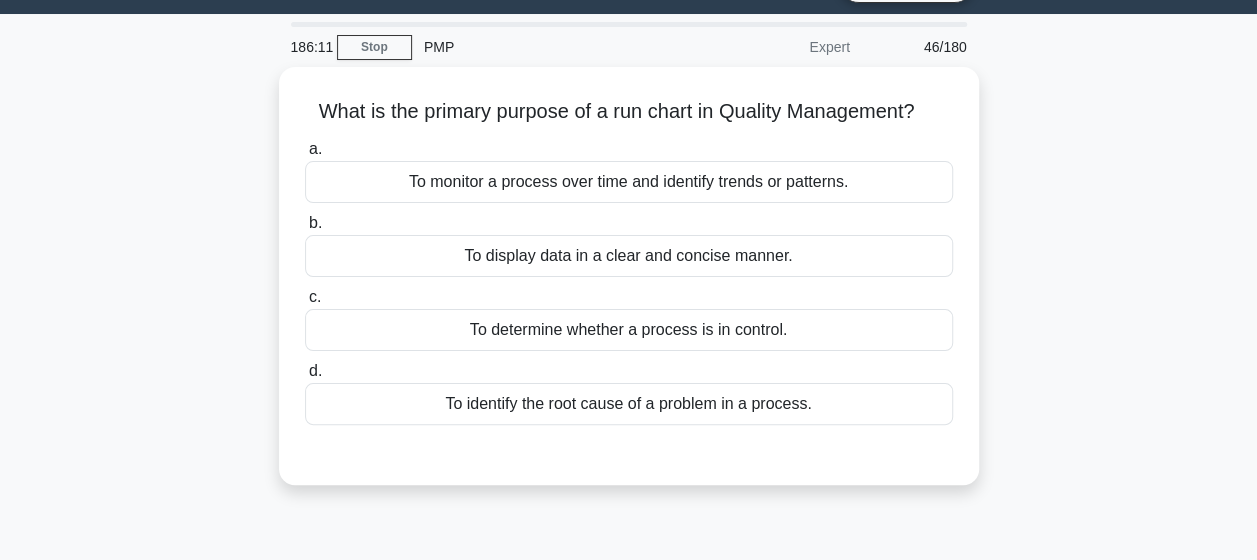 scroll, scrollTop: 48, scrollLeft: 0, axis: vertical 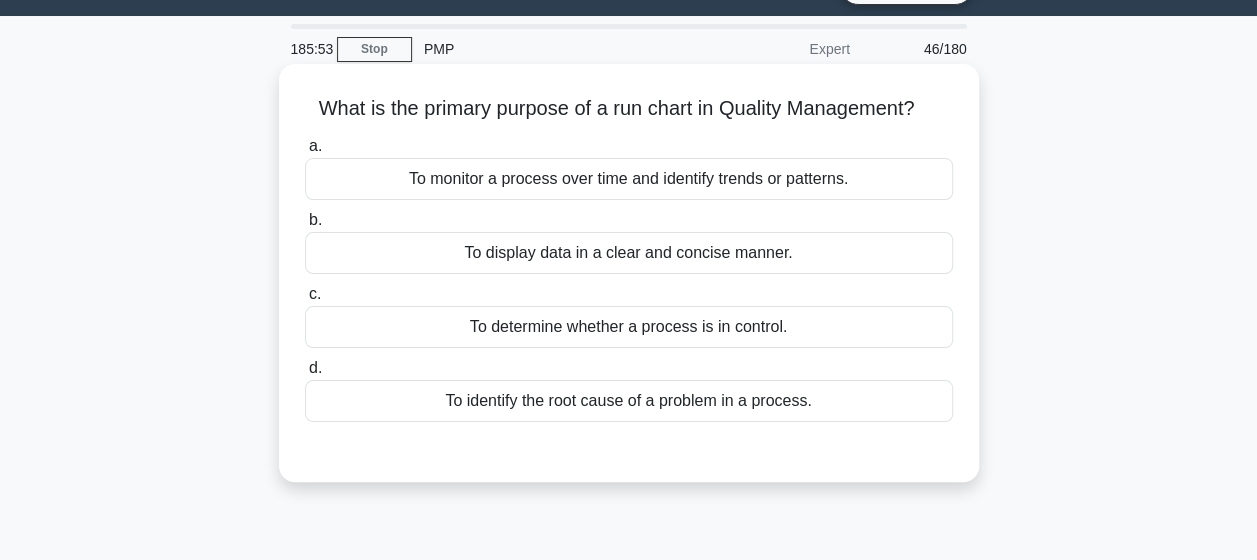click on "To determine whether a process is in control." at bounding box center [629, 327] 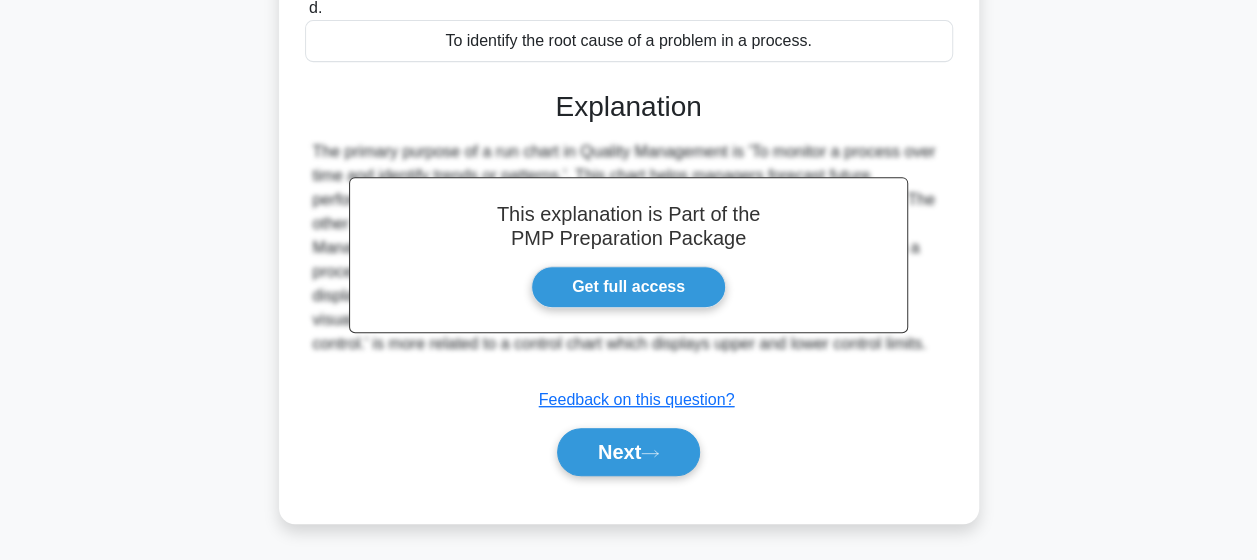 scroll, scrollTop: 410, scrollLeft: 0, axis: vertical 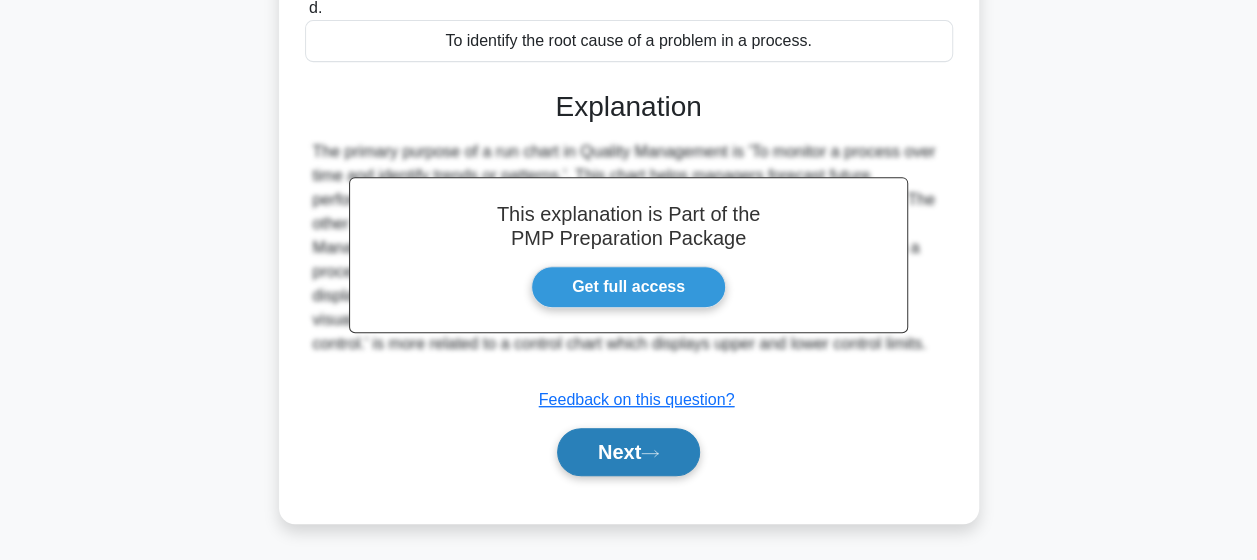 click on "Next" at bounding box center (628, 452) 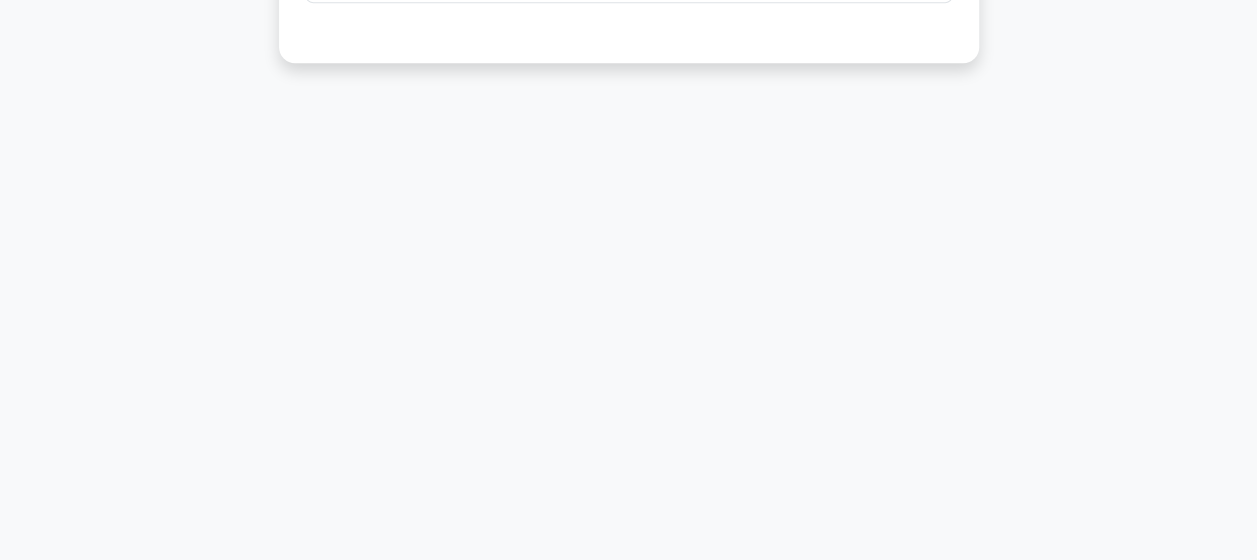 scroll, scrollTop: 0, scrollLeft: 0, axis: both 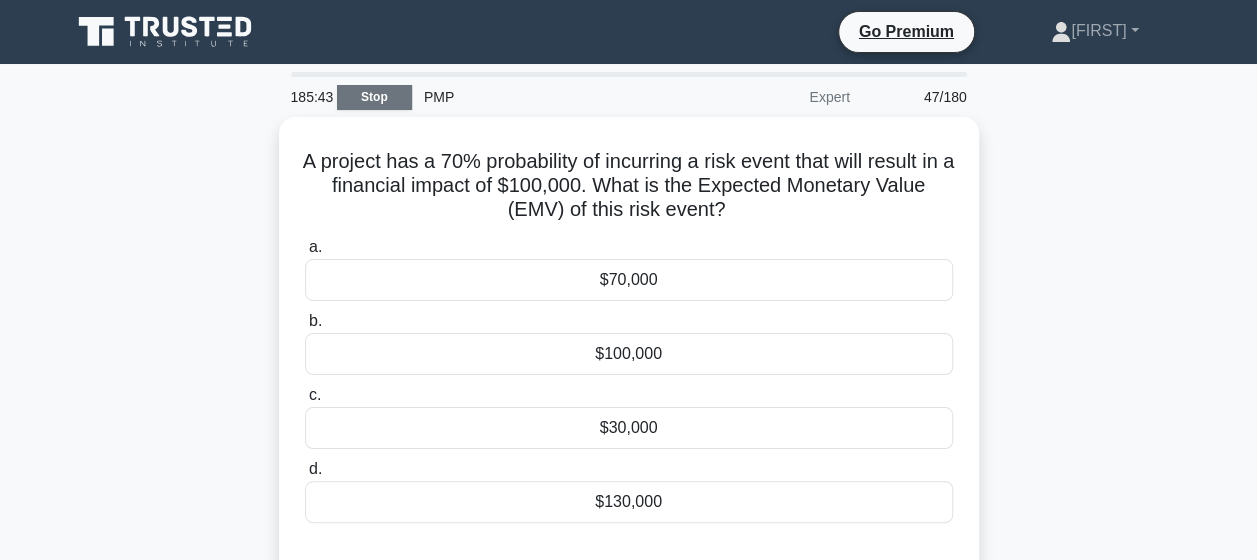 click on "Stop" at bounding box center (374, 97) 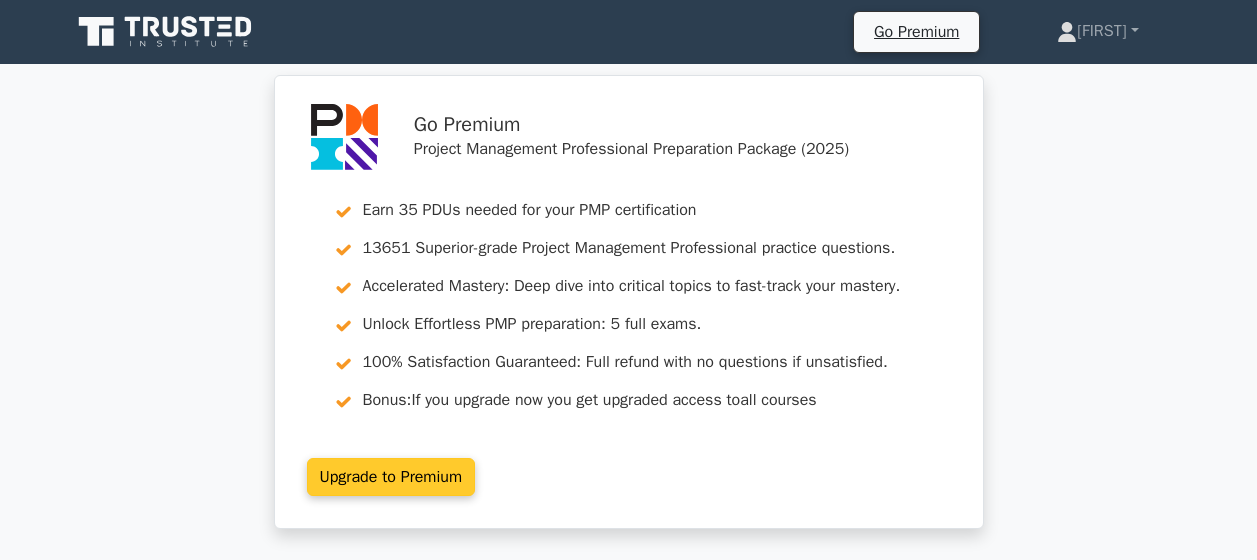 scroll, scrollTop: 0, scrollLeft: 0, axis: both 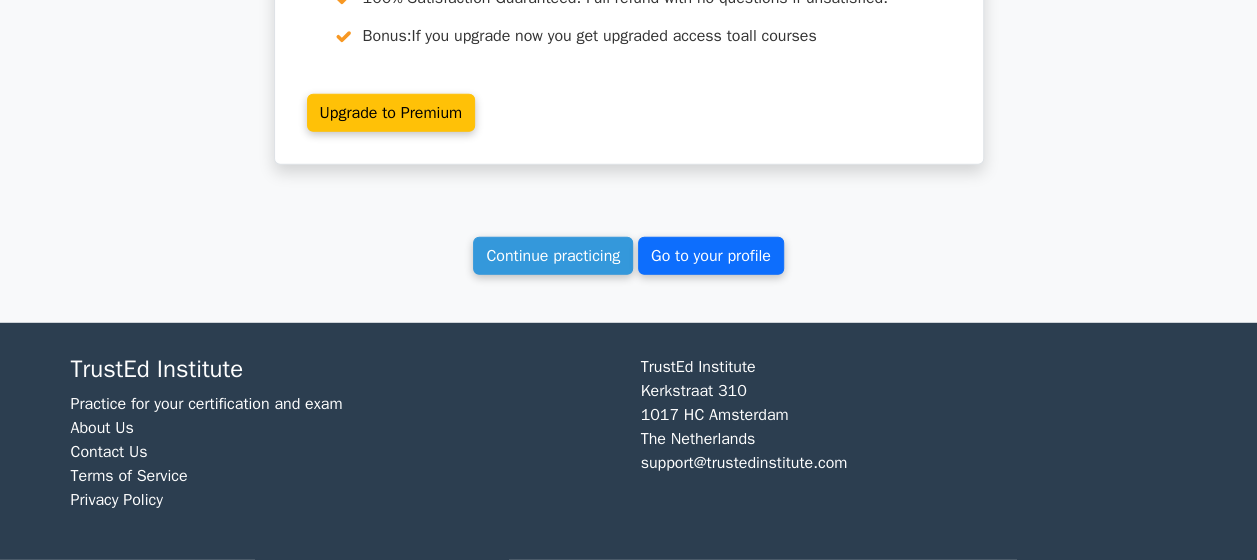 click on "Go to your profile" at bounding box center [711, 256] 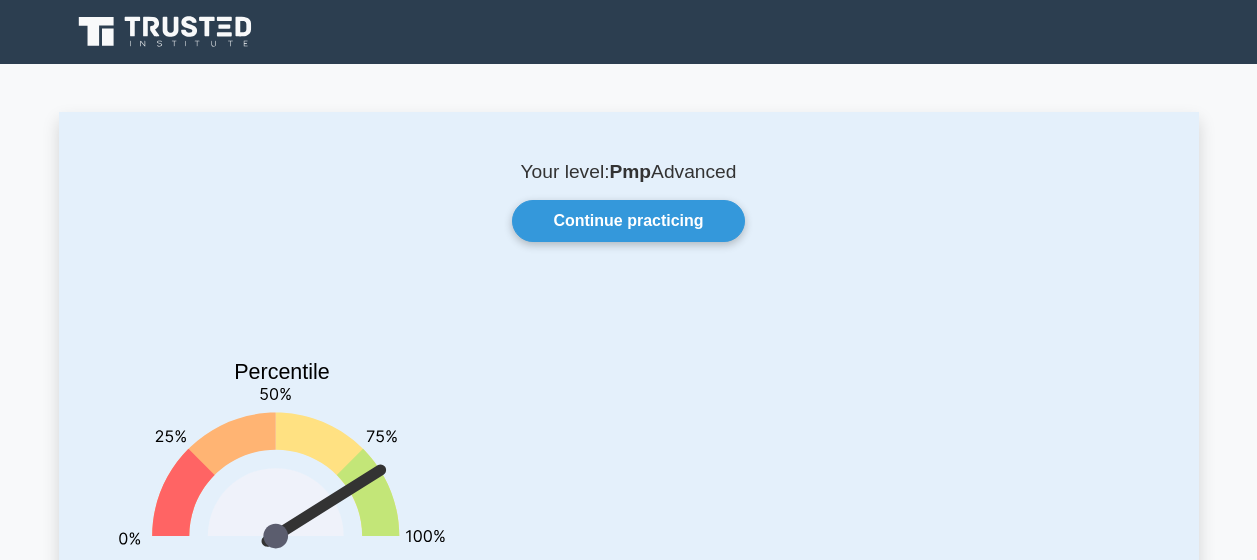 scroll, scrollTop: 0, scrollLeft: 0, axis: both 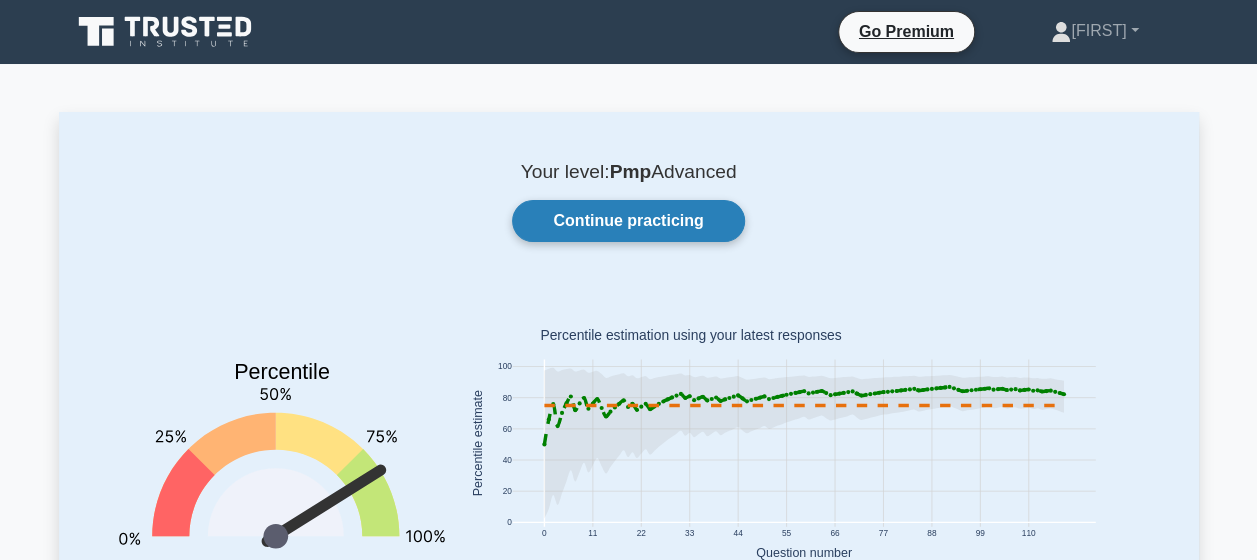 click on "Continue practicing" at bounding box center (628, 221) 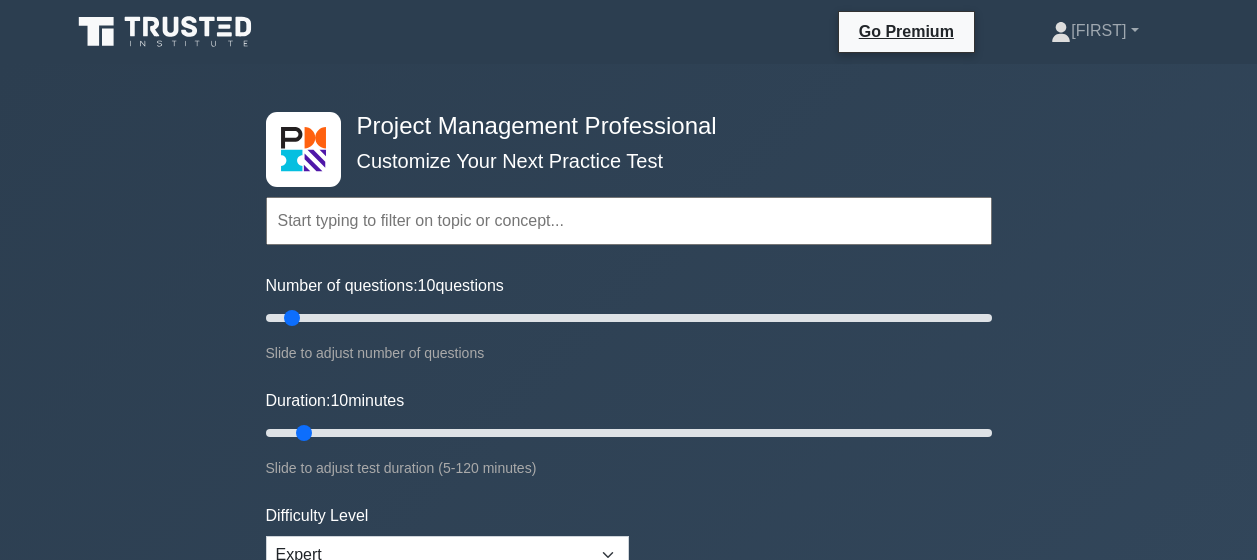 scroll, scrollTop: 0, scrollLeft: 0, axis: both 